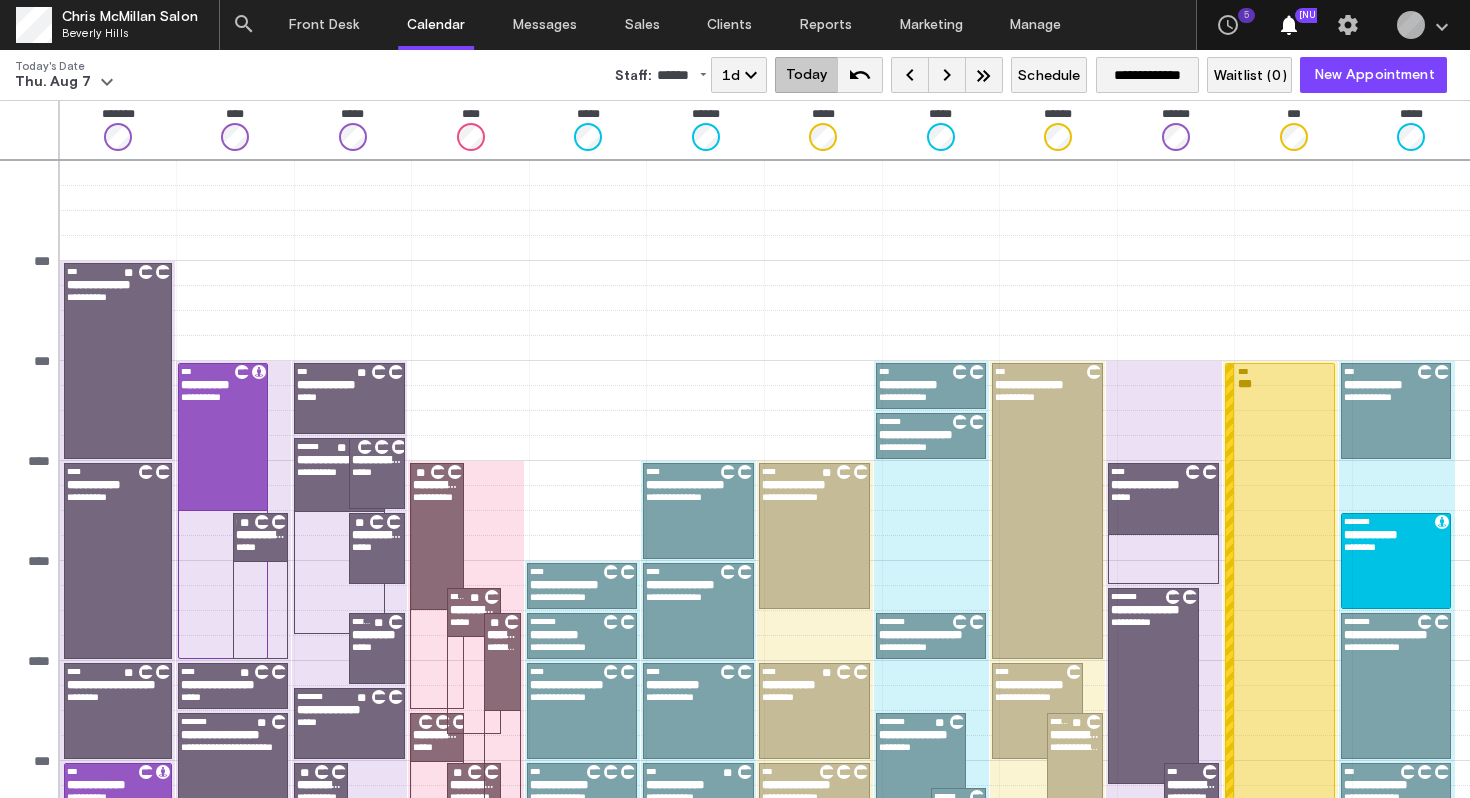 scroll, scrollTop: 0, scrollLeft: 0, axis: both 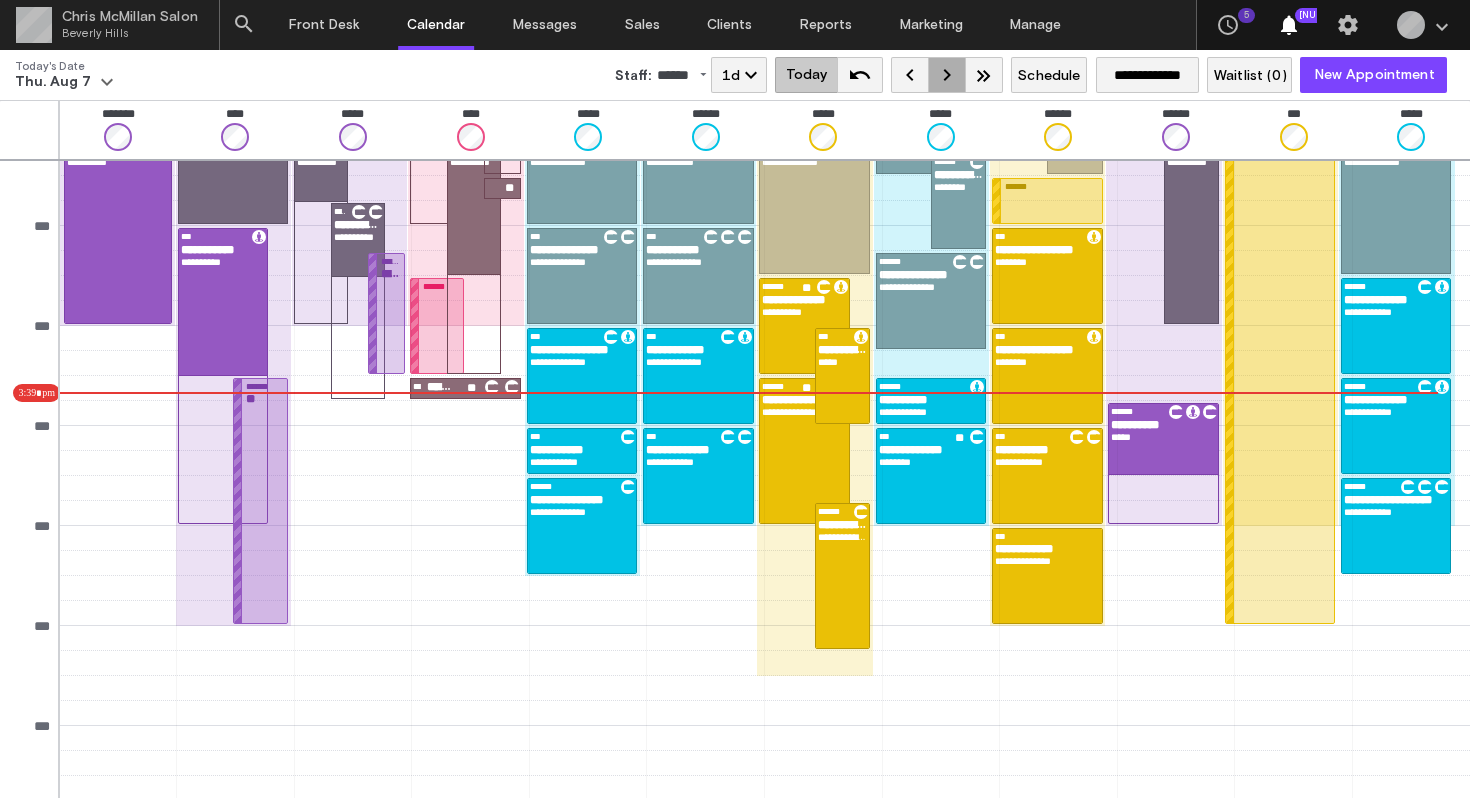 click on "keyboard_arrow_right" at bounding box center [947, 75] 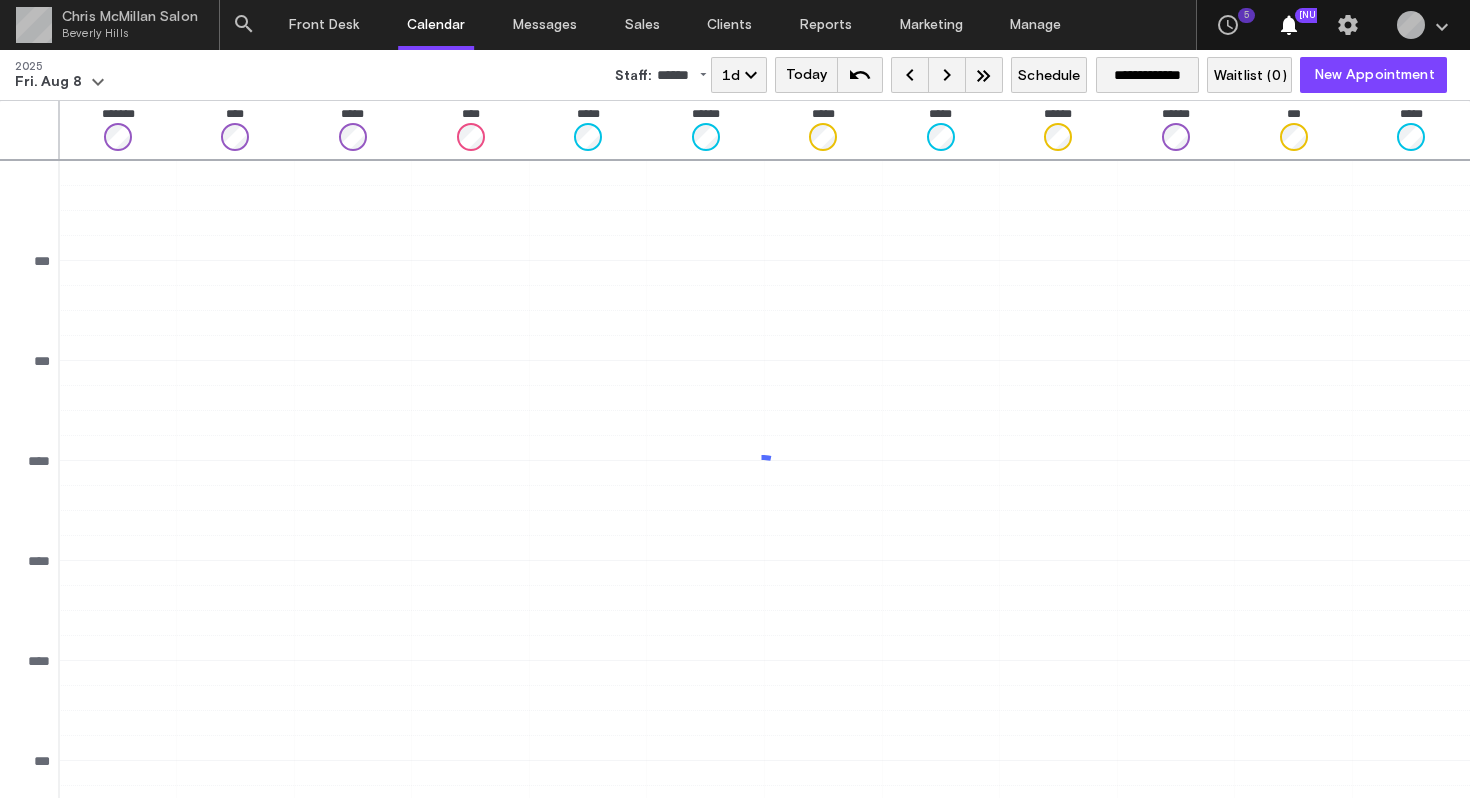 scroll, scrollTop: 635, scrollLeft: 0, axis: vertical 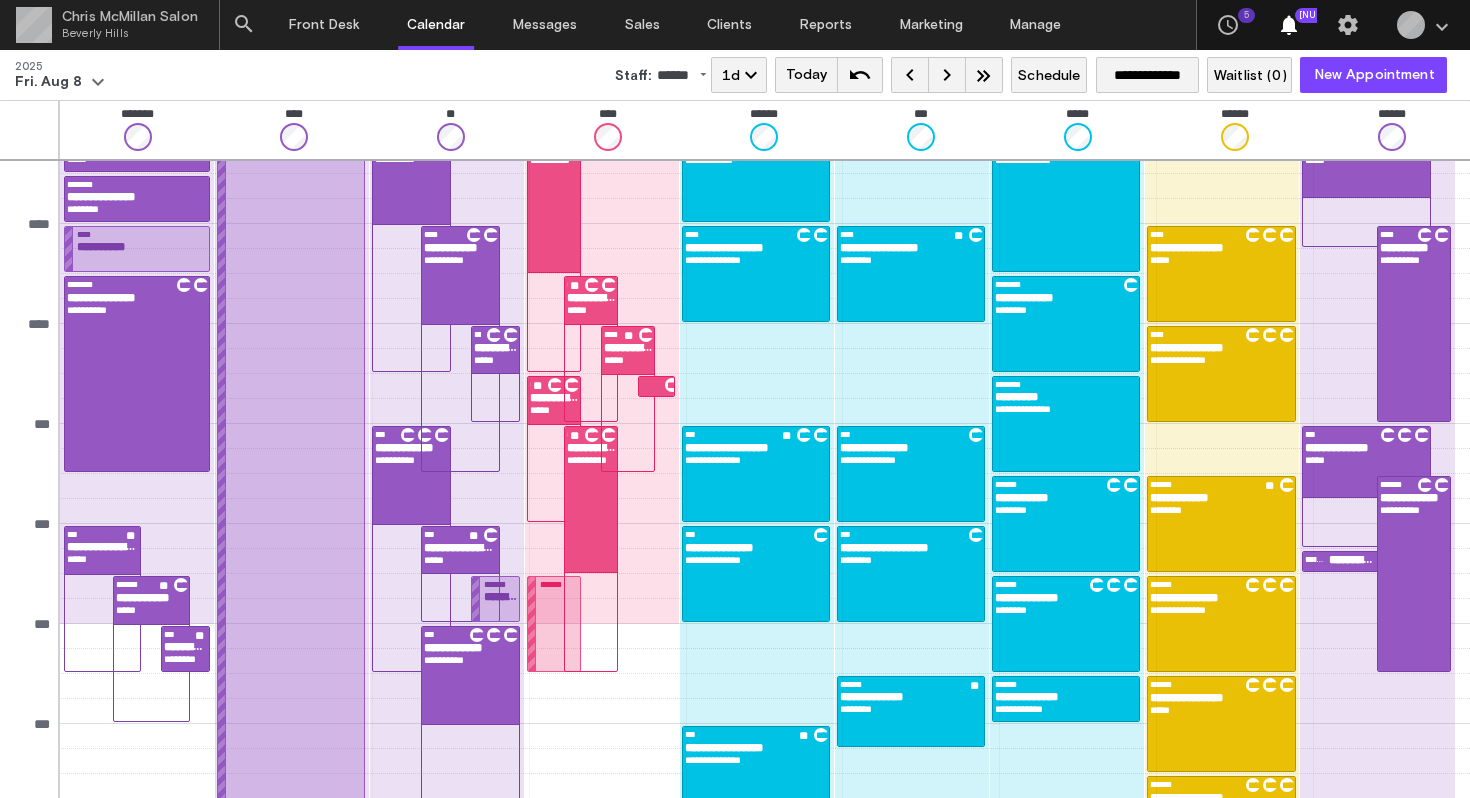 click on "Staff:" at bounding box center [633, 76] 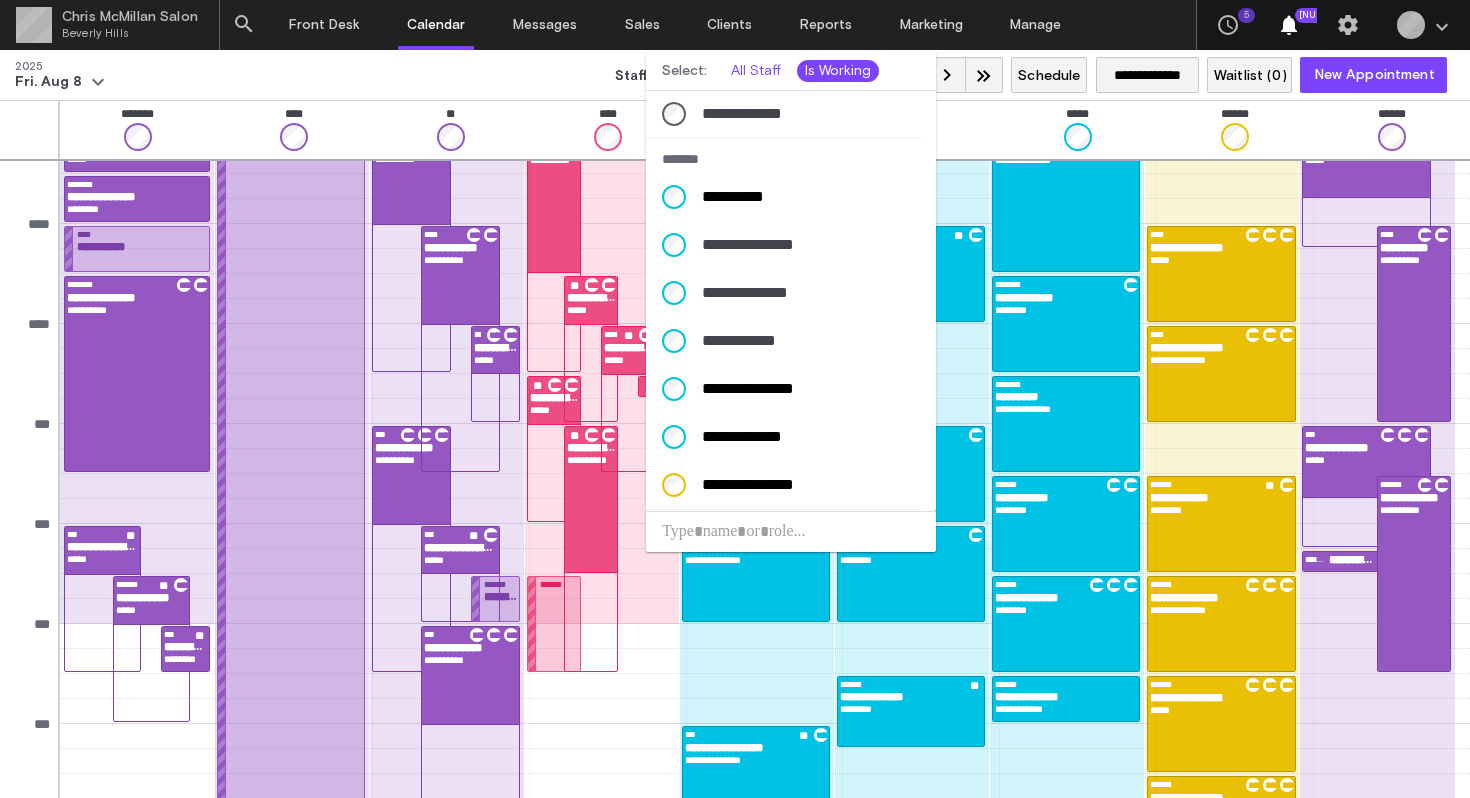 scroll, scrollTop: 491, scrollLeft: 0, axis: vertical 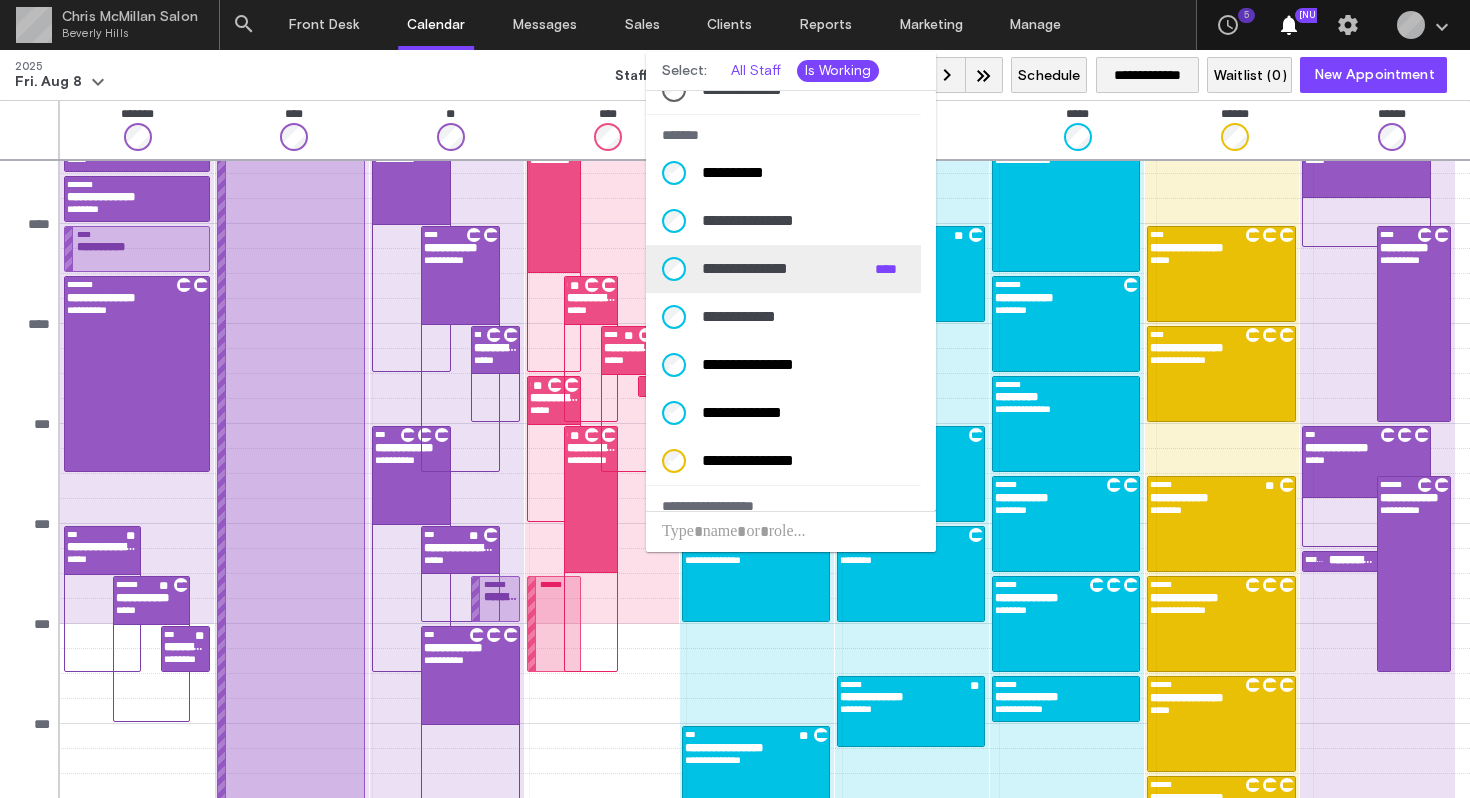 click on "**********" at bounding box center (783, 269) 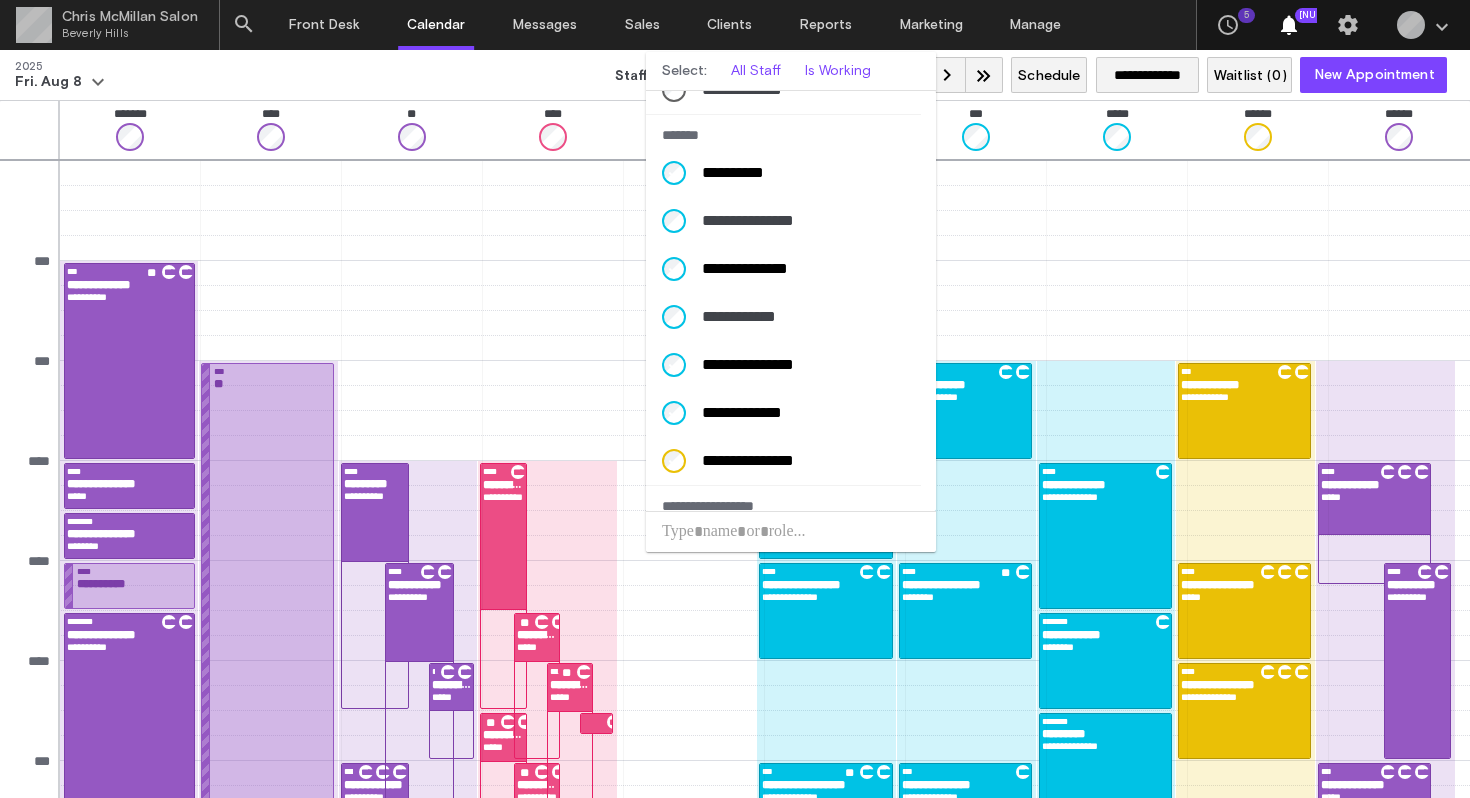 scroll, scrollTop: 0, scrollLeft: 0, axis: both 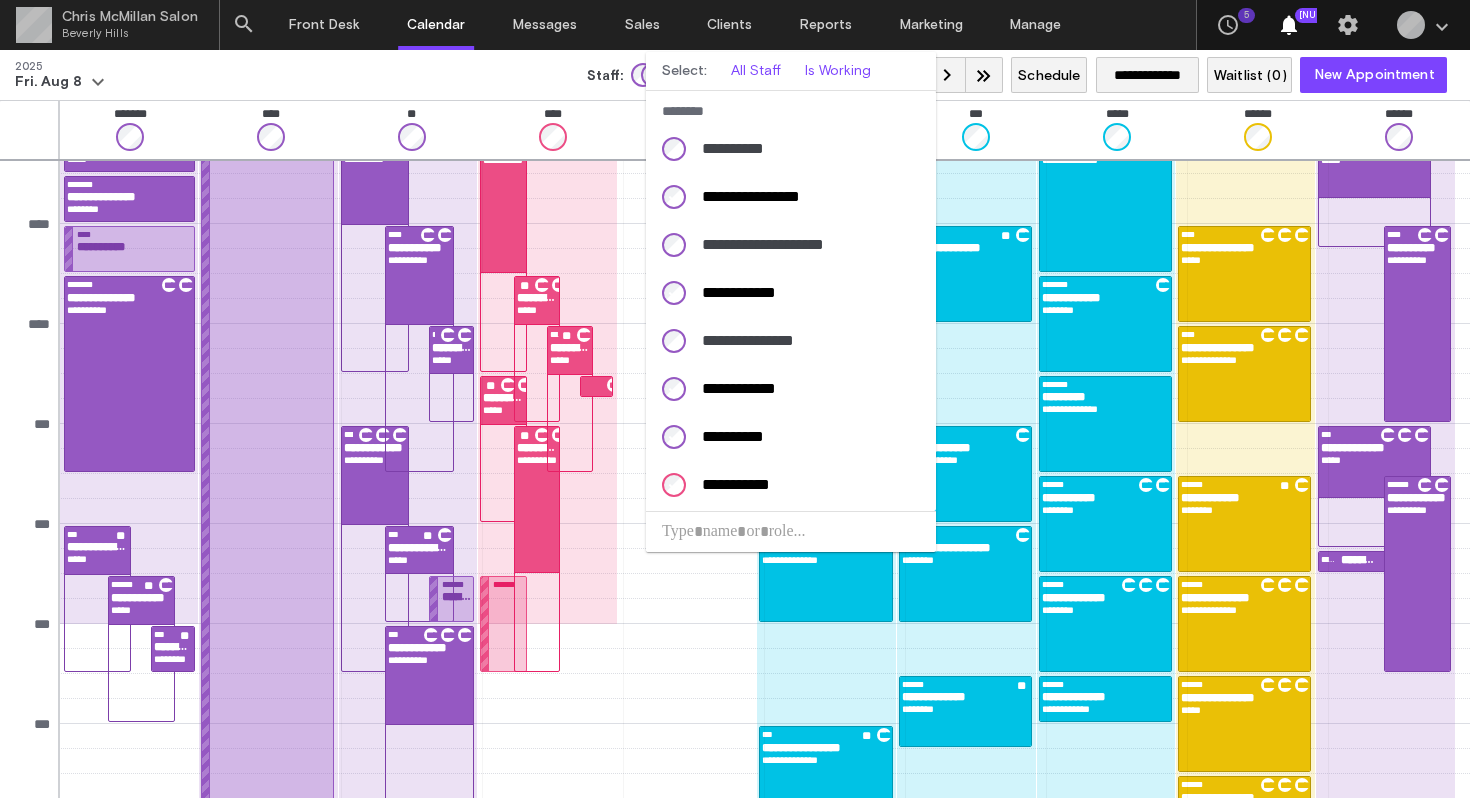 click at bounding box center [735, 399] 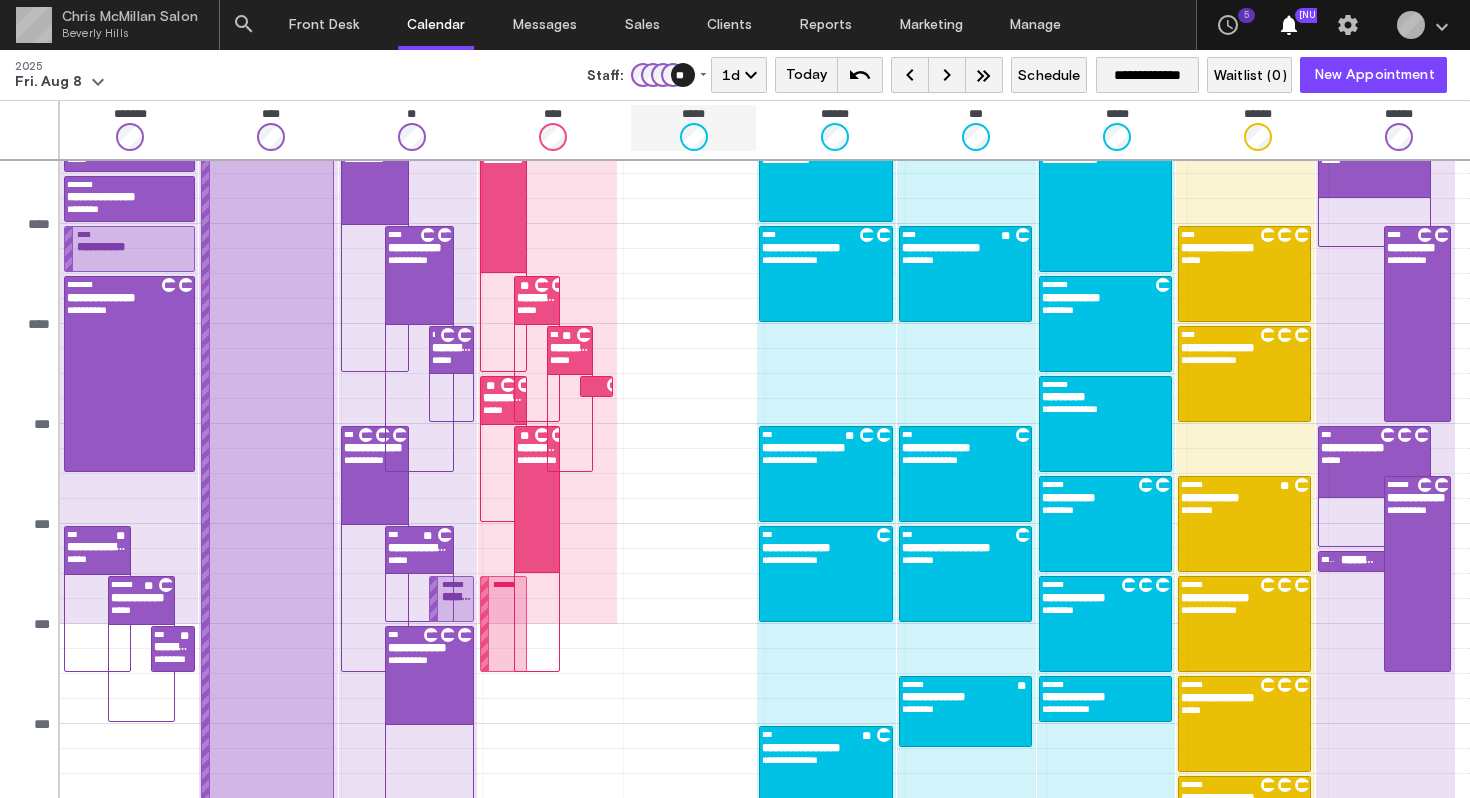 click on "*****" at bounding box center [693, 128] 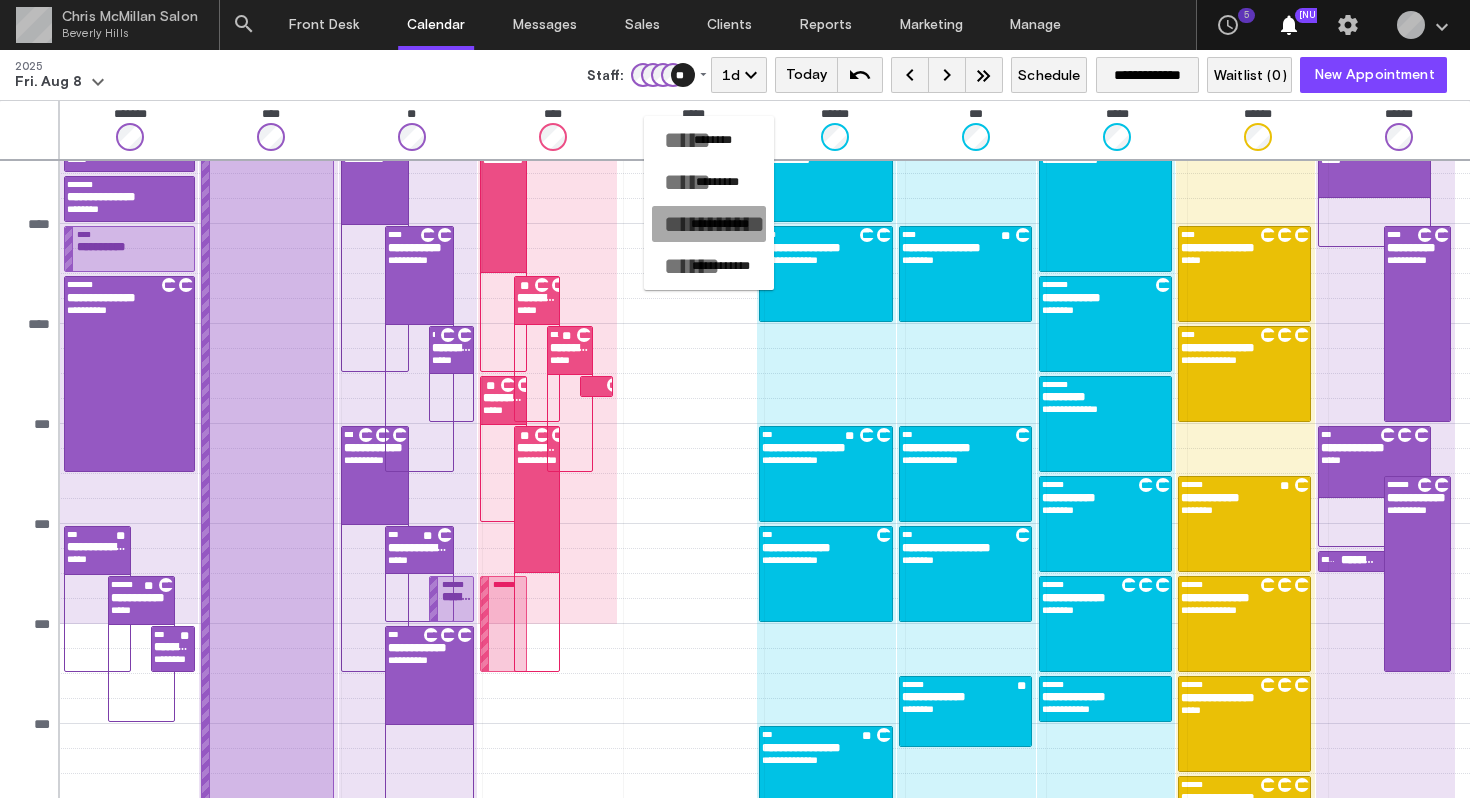 click on "**********" at bounding box center [720, 224] 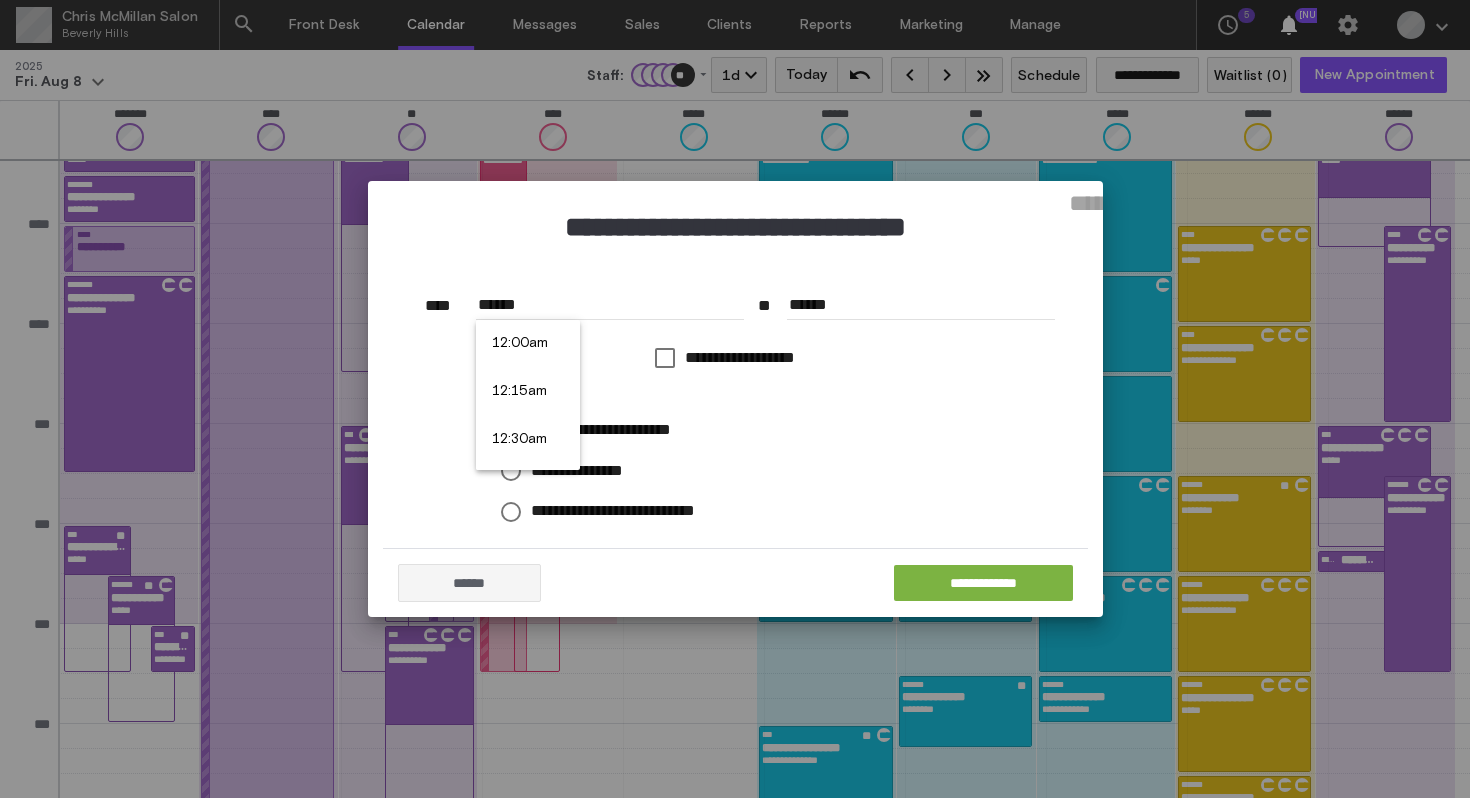 click on "******" at bounding box center (610, 305) 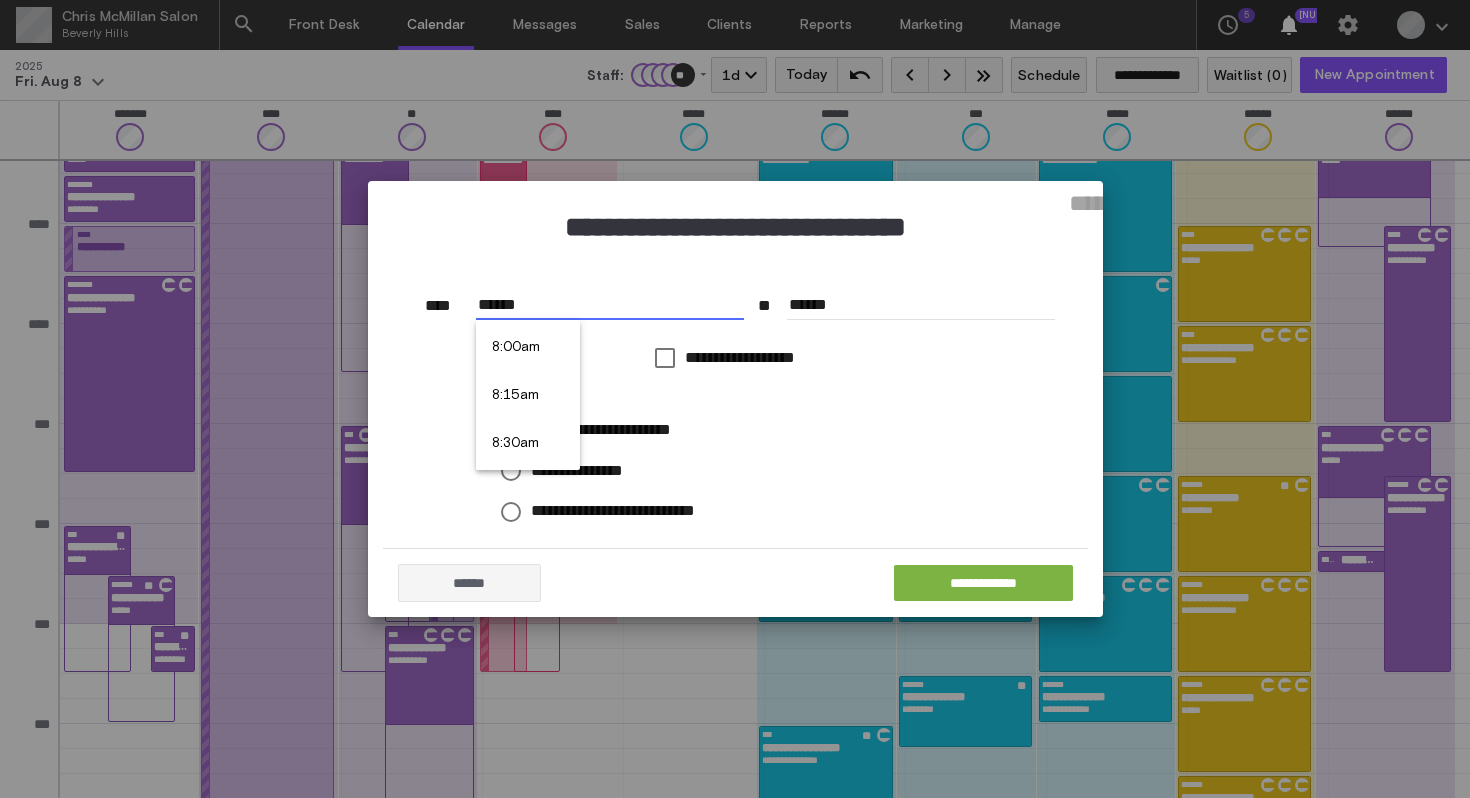 scroll, scrollTop: 1480, scrollLeft: 0, axis: vertical 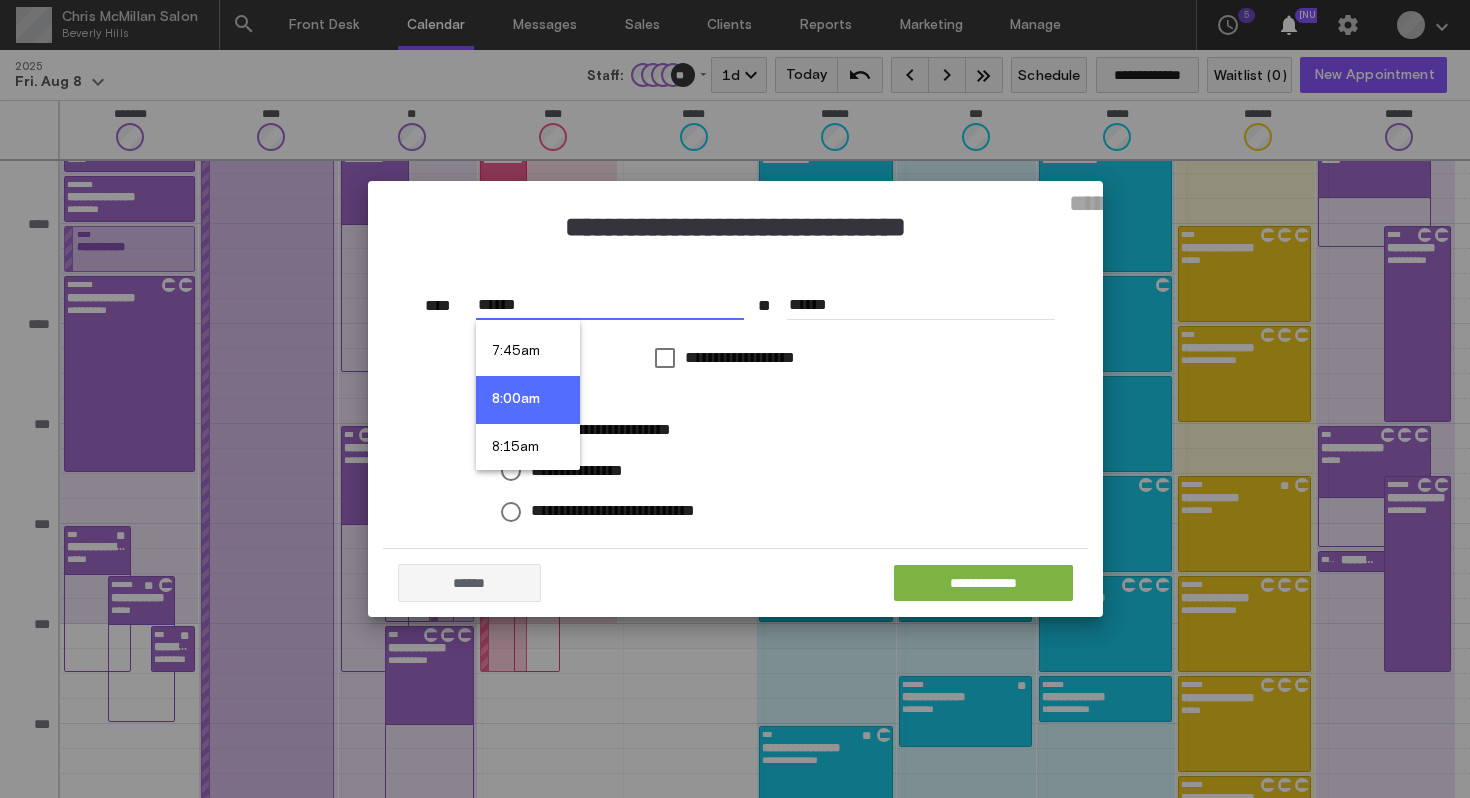 type on "******" 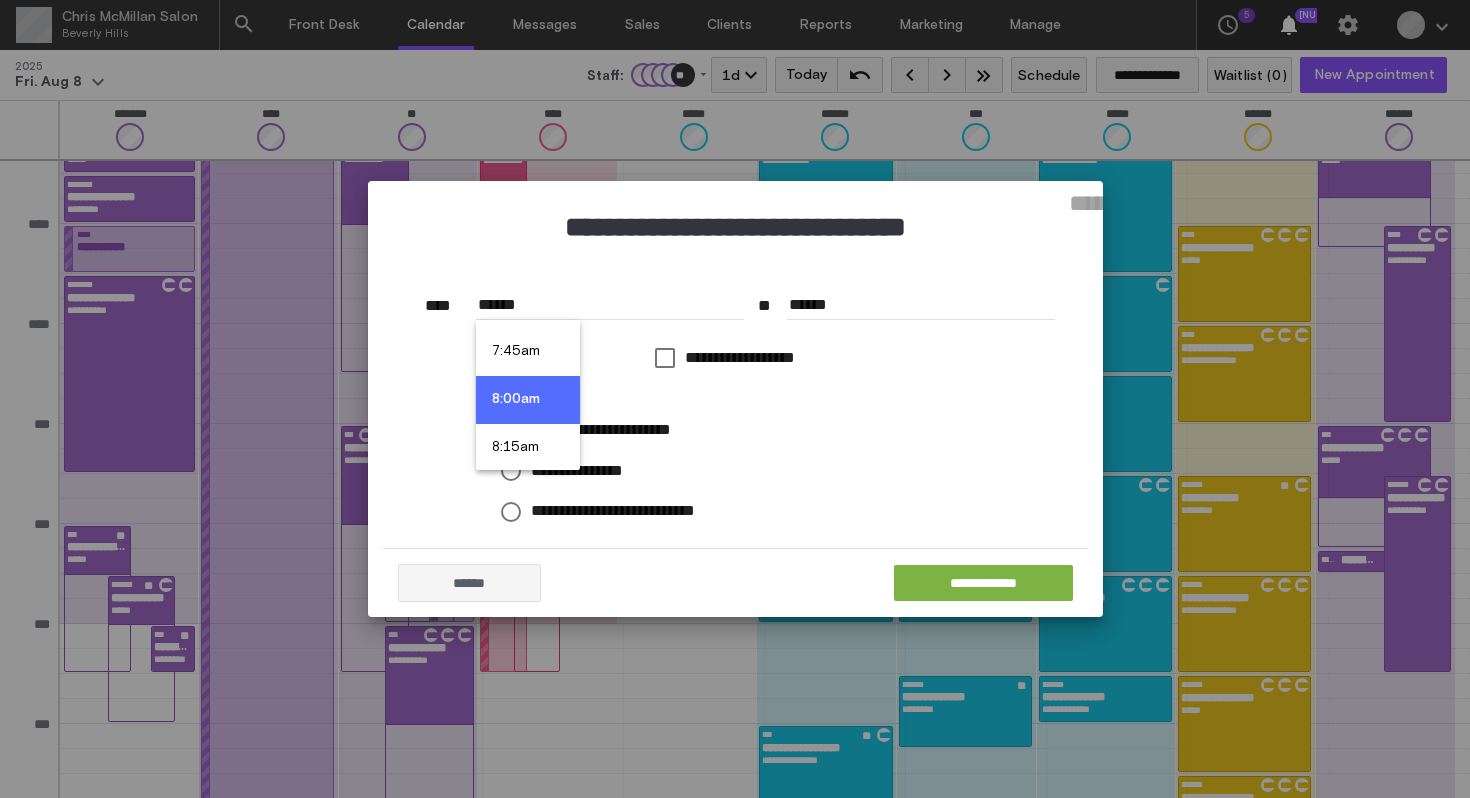 click on "8:00am" at bounding box center [528, 400] 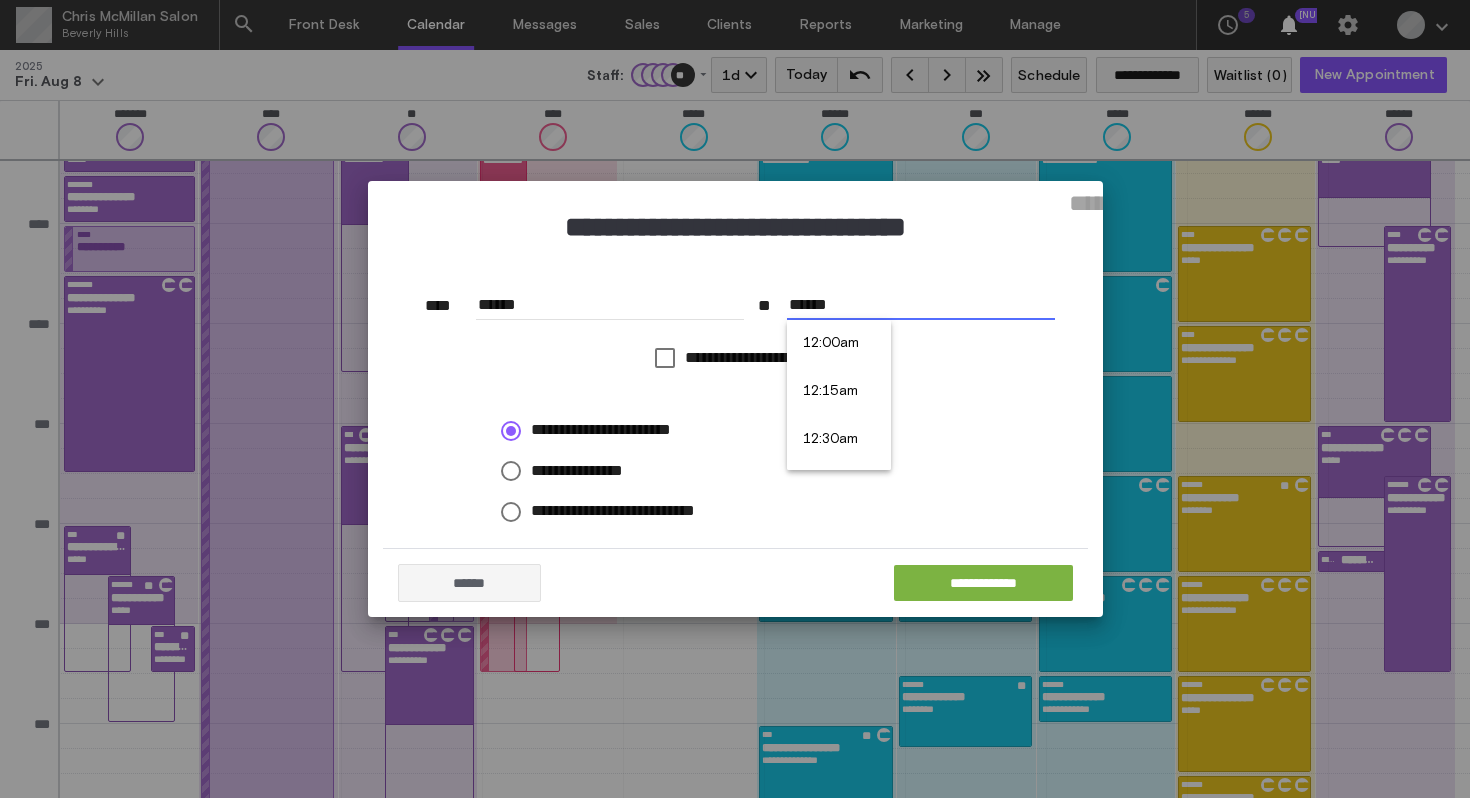 click on "******" at bounding box center (921, 305) 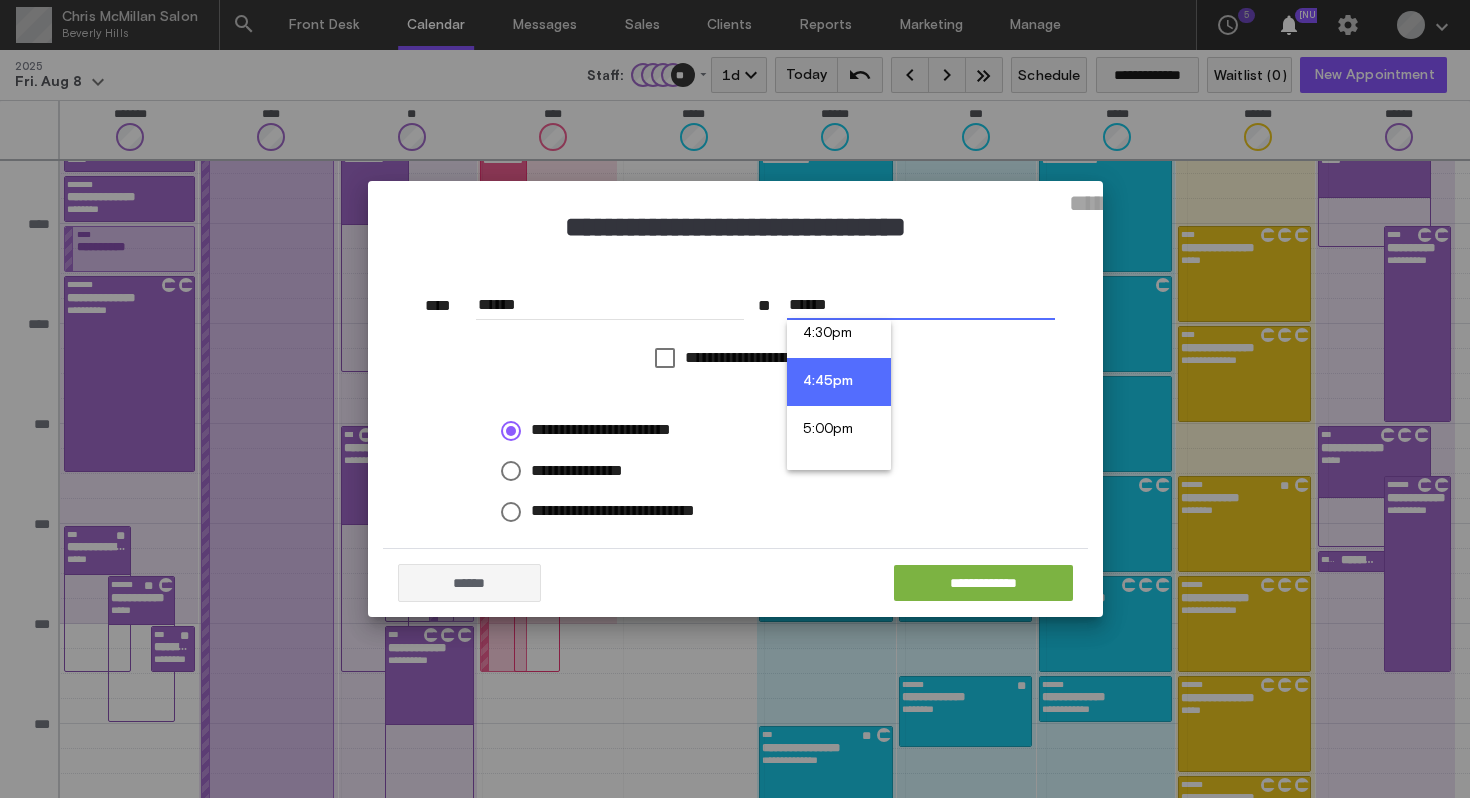scroll, scrollTop: 3183, scrollLeft: 0, axis: vertical 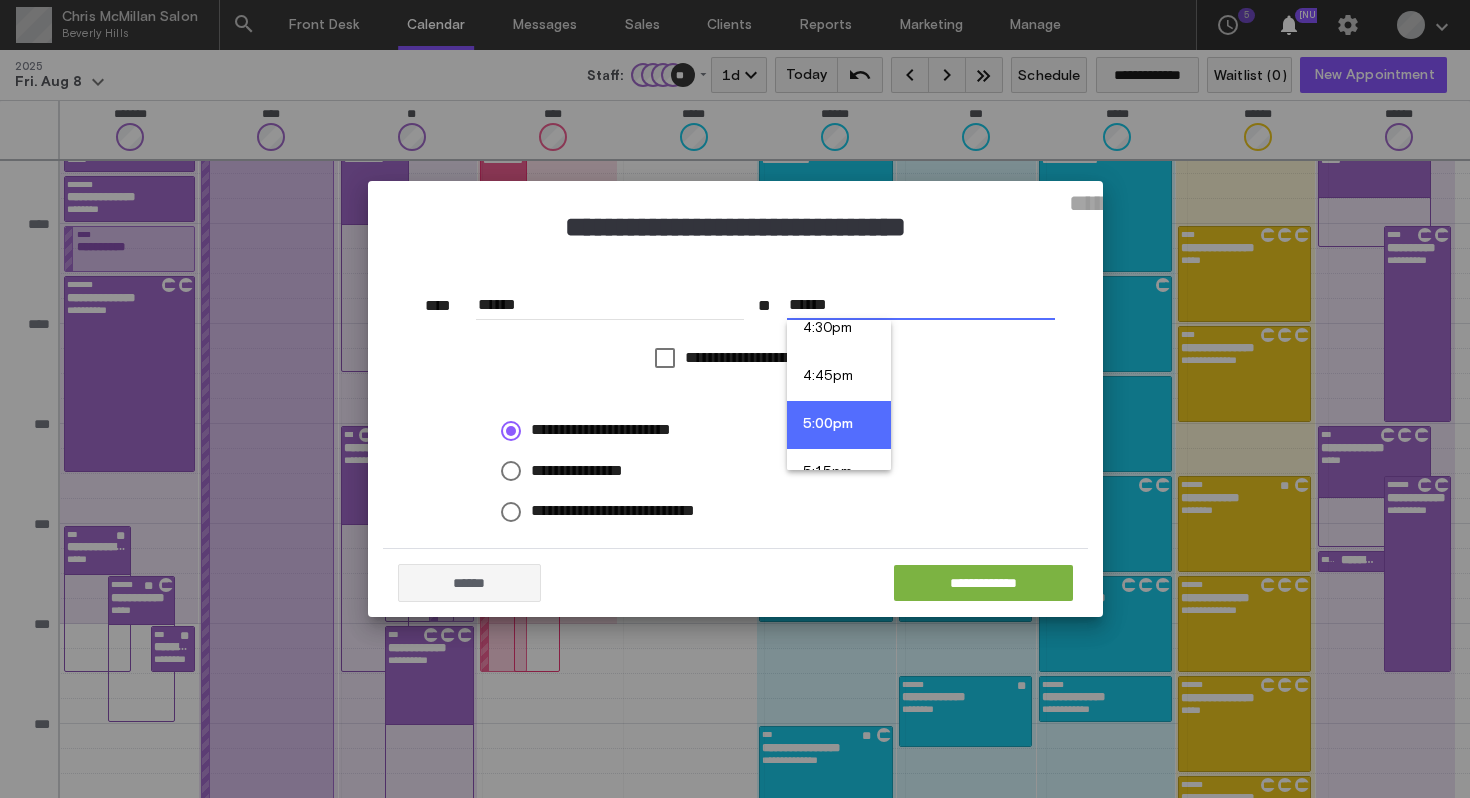 type on "******" 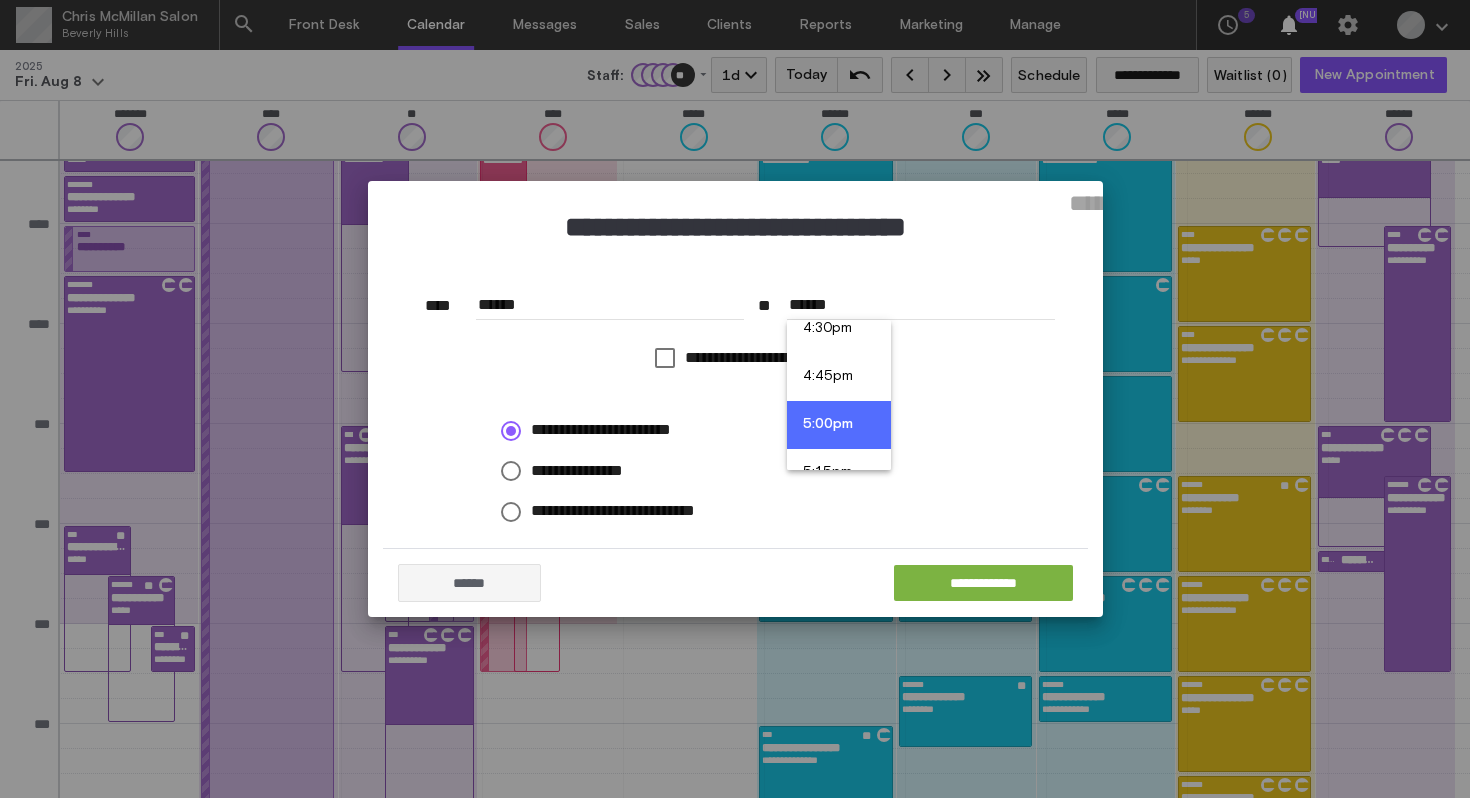 click on "5:00pm" at bounding box center (839, 425) 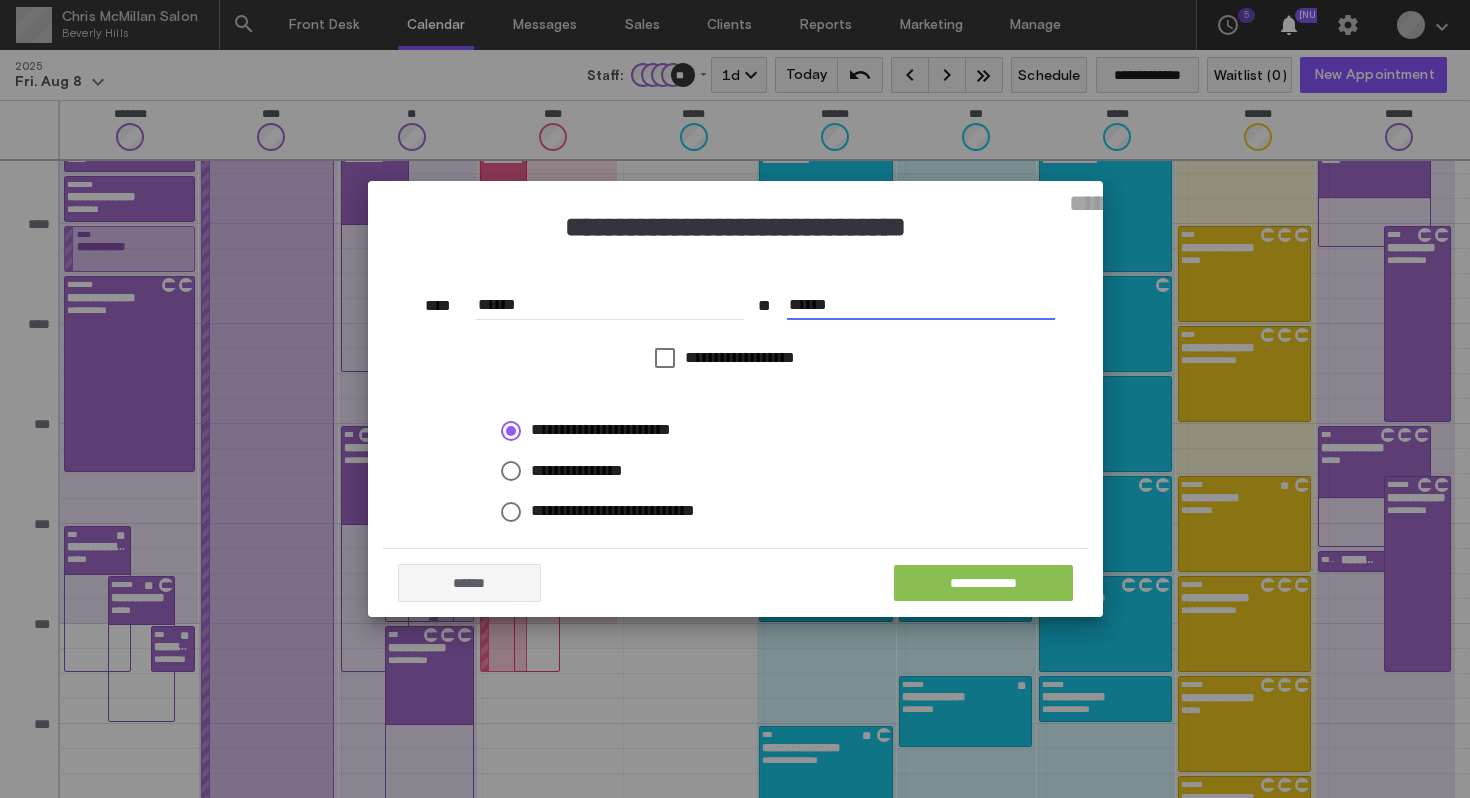 click on "**********" at bounding box center (983, 583) 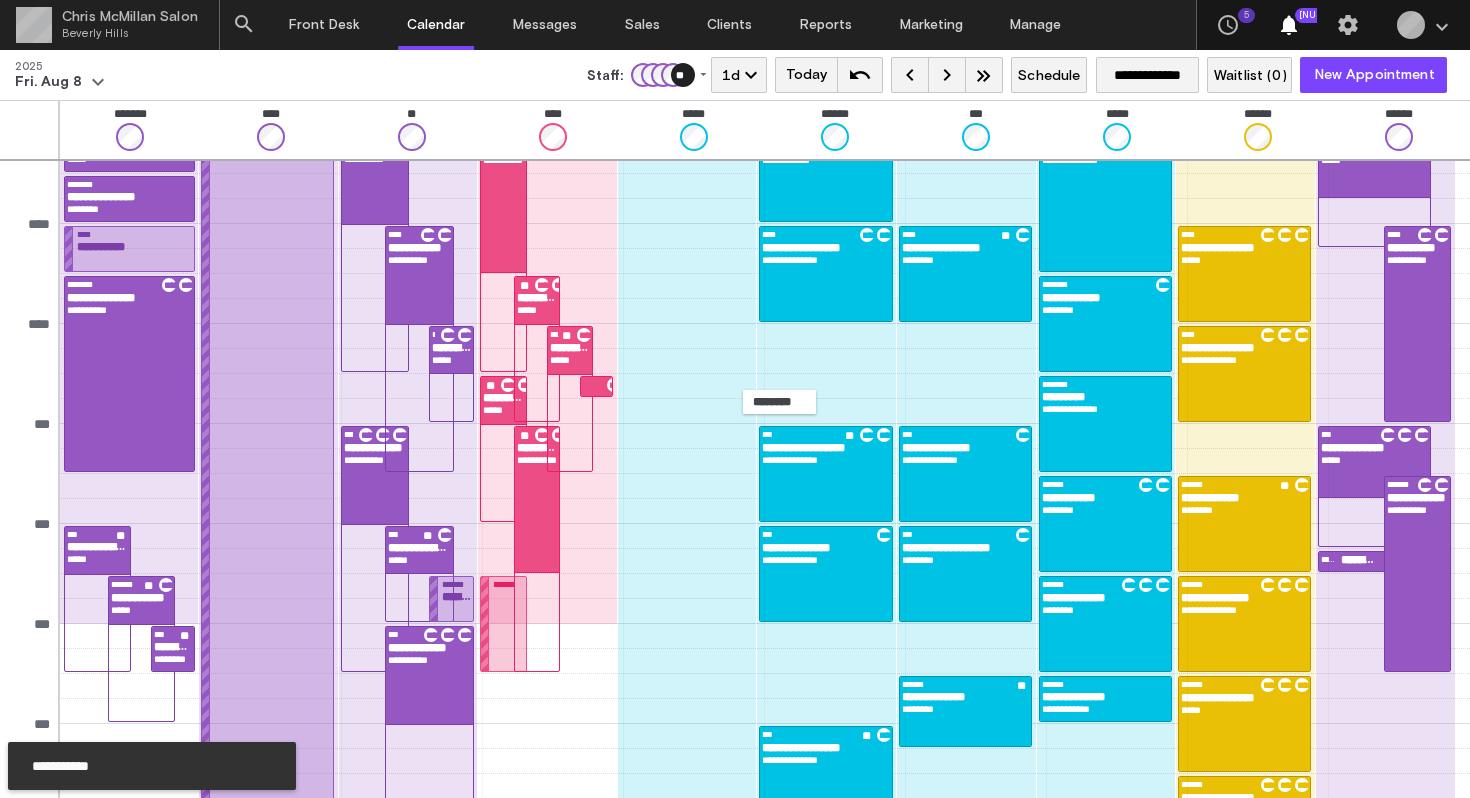 scroll, scrollTop: 0, scrollLeft: 0, axis: both 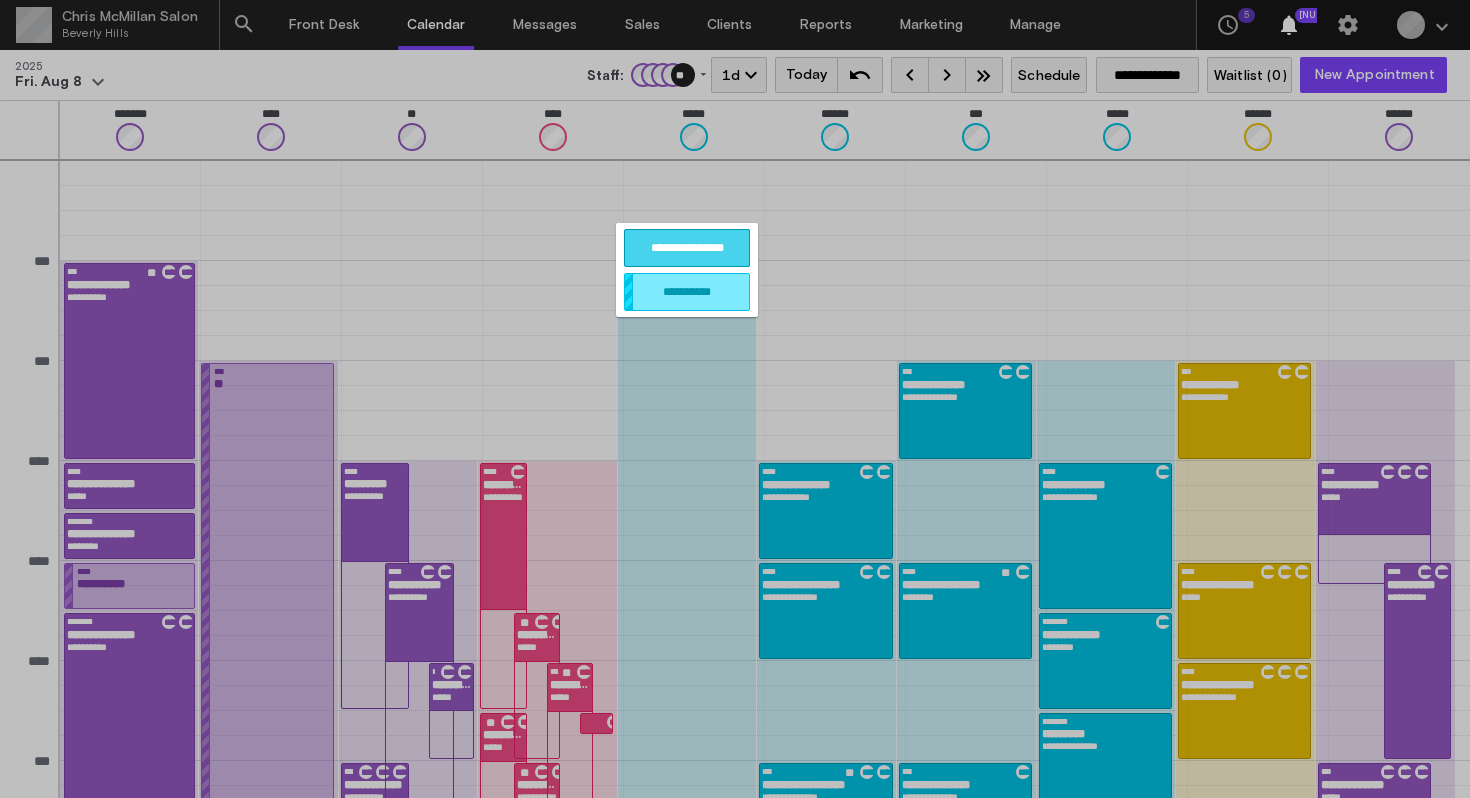 click on "**********" at bounding box center (687, 248) 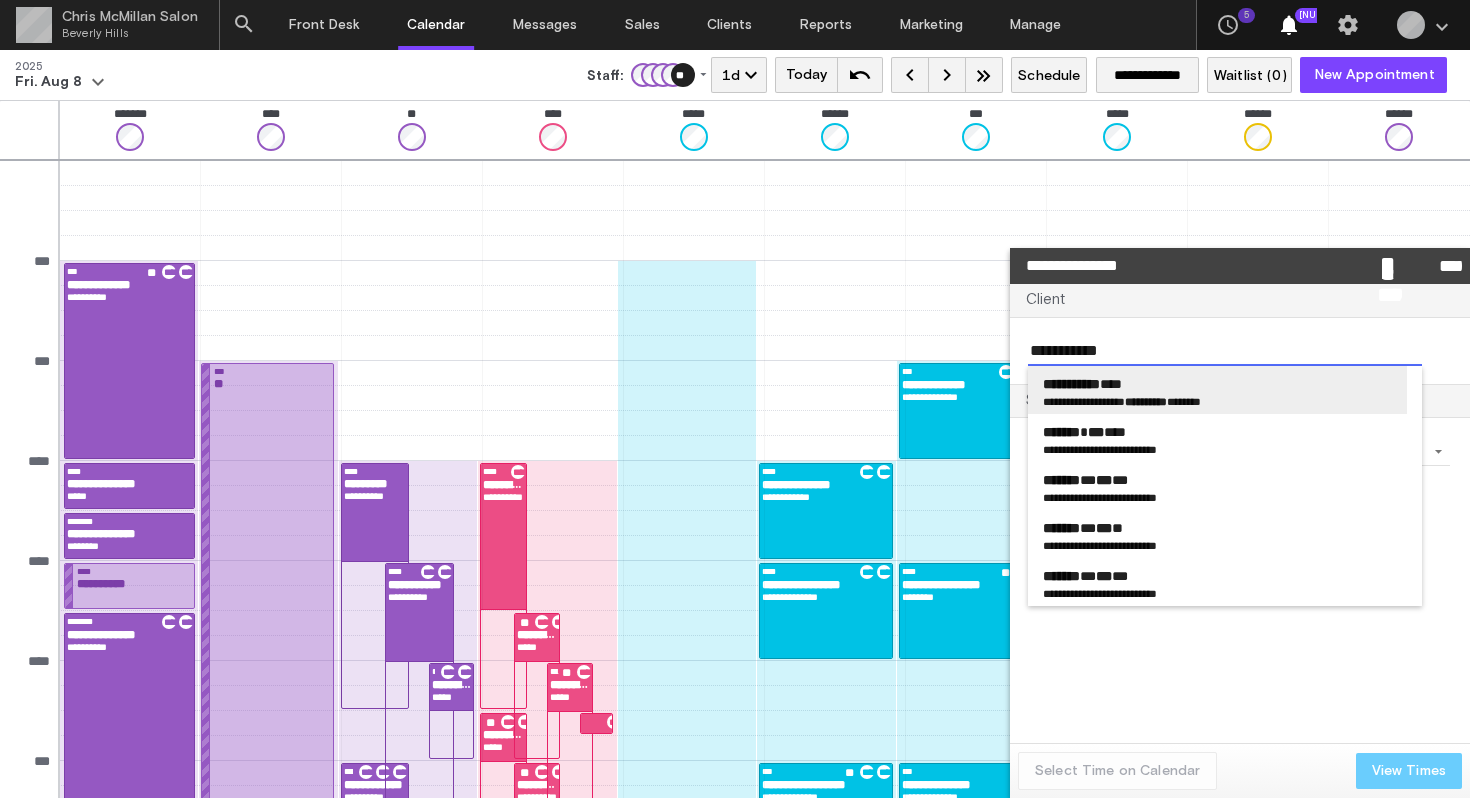 click on "**********" at bounding box center [1071, 384] 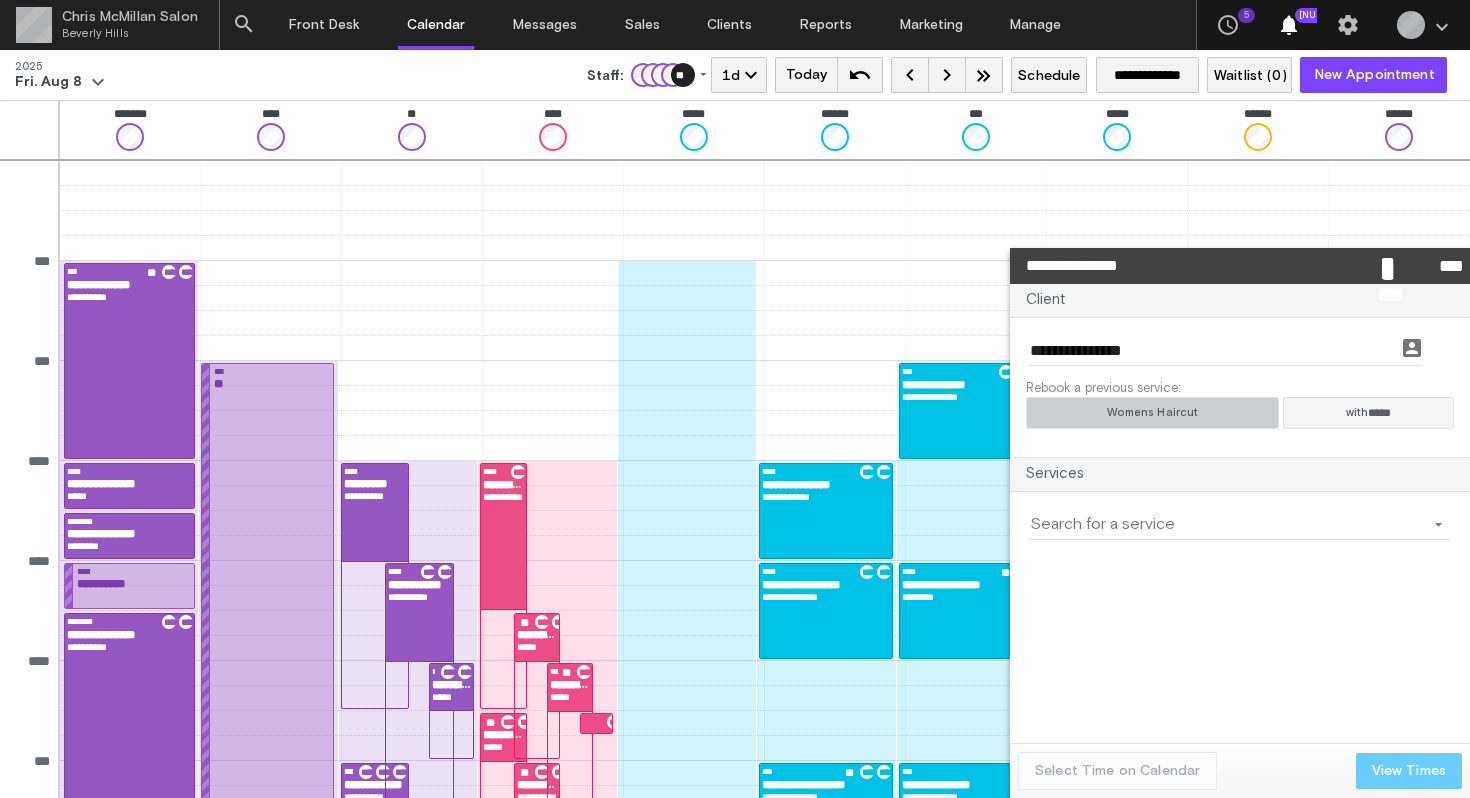 click on "Womens Haircut" 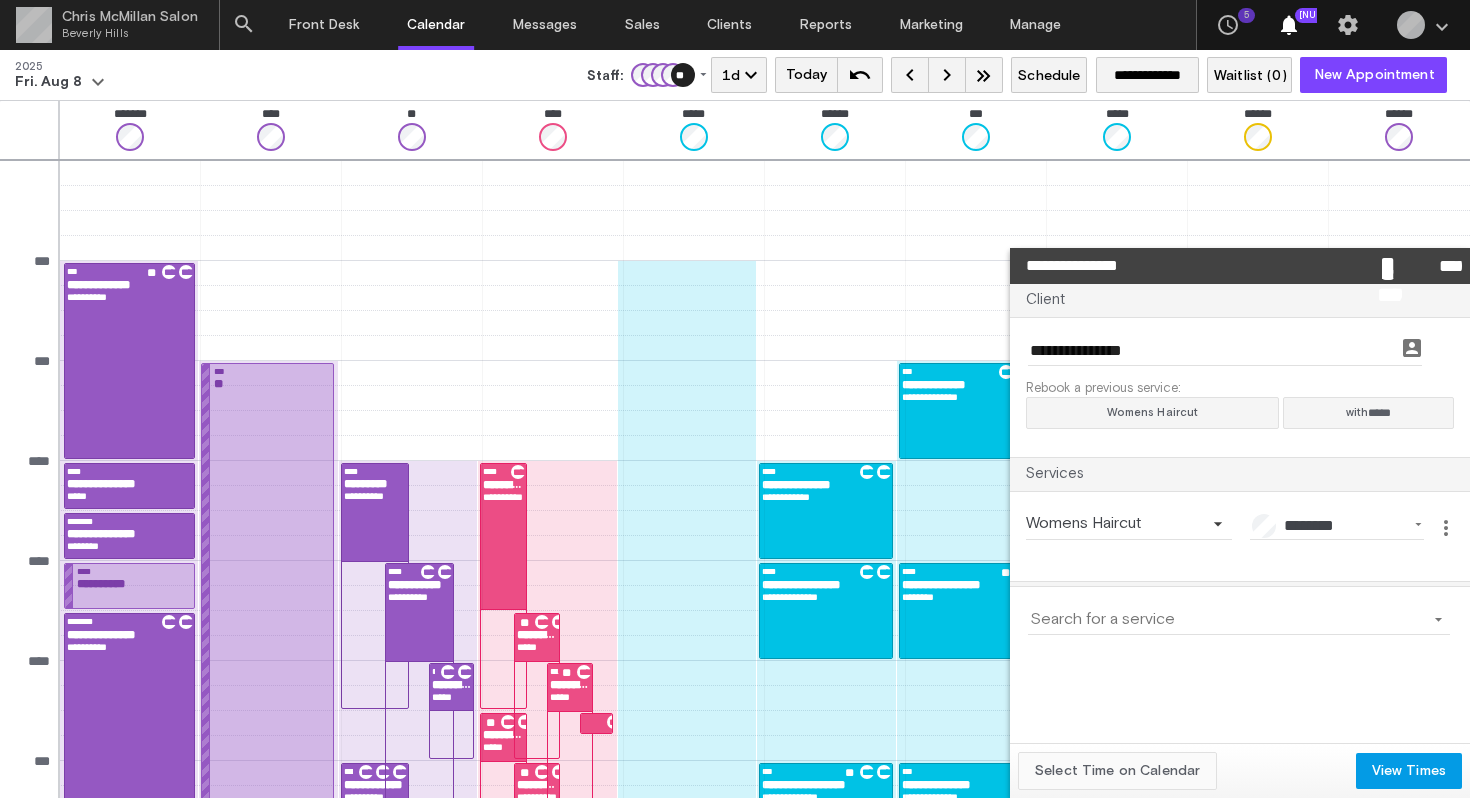 click on "Select Time on Calendar" 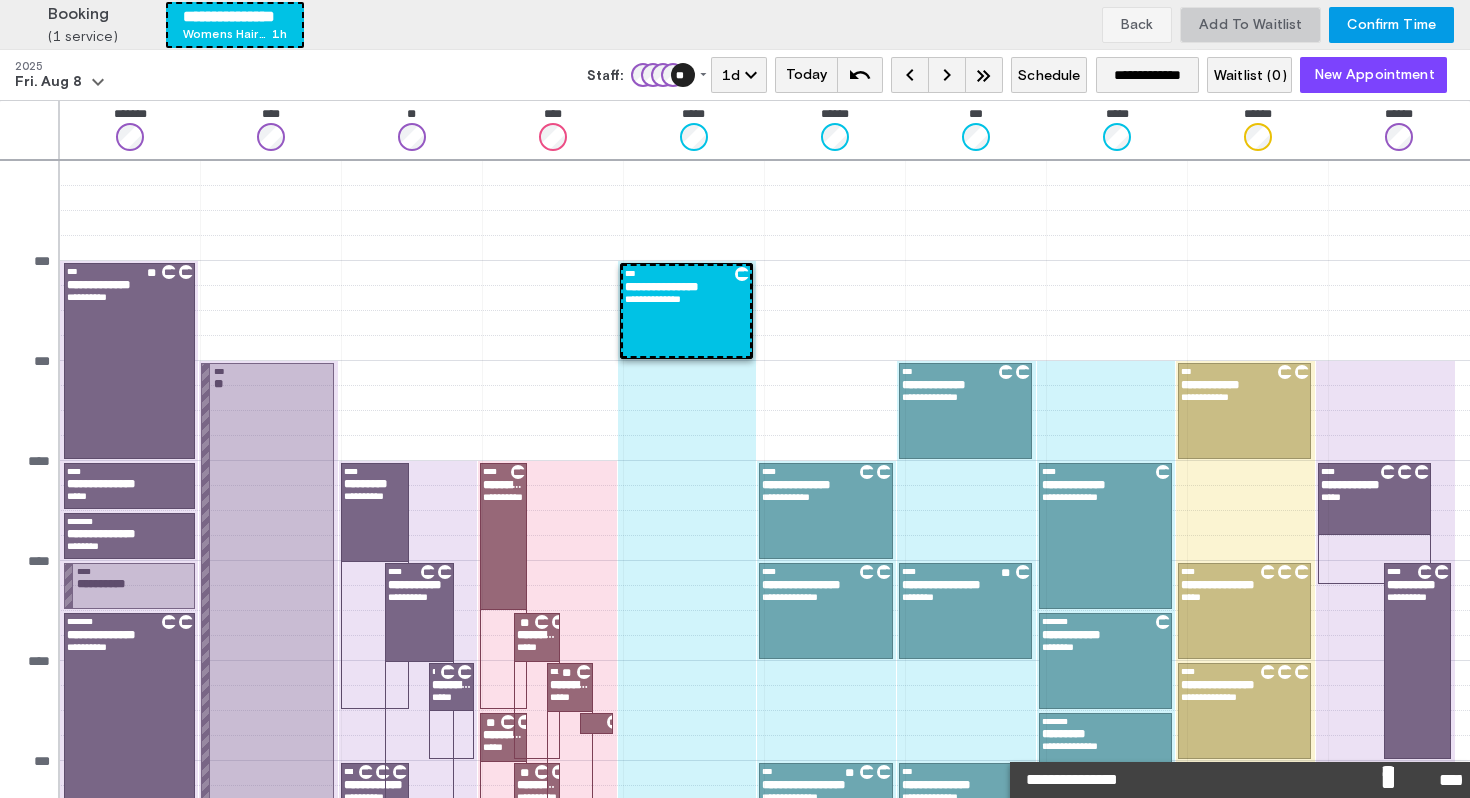 click on "Add To Waitlist" at bounding box center [1250, 25] 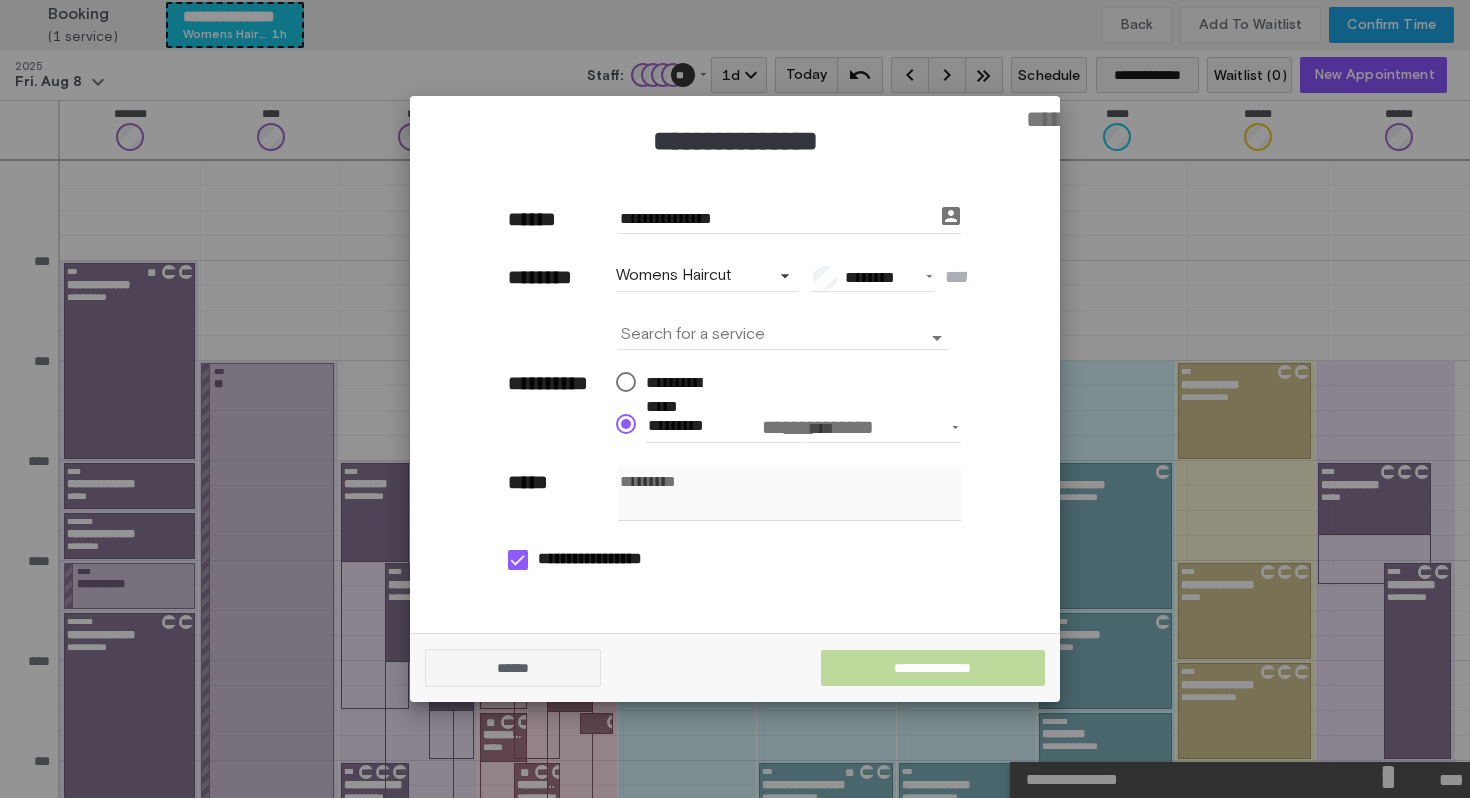 click on "*****" at bounding box center (1036, 117) 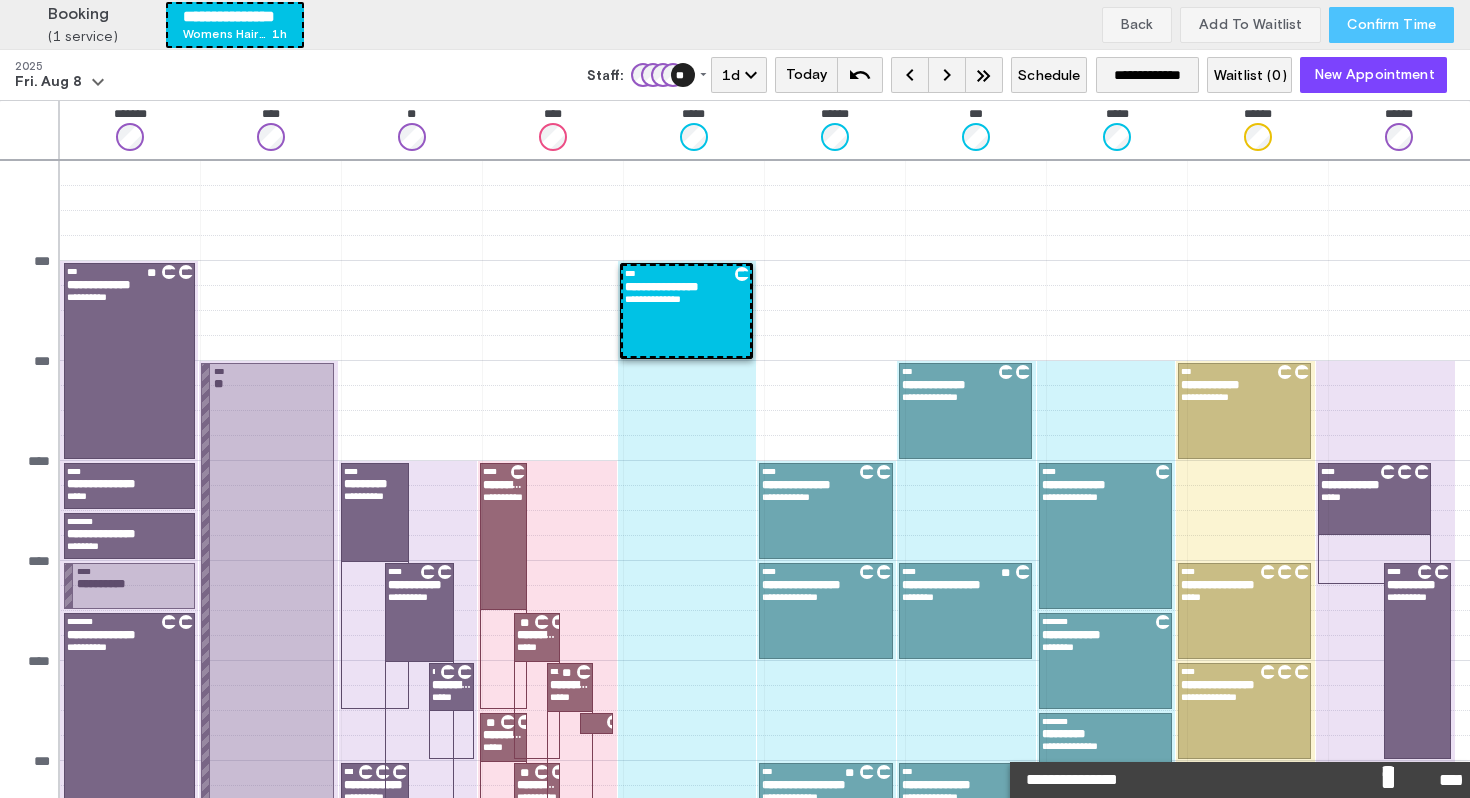click on "Confirm Time" at bounding box center [1391, 25] 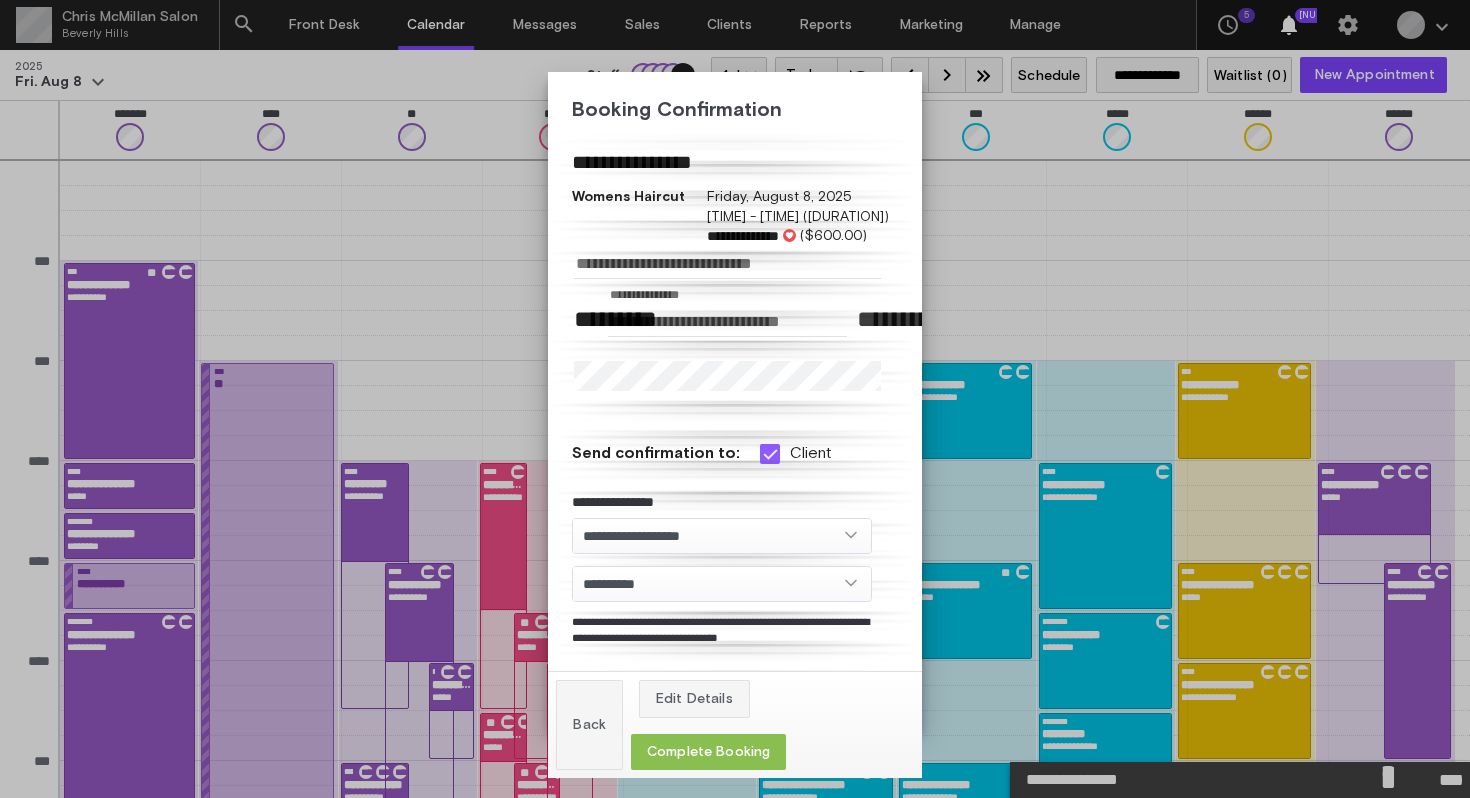 click on "Complete Booking" 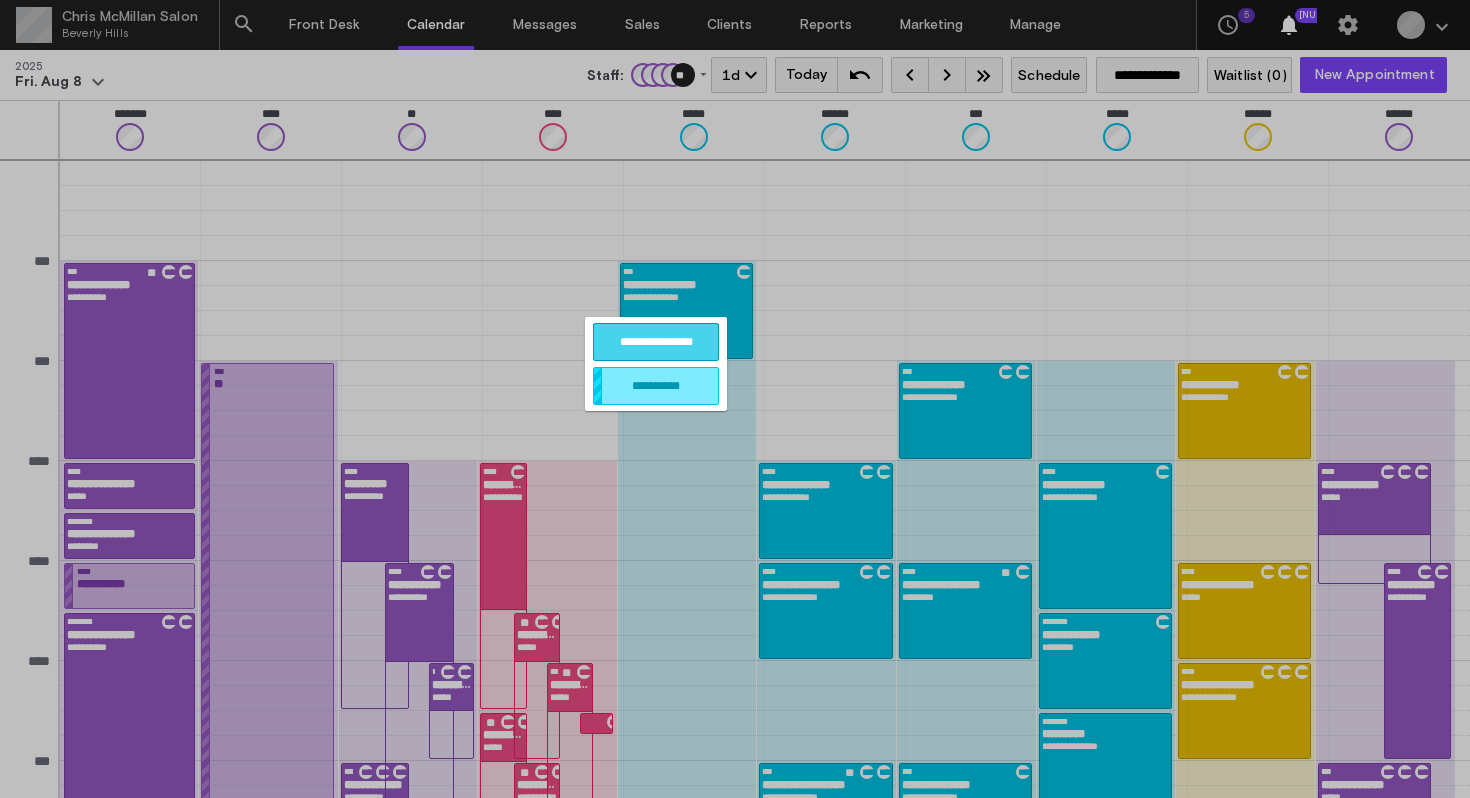 click on "**********" at bounding box center (656, 342) 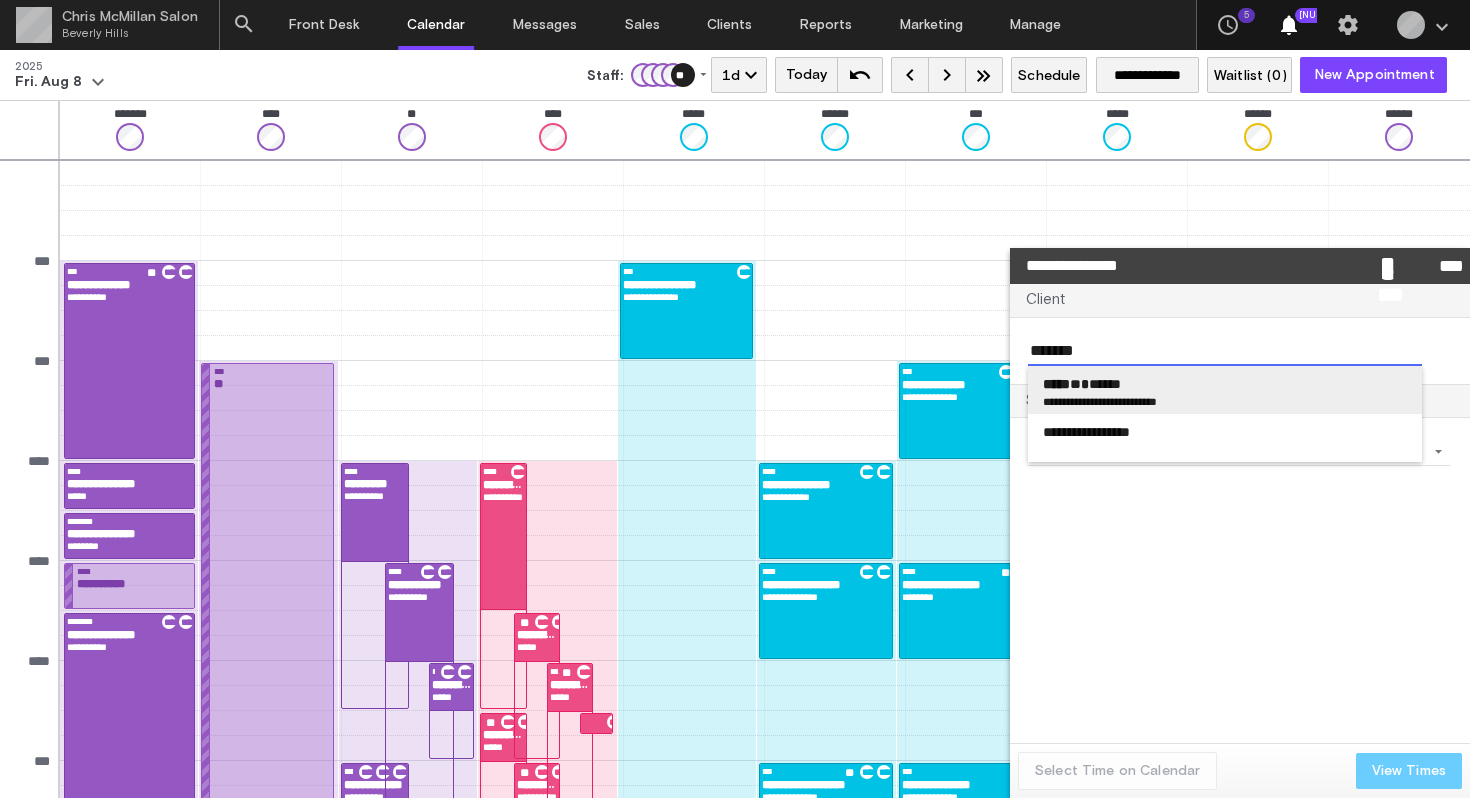 click on "**********" at bounding box center [1071, 401] 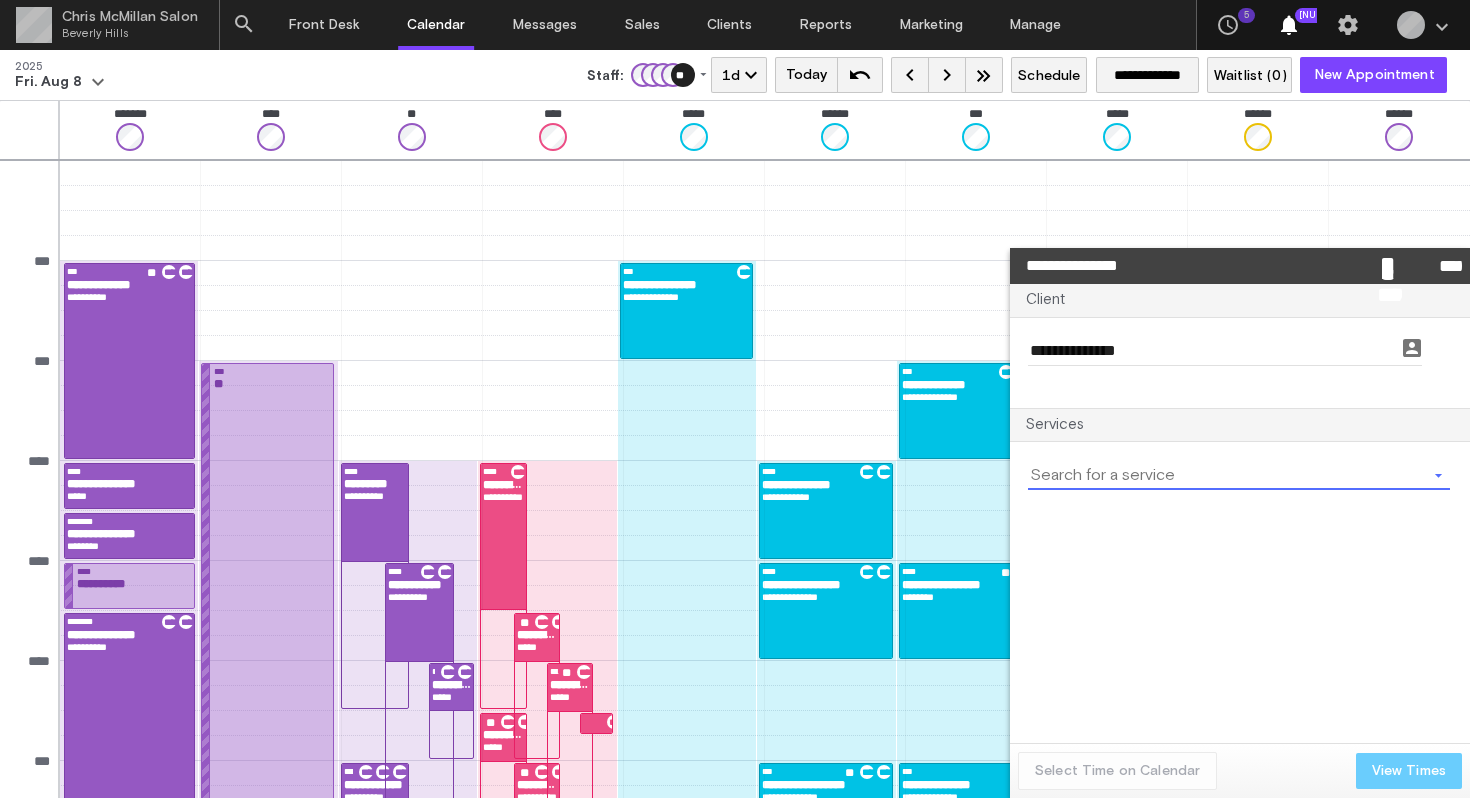 click at bounding box center [1227, 475] 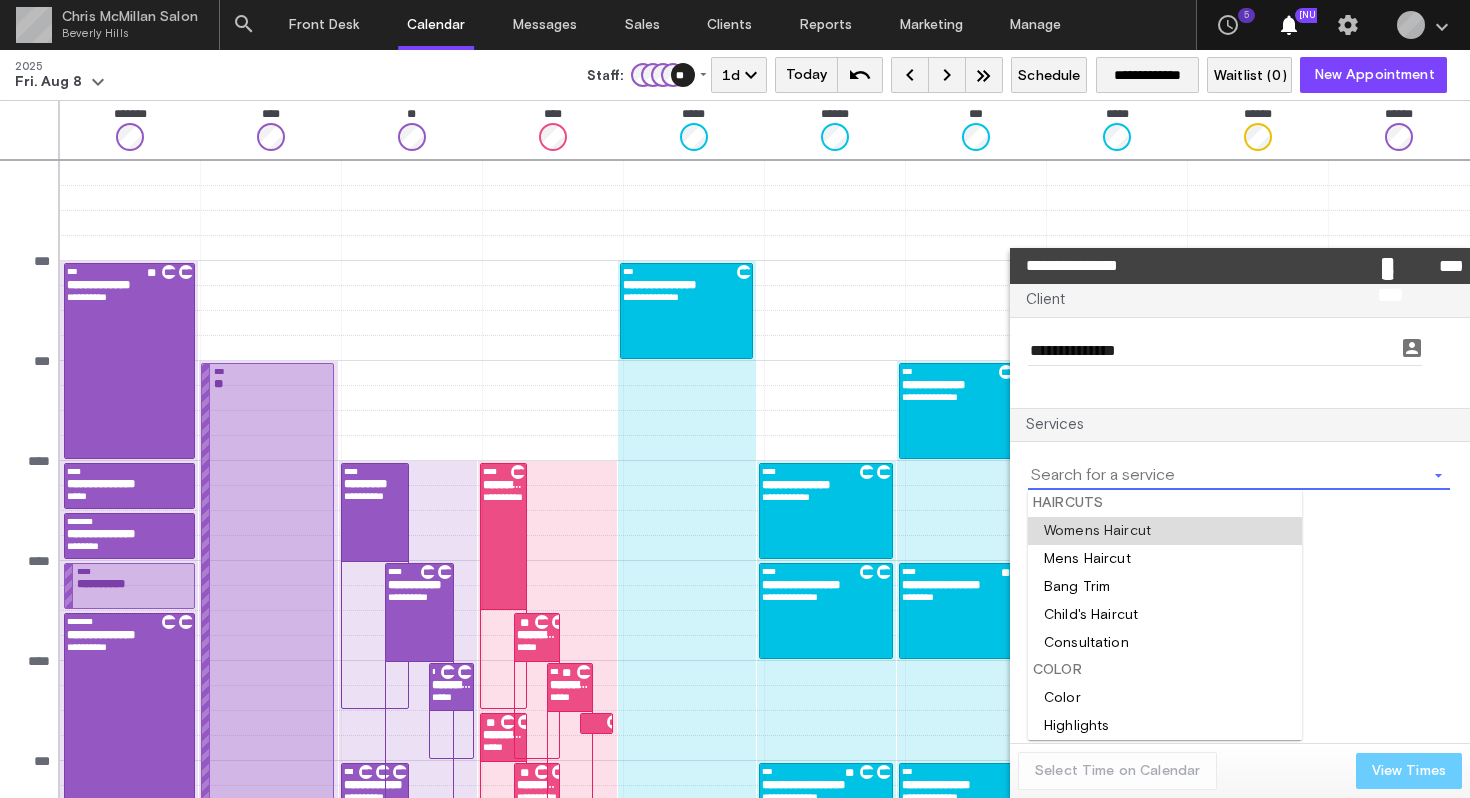 click at bounding box center (1165, 531) 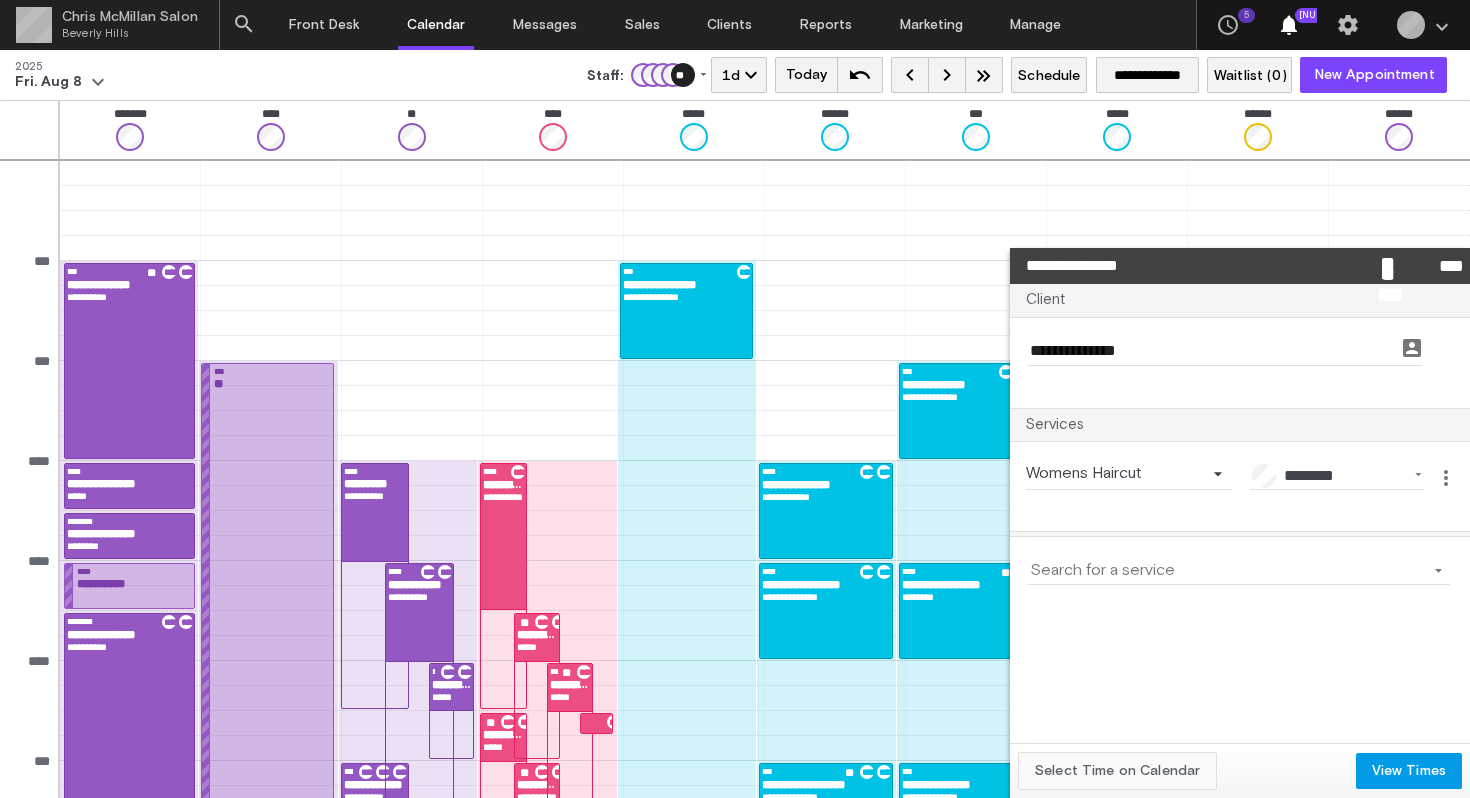 click on "Select Time on Calendar" 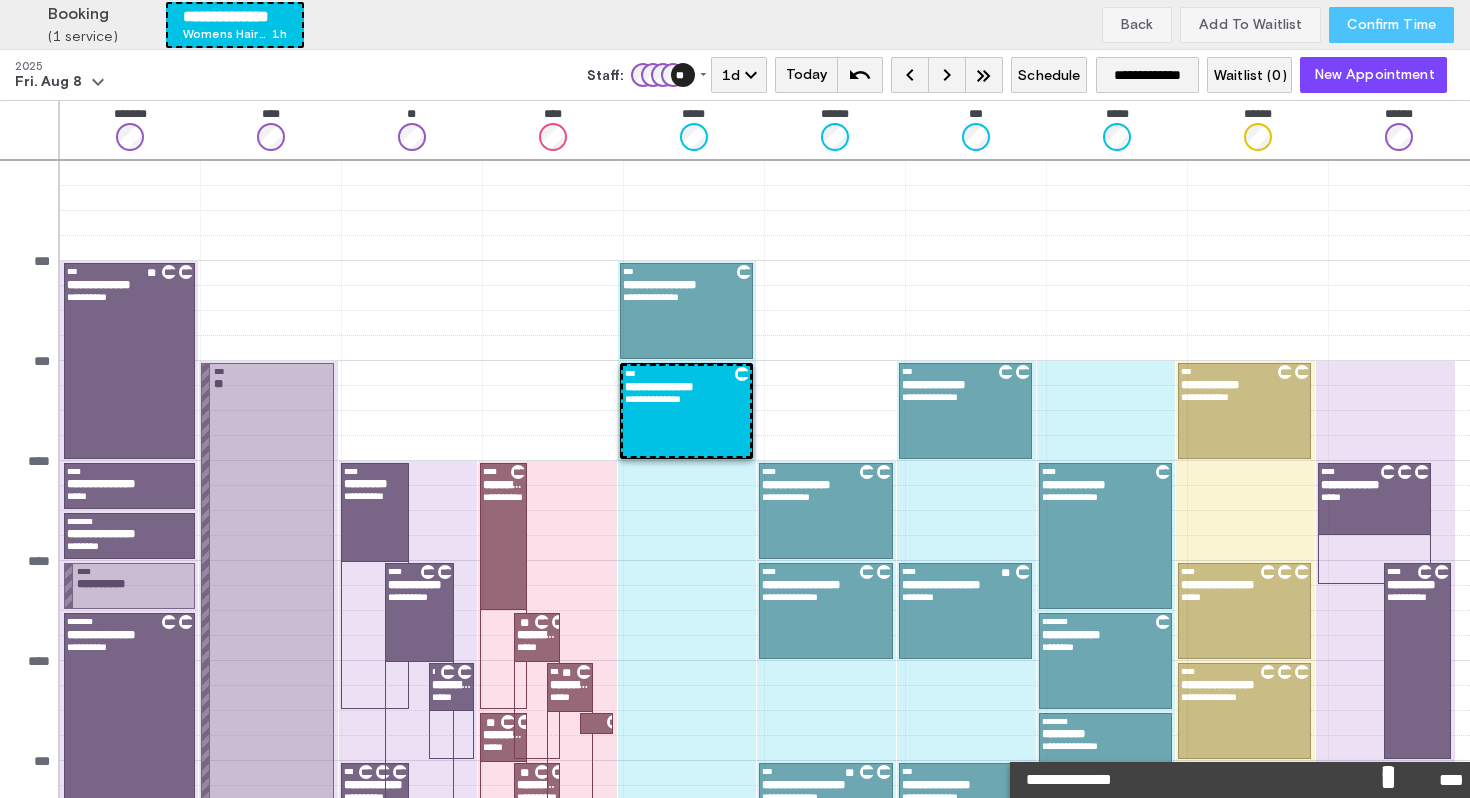 click on "Confirm Time" at bounding box center (1391, 25) 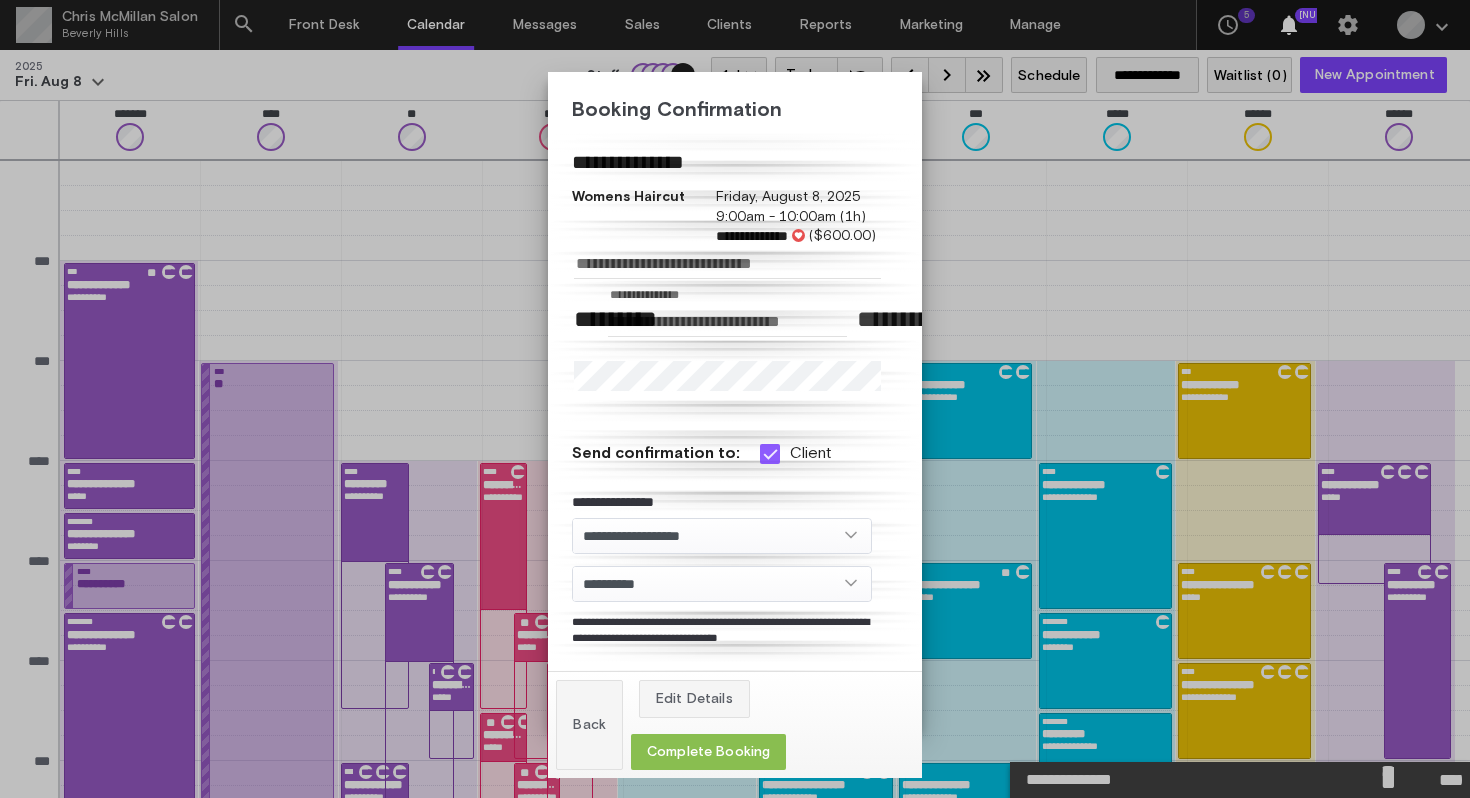click on "Complete Booking" 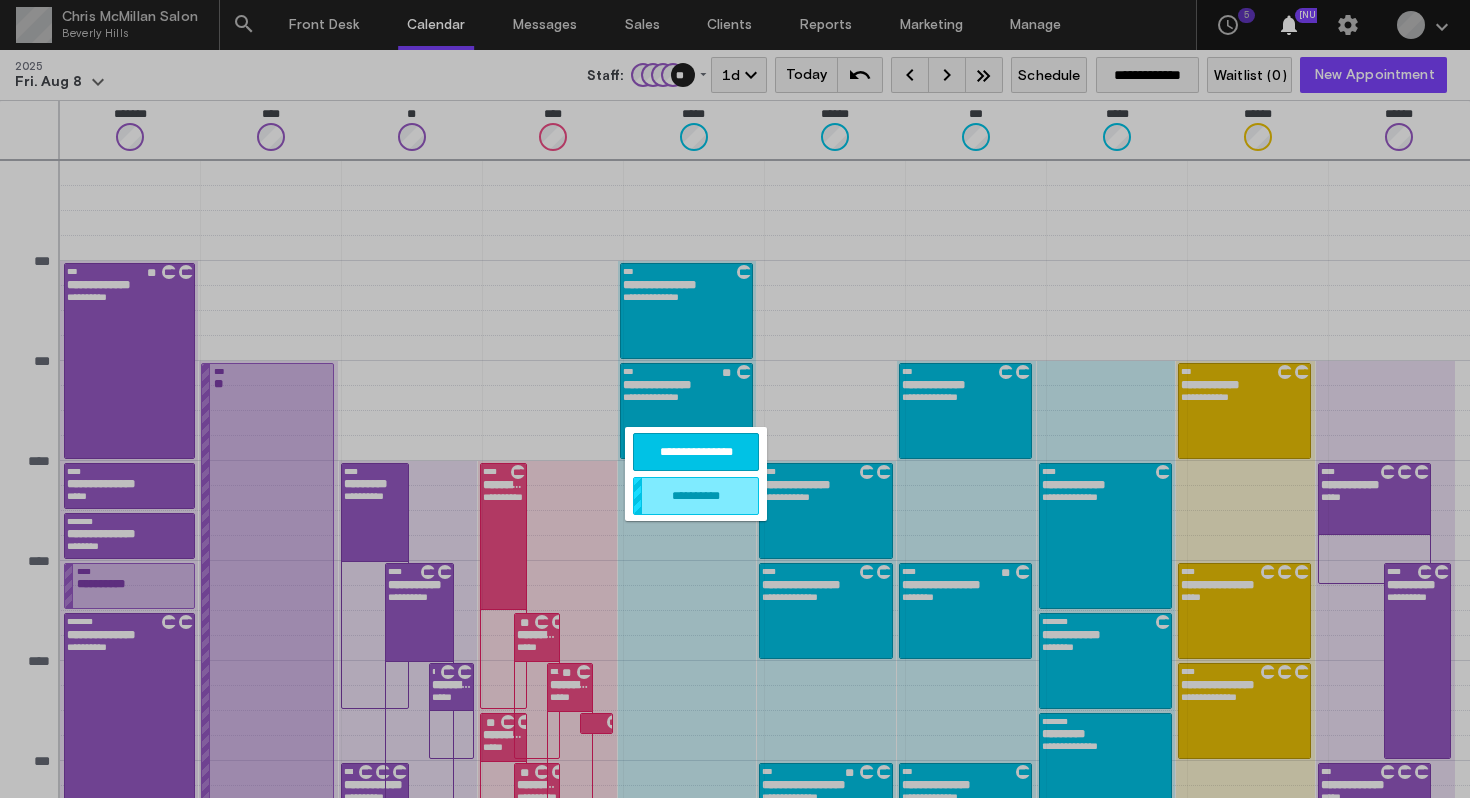click on "**********" at bounding box center [696, 452] 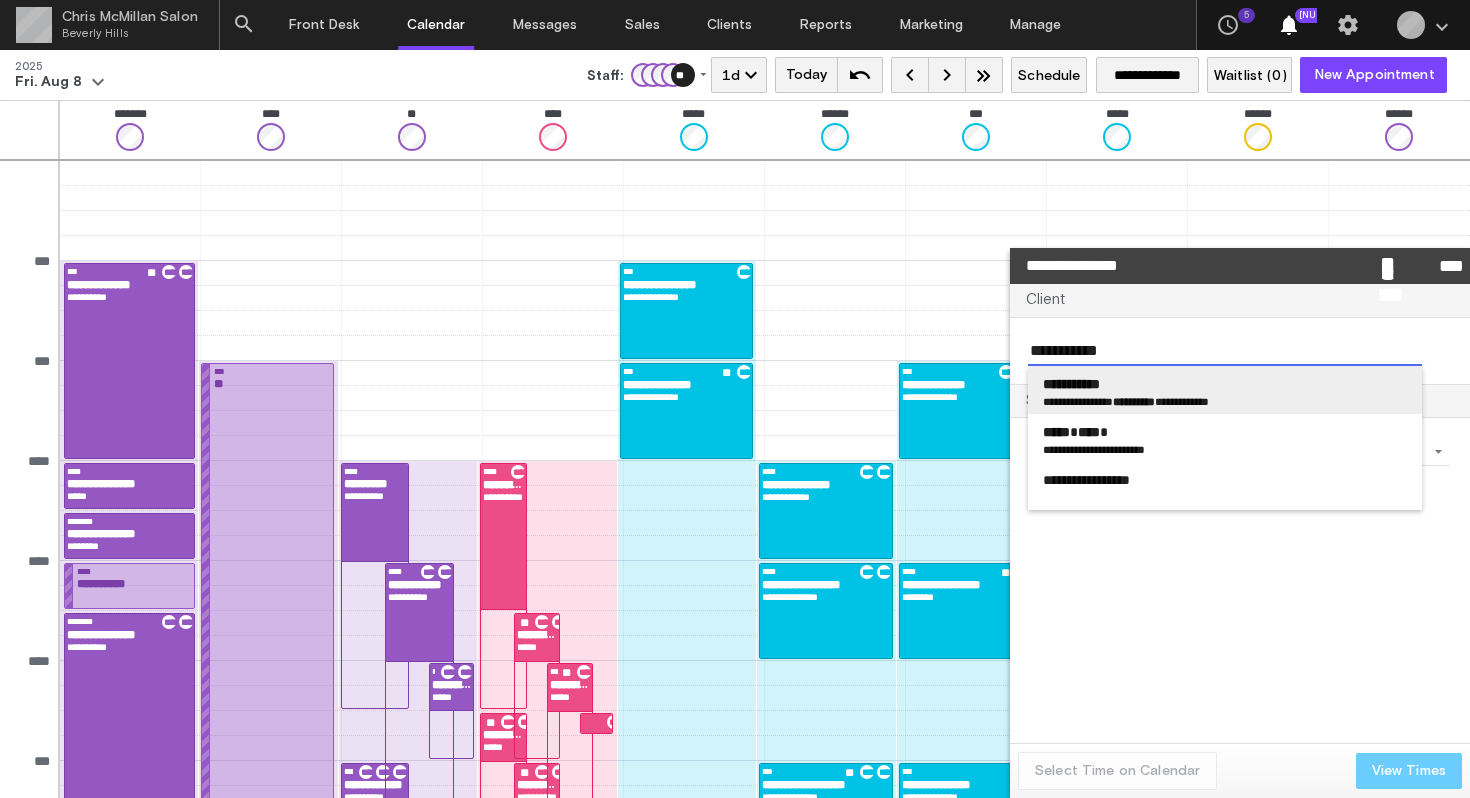 click on "**********" at bounding box center (1071, 384) 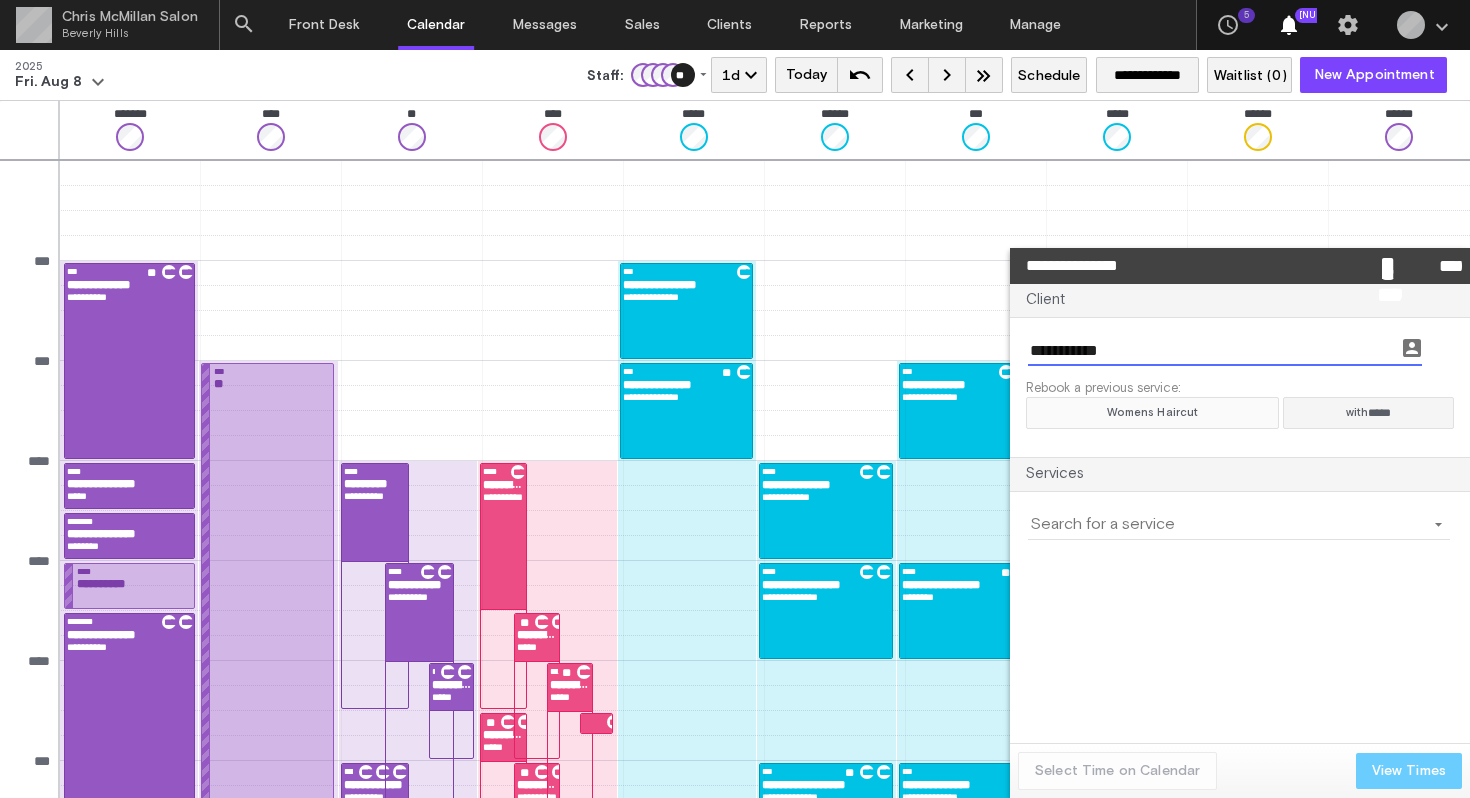click on "Womens Haircut" 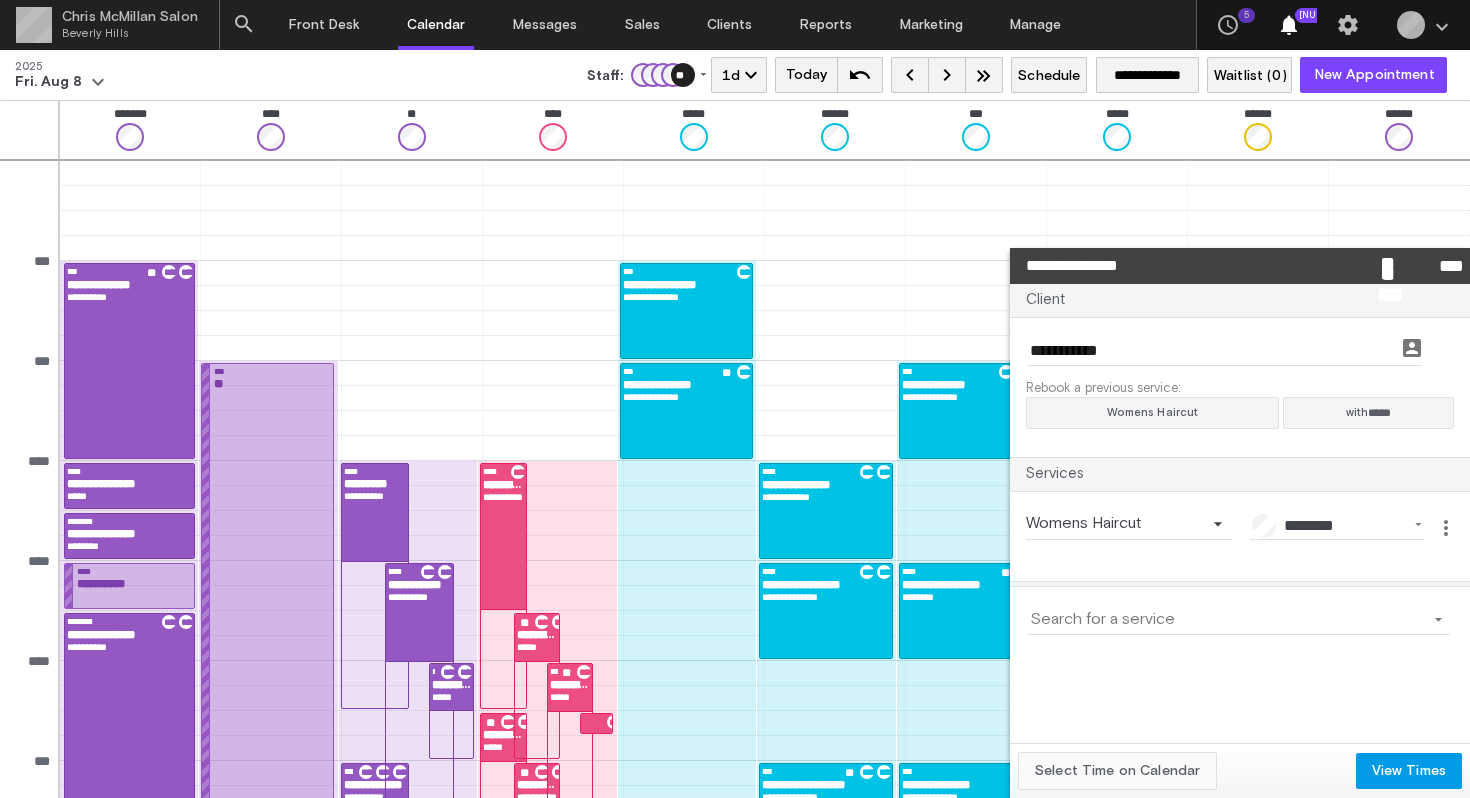 click on "Select Time on Calendar" 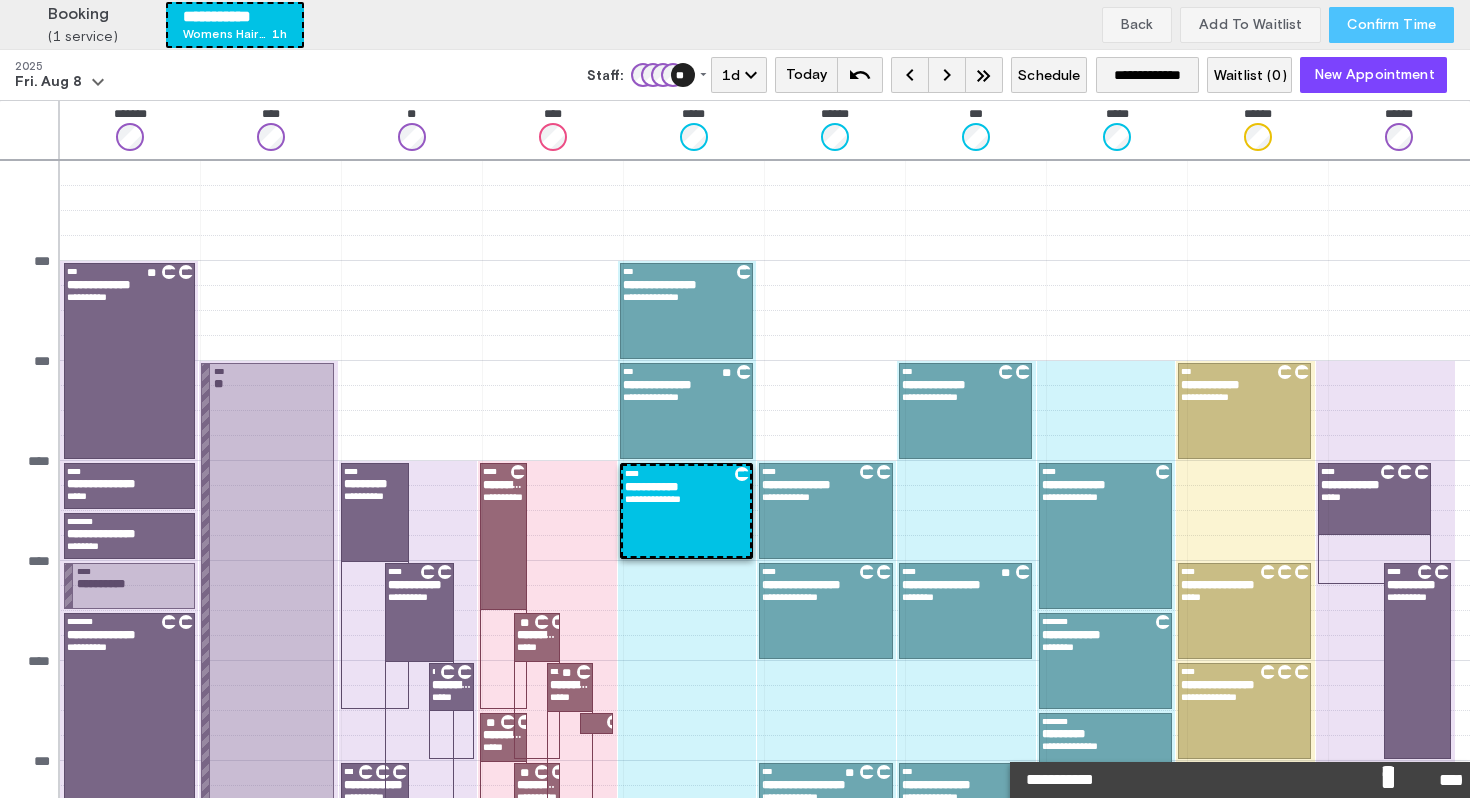 click on "Confirm Time" at bounding box center (1391, 25) 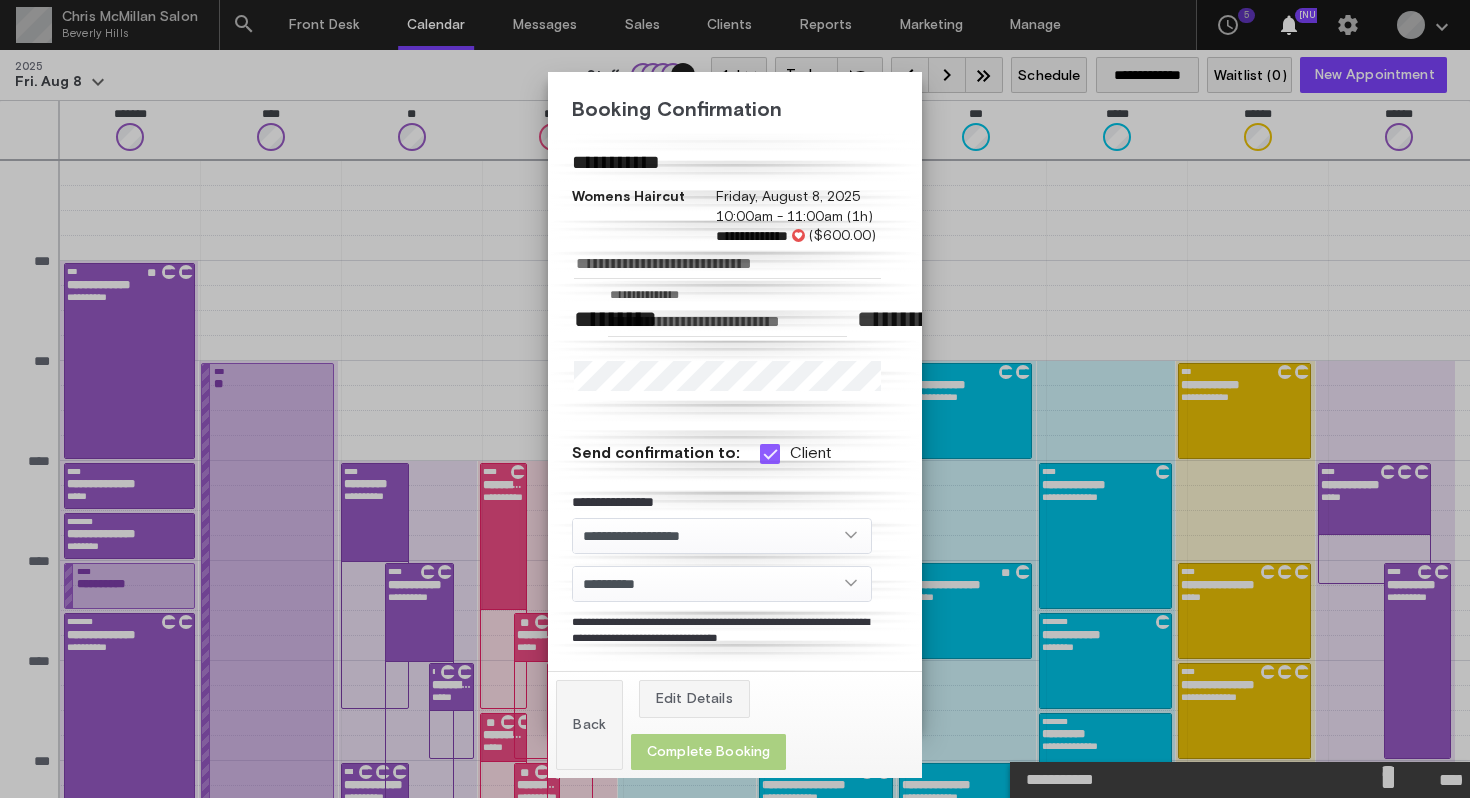 click on "Complete Booking" 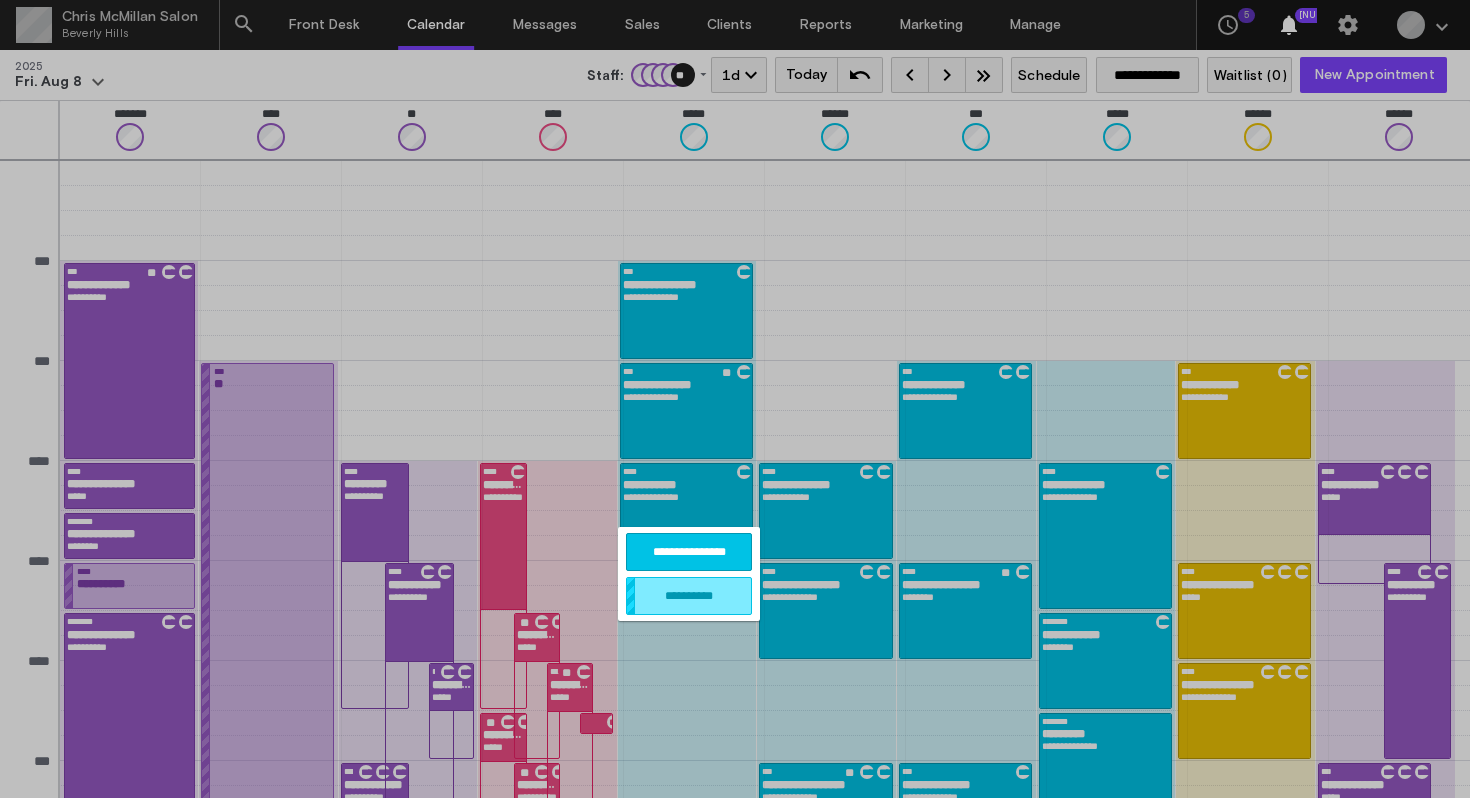 click on "**********" at bounding box center (689, 552) 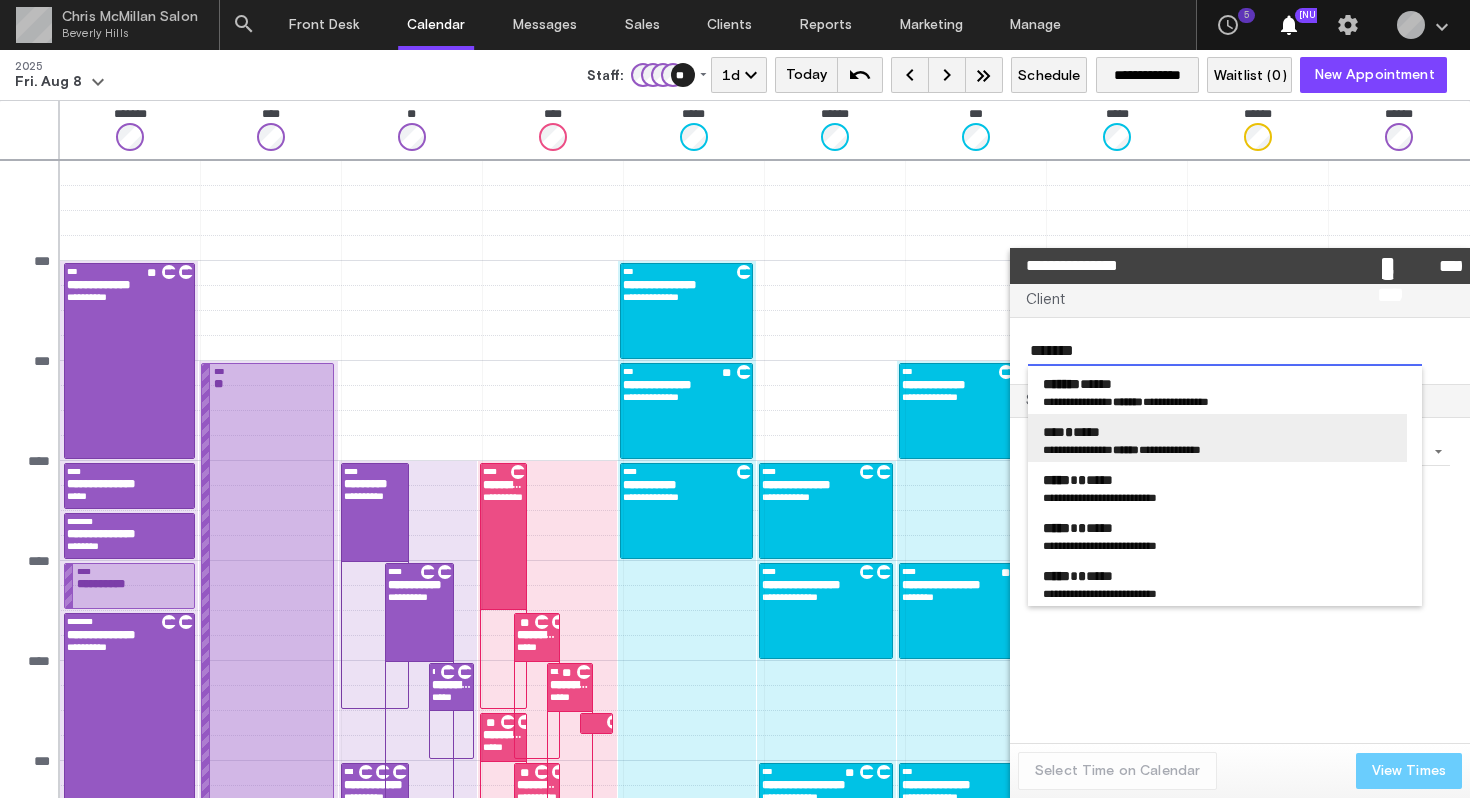 click on "**********" at bounding box center [1071, 449] 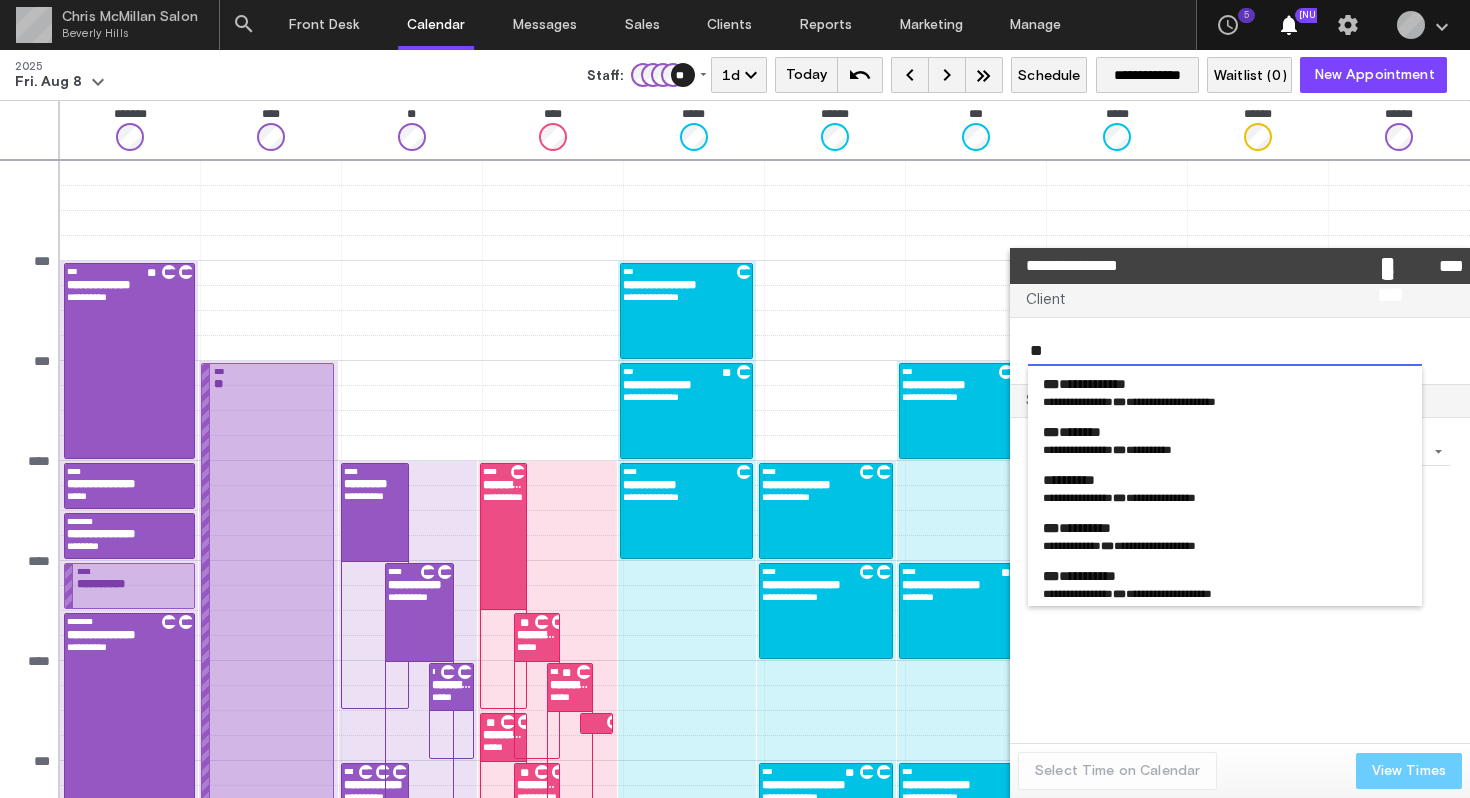 type on "*" 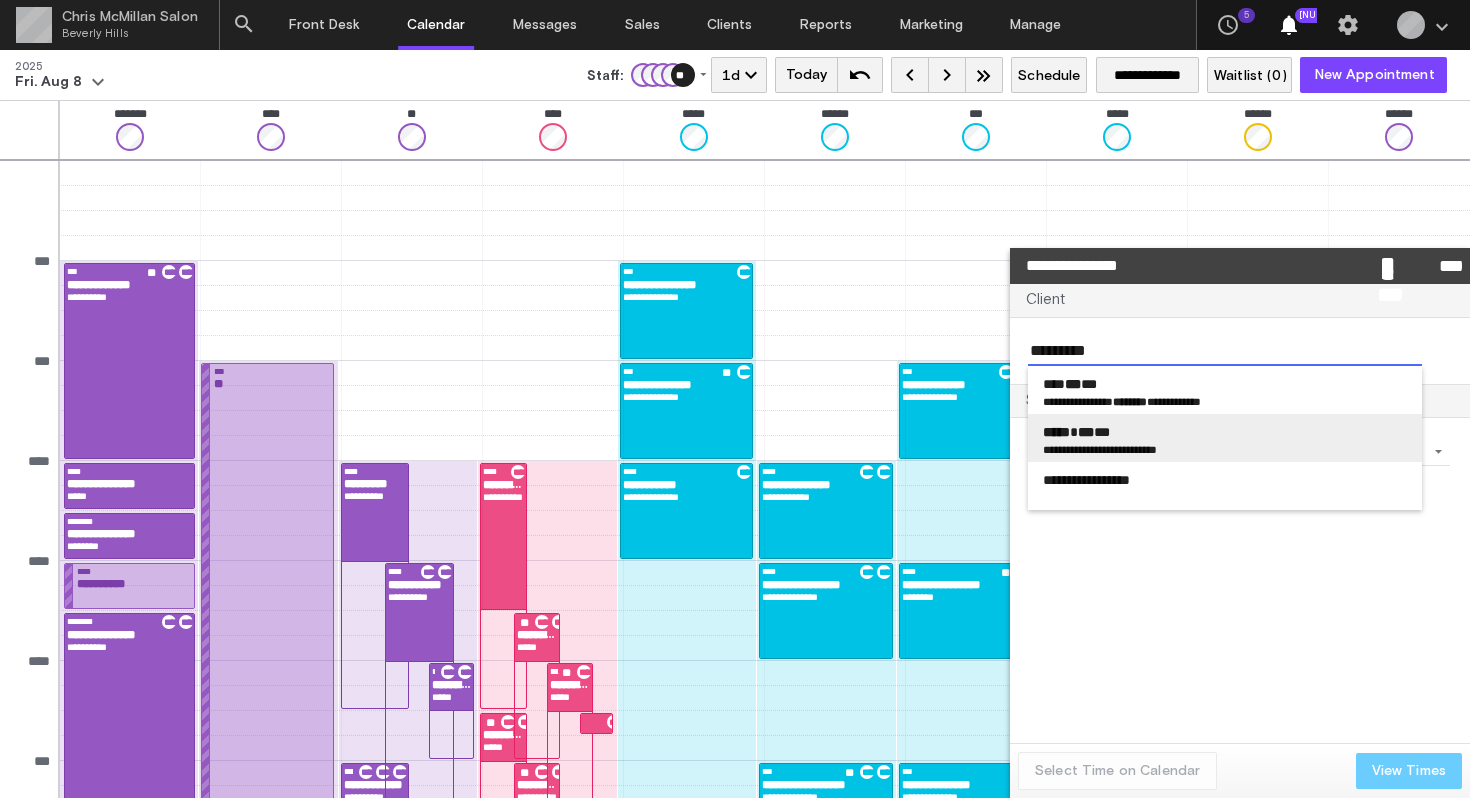 click on "*****   *** ***" at bounding box center [1076, 432] 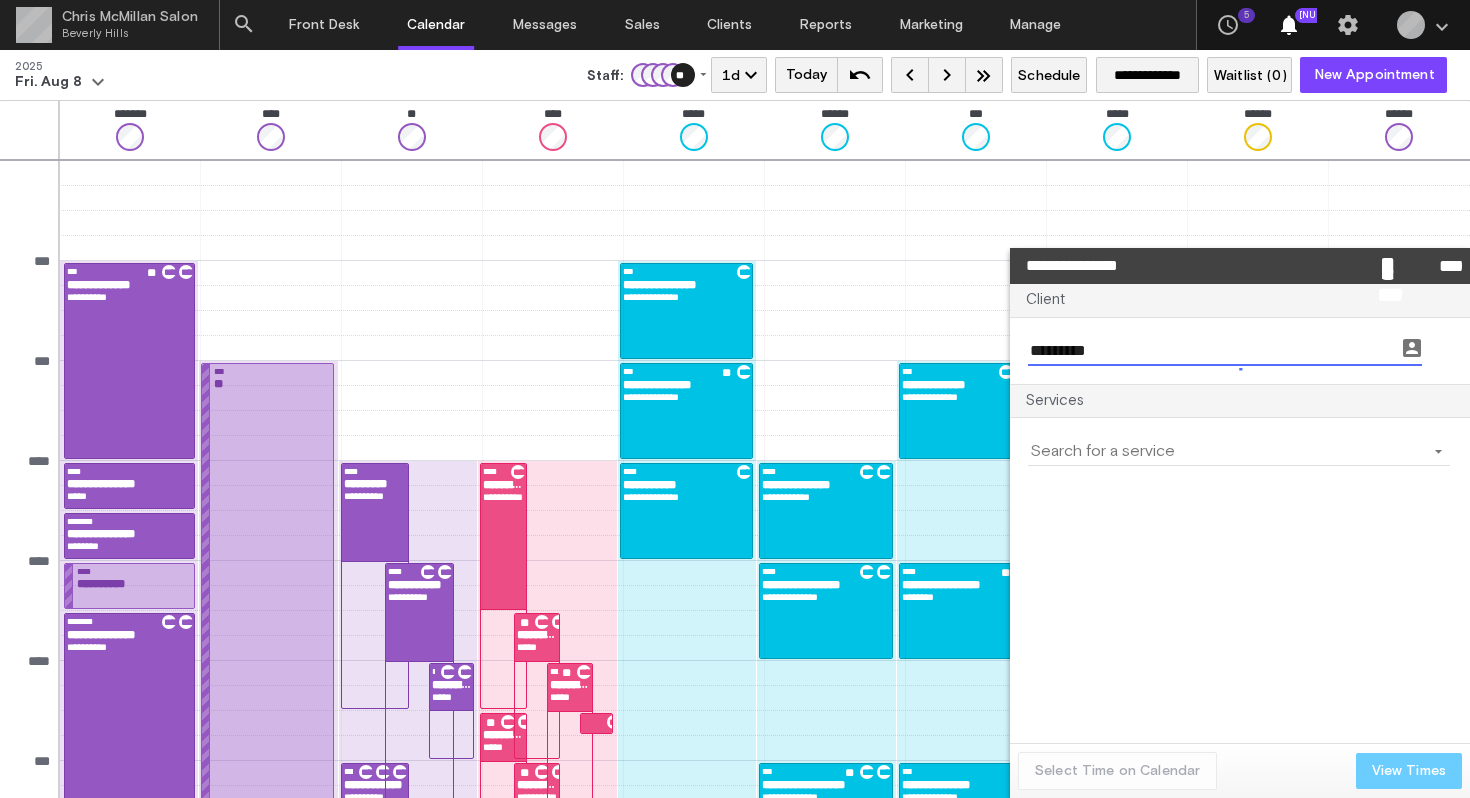 type on "**********" 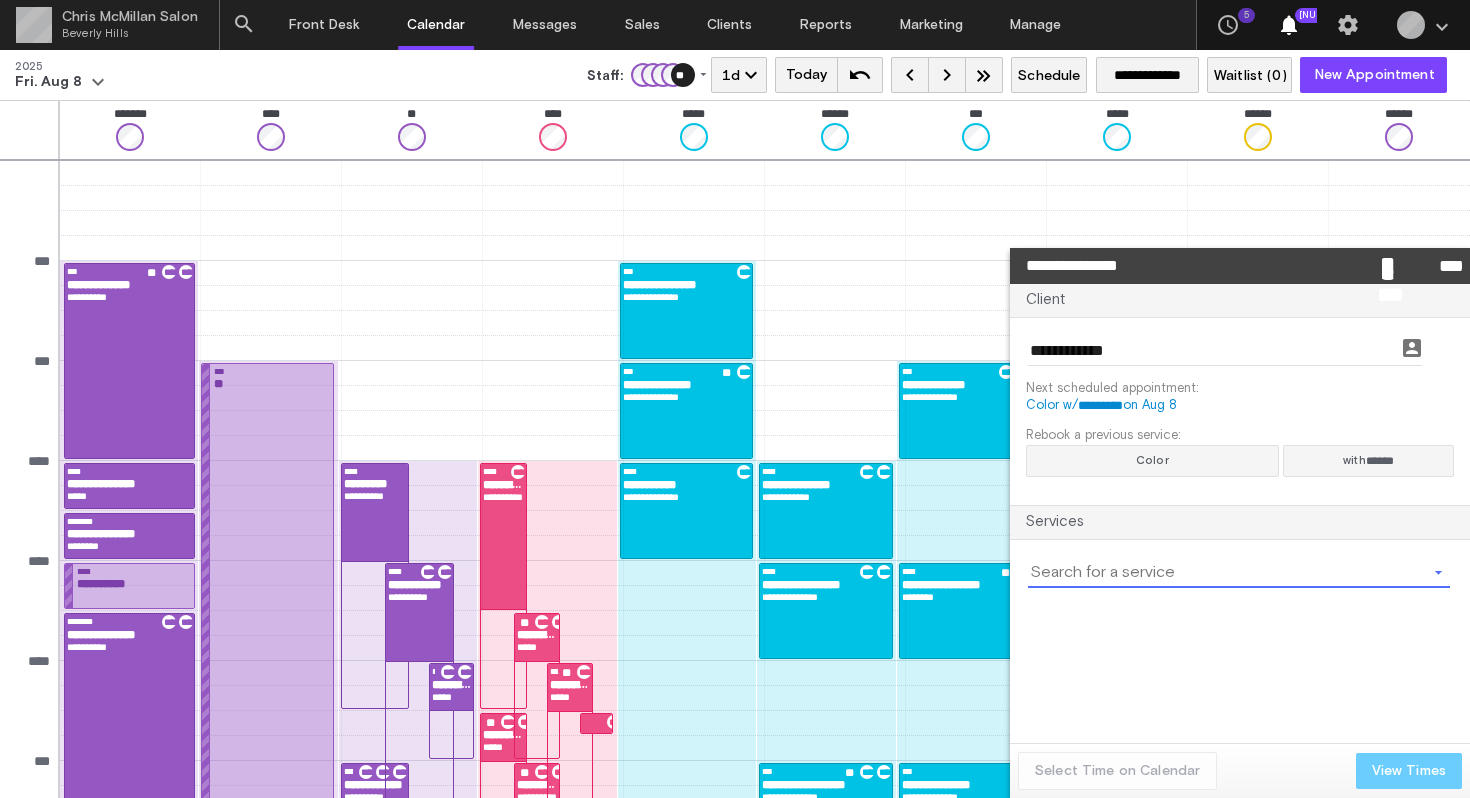 click at bounding box center [1227, 573] 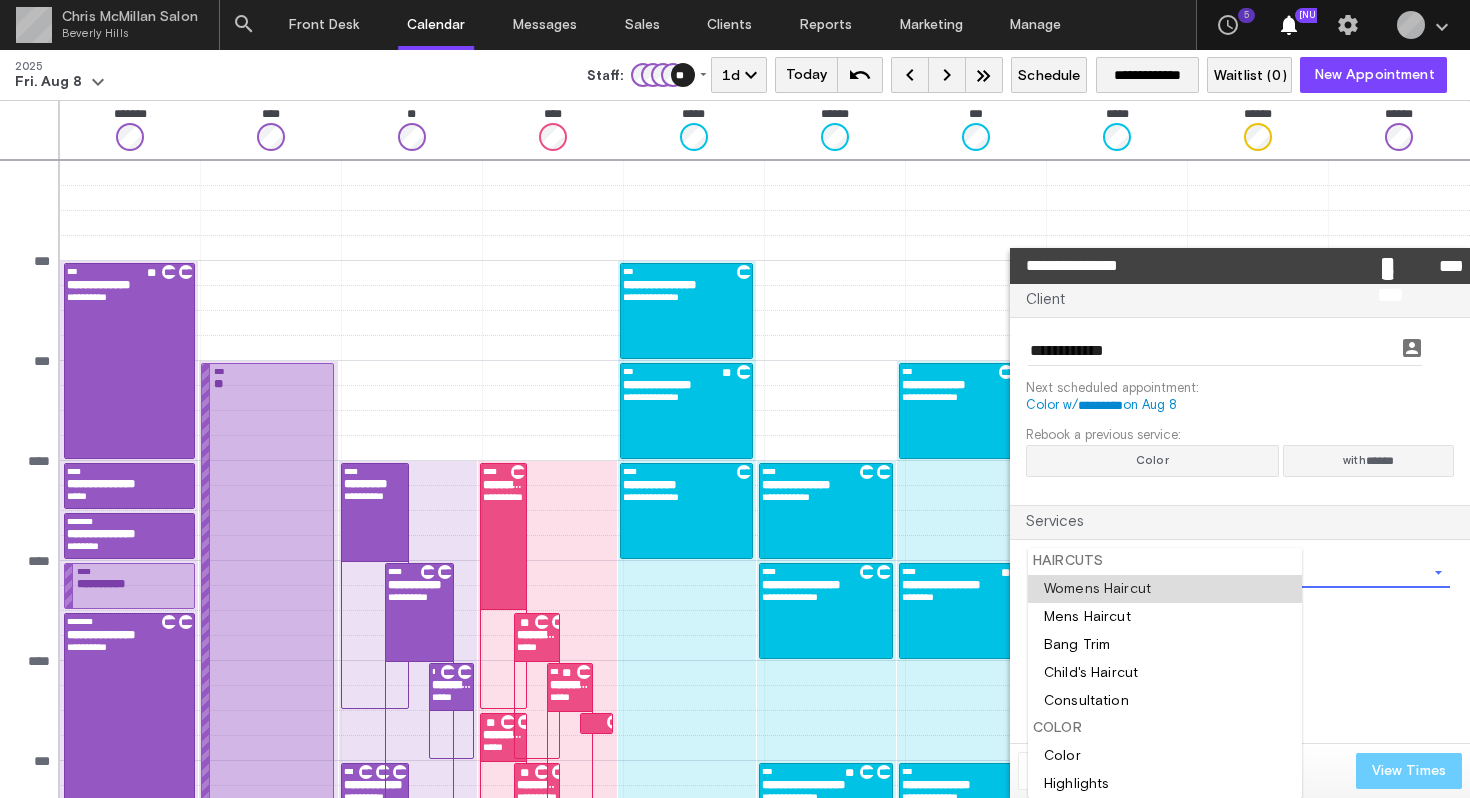 click at bounding box center [1165, 589] 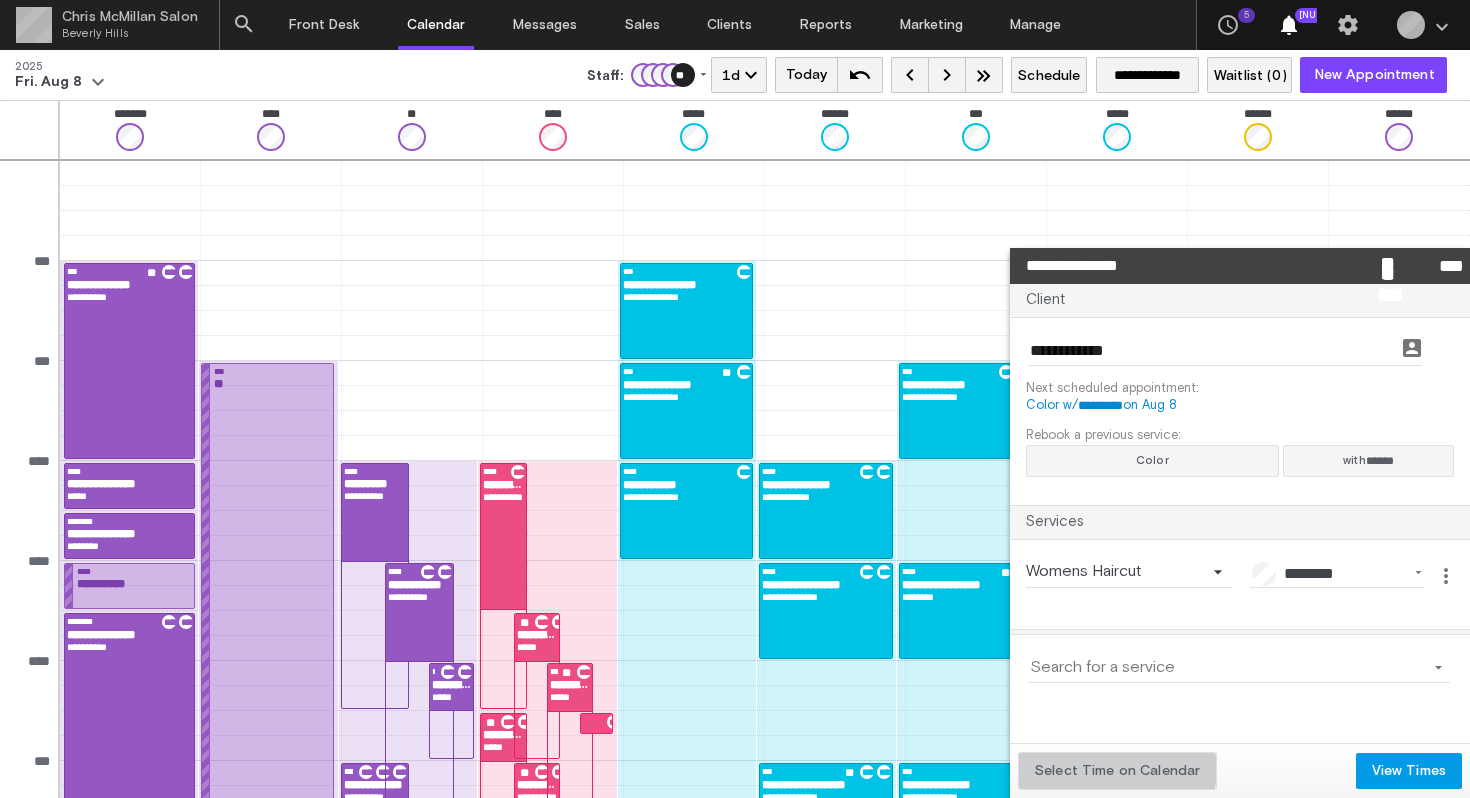 click on "Select Time on Calendar" 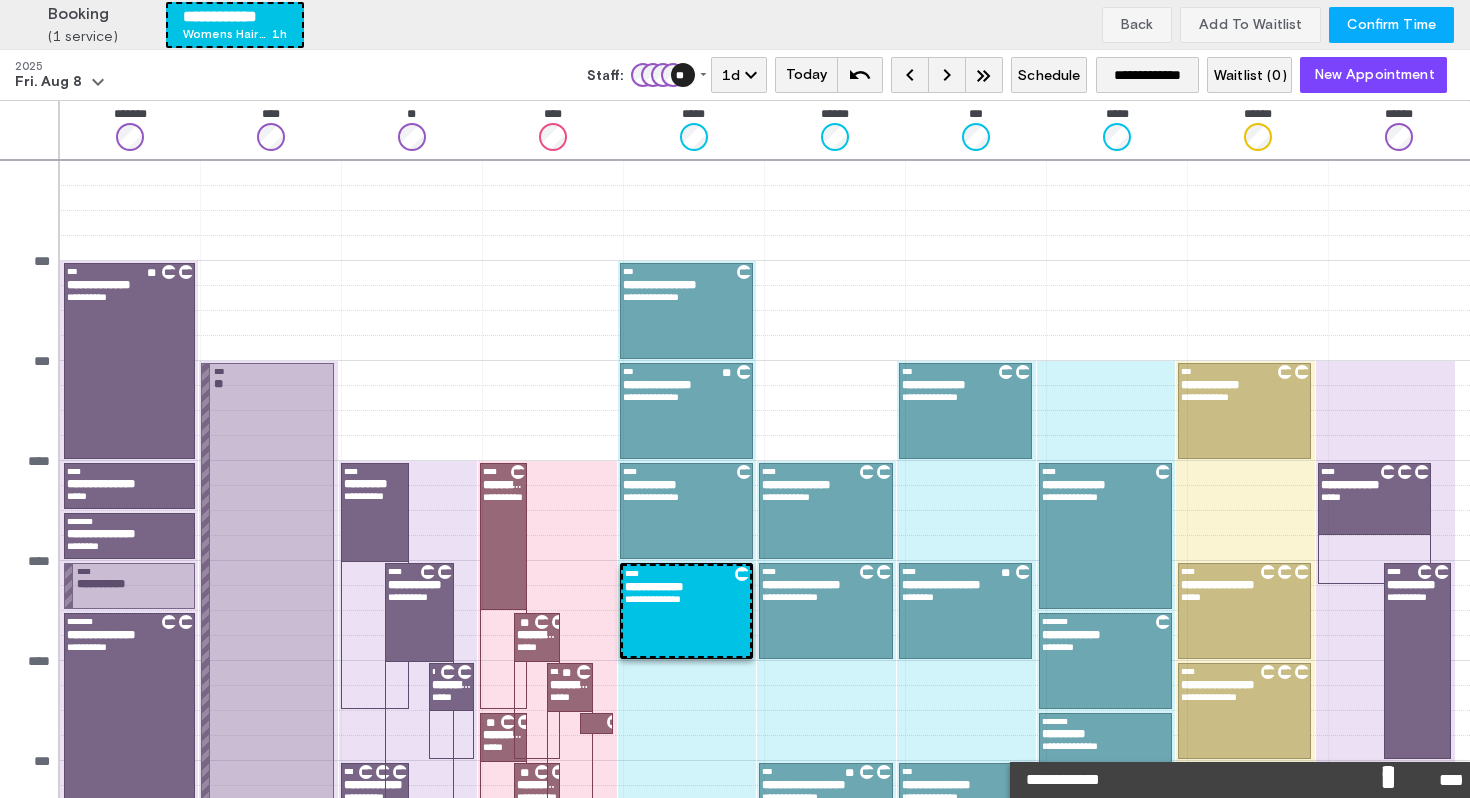 click on "Confirm Time" at bounding box center (1391, 25) 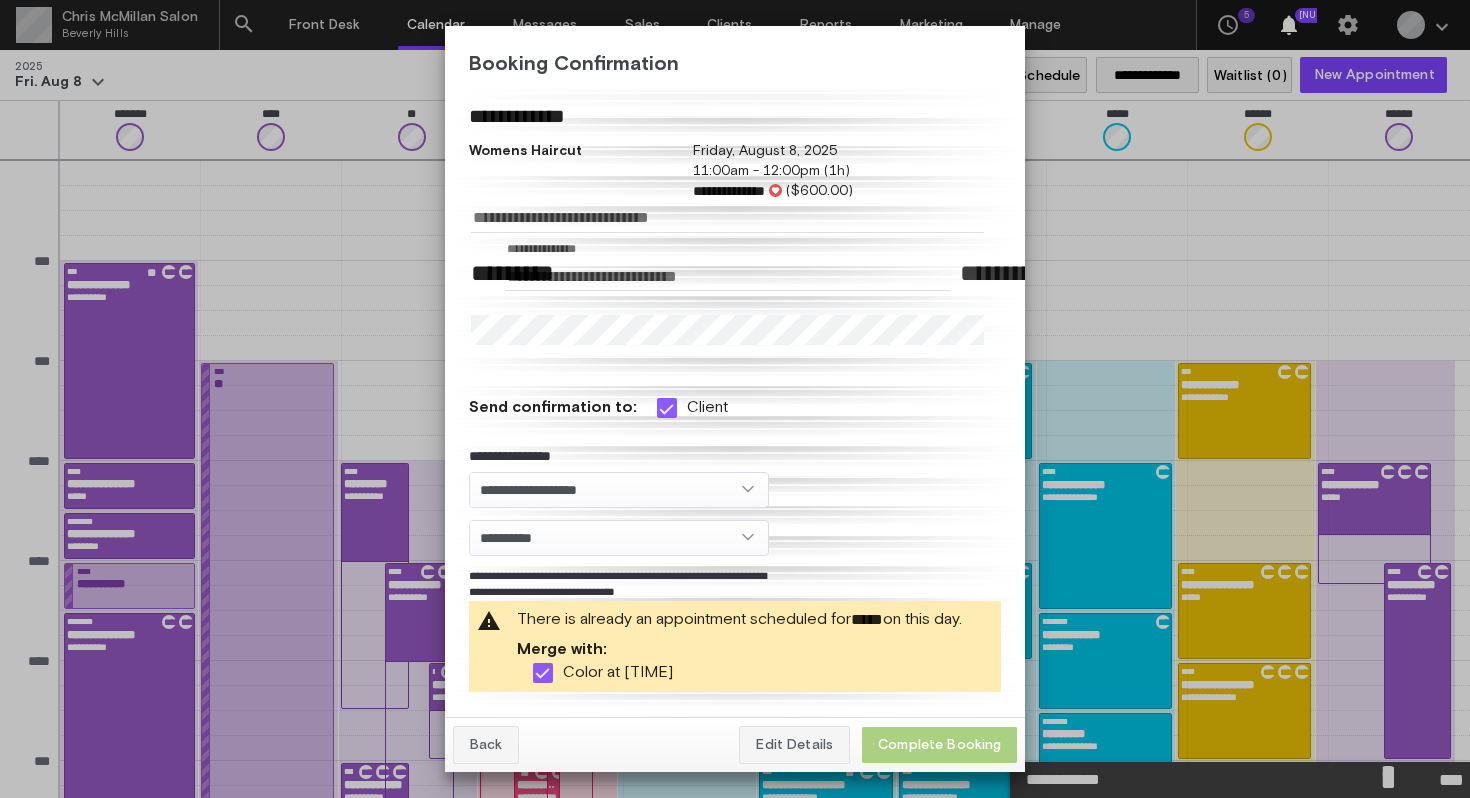 click on "Complete Booking" 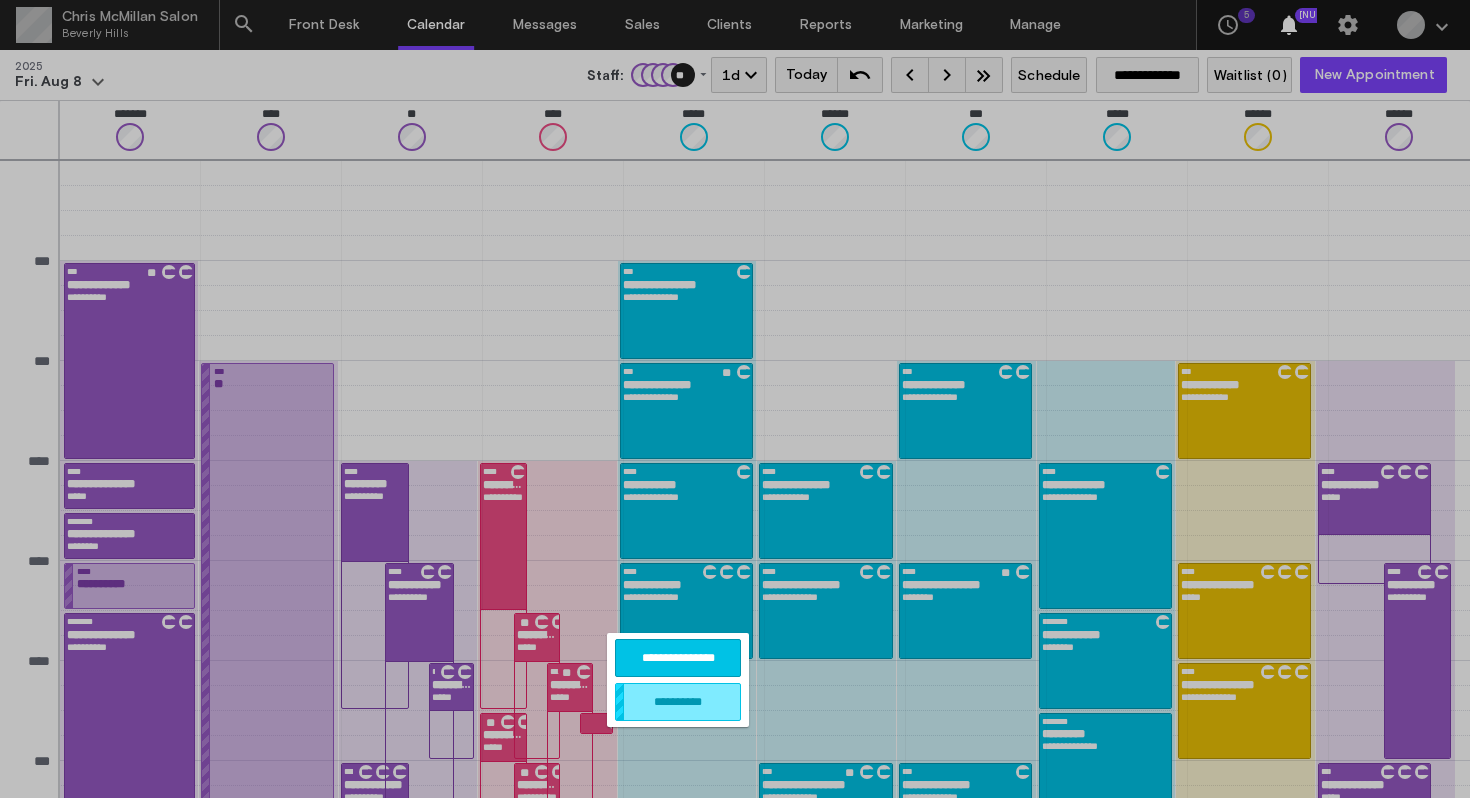 click on "**********" at bounding box center [678, 658] 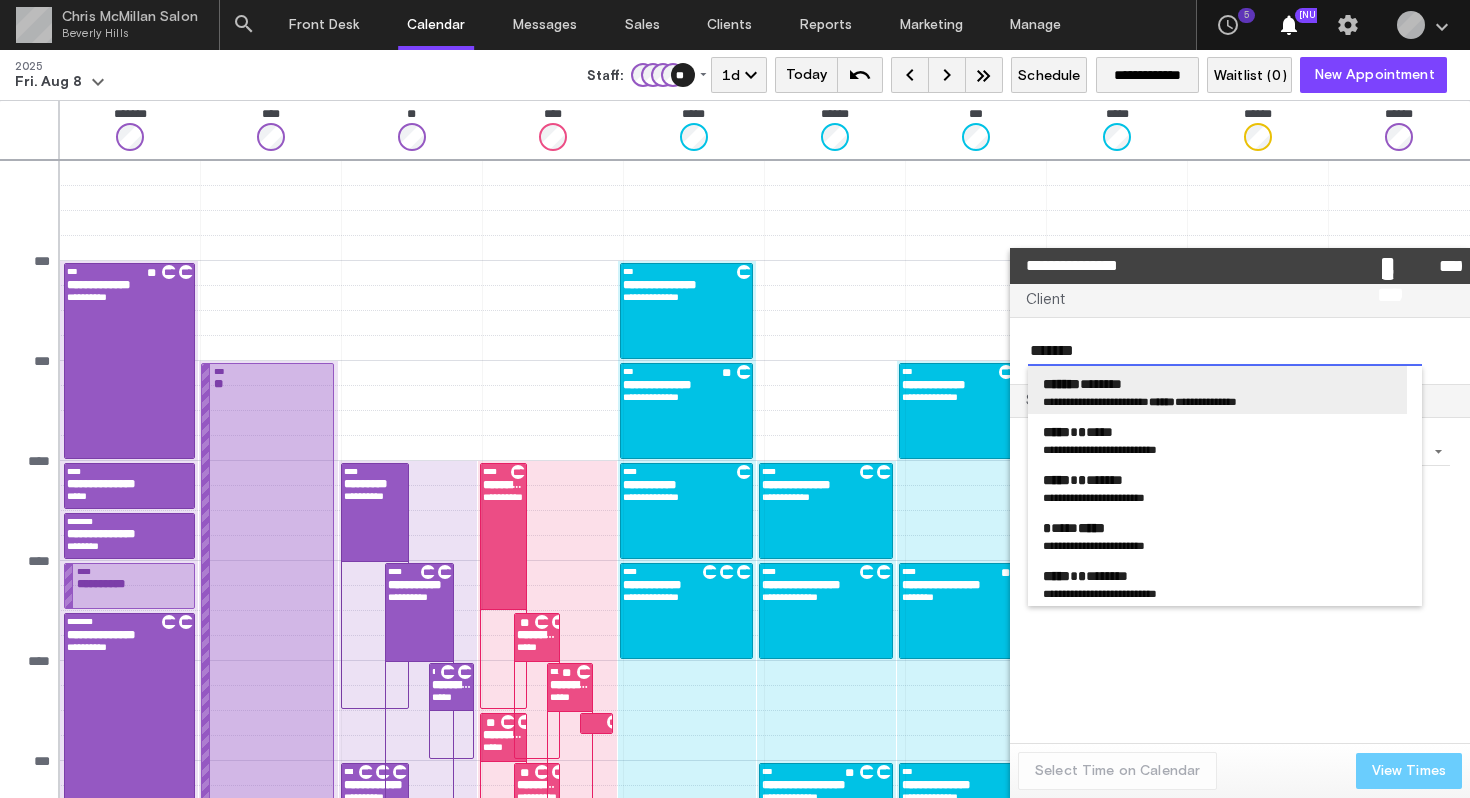 click on "******* ********" at bounding box center [1217, 384] 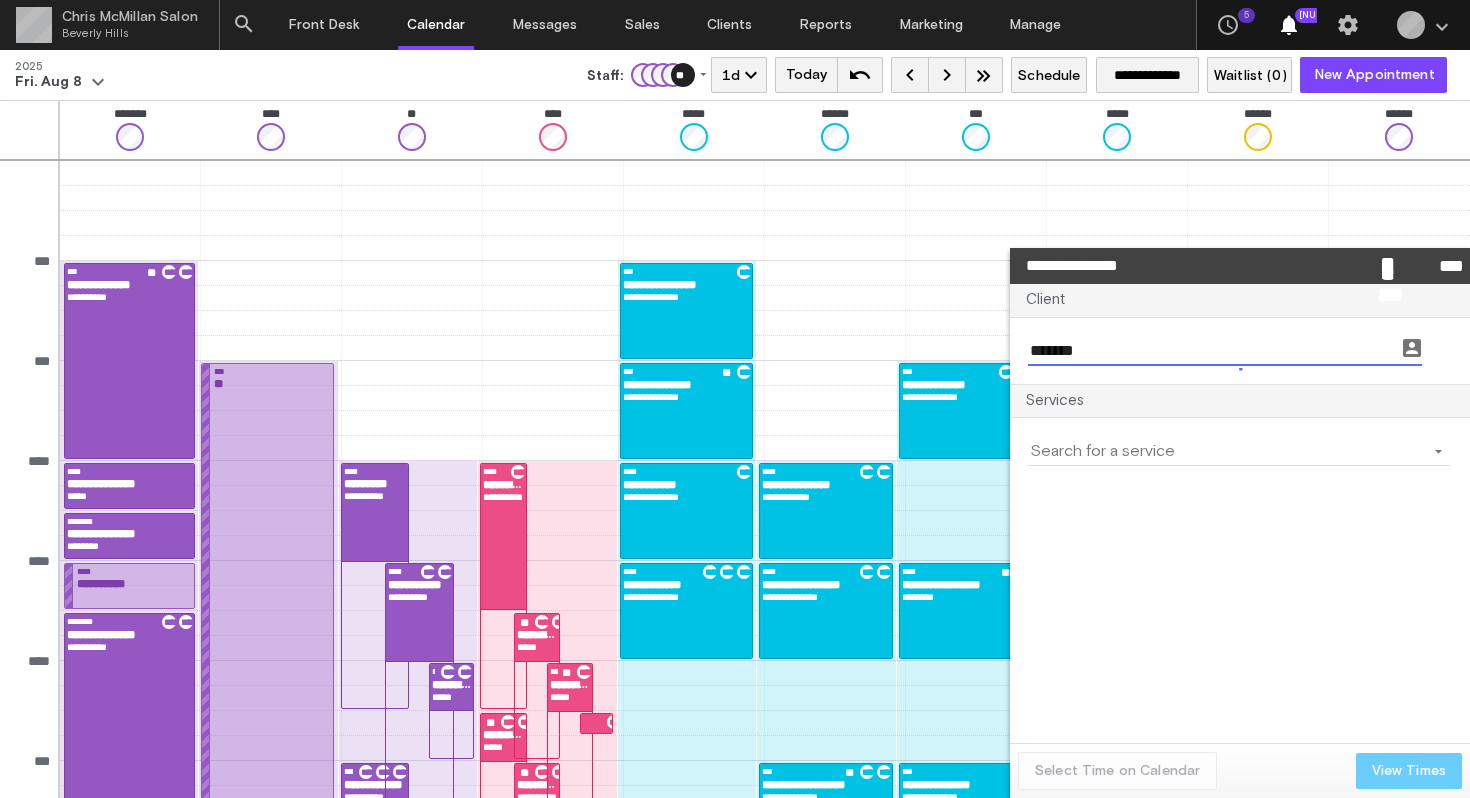 type on "**********" 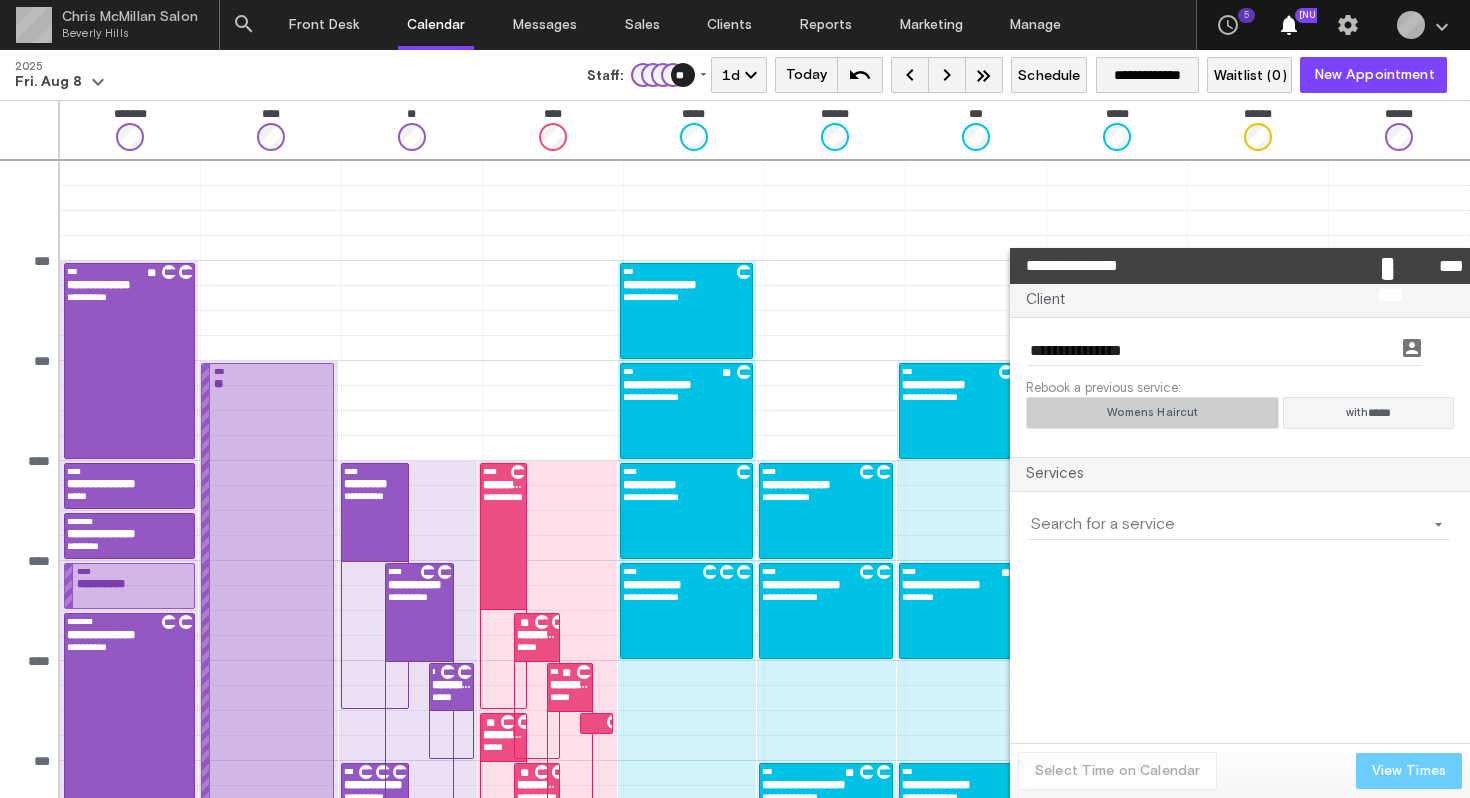 click on "Womens Haircut" 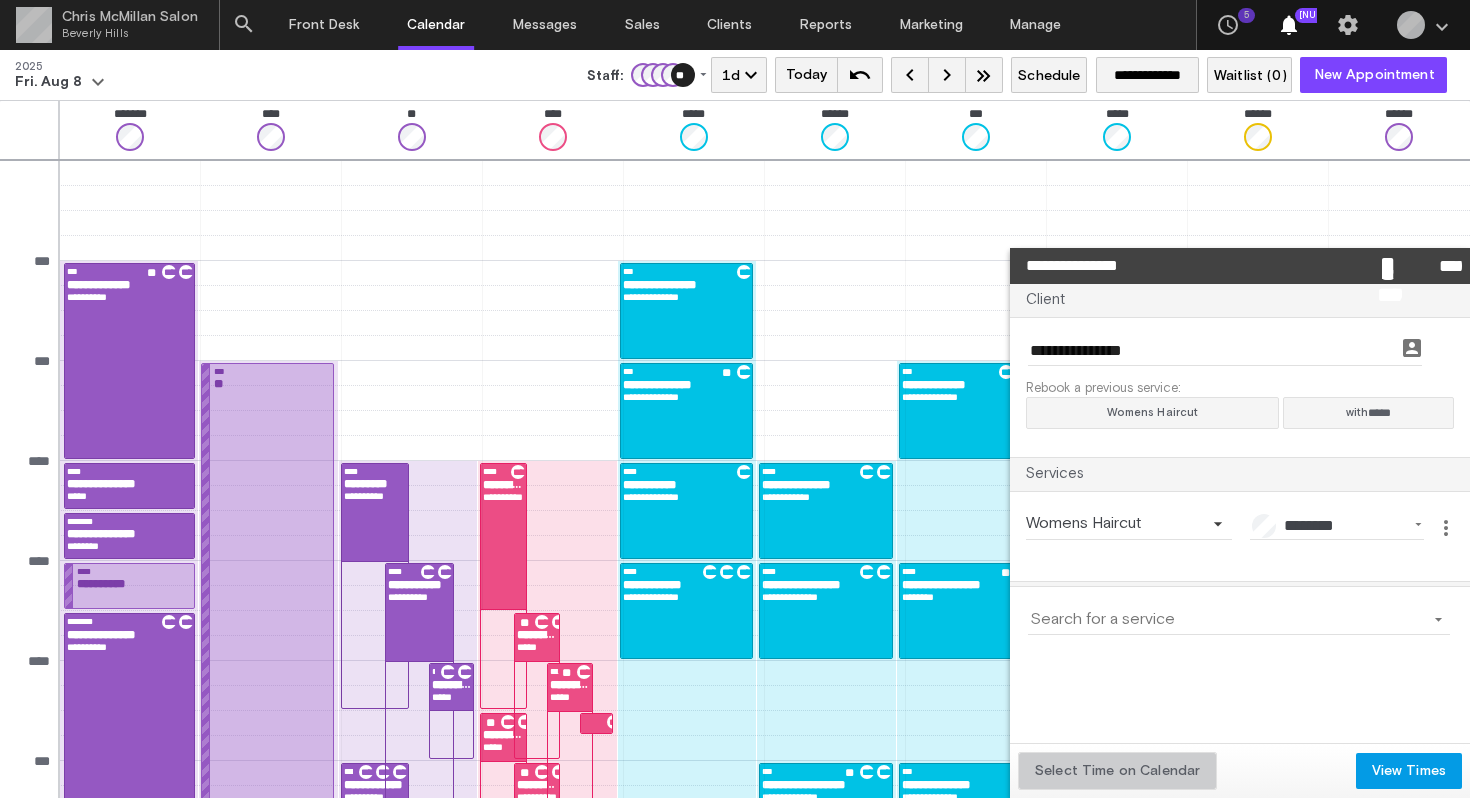 click on "Select Time on Calendar" 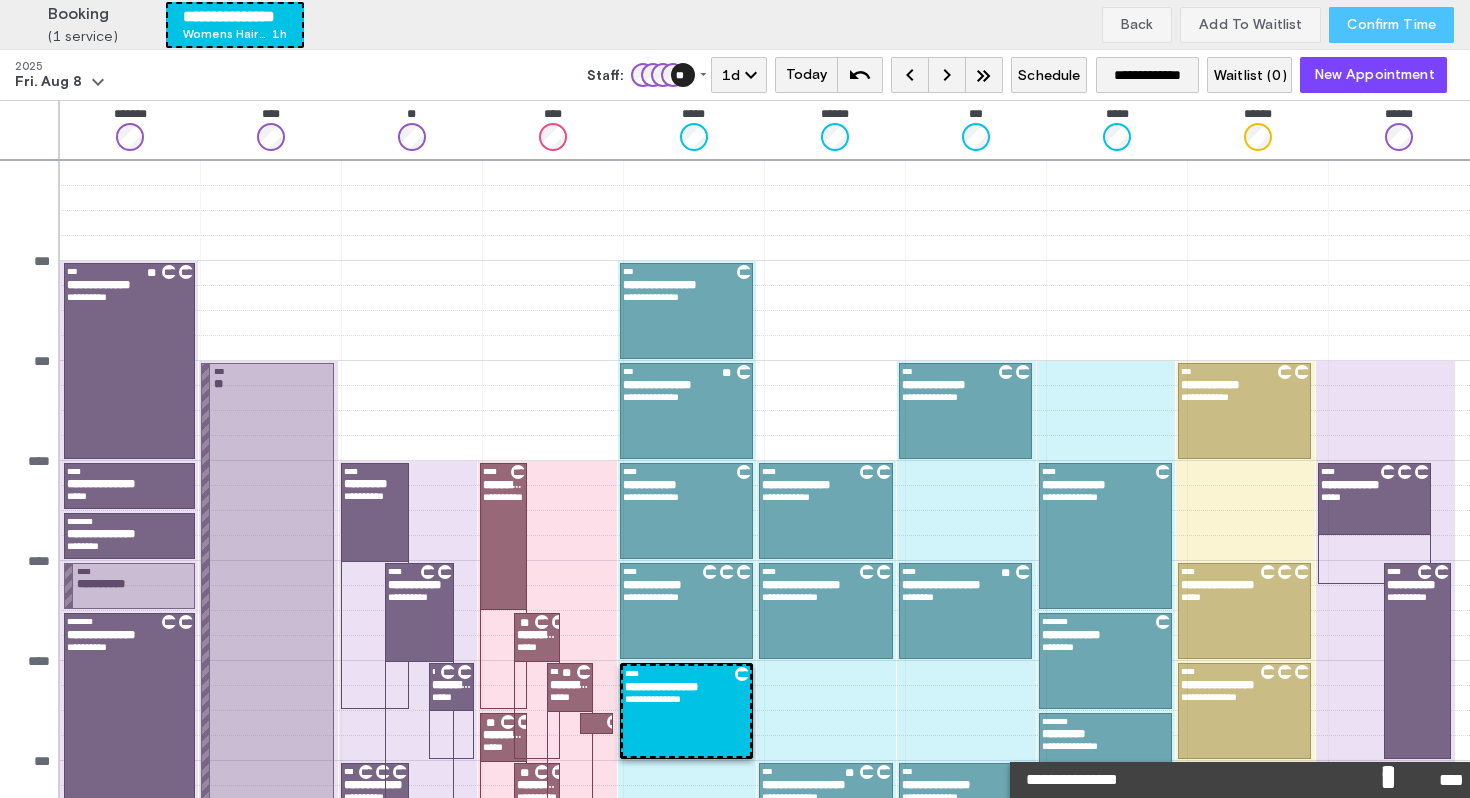 click on "Confirm Time" at bounding box center (1391, 25) 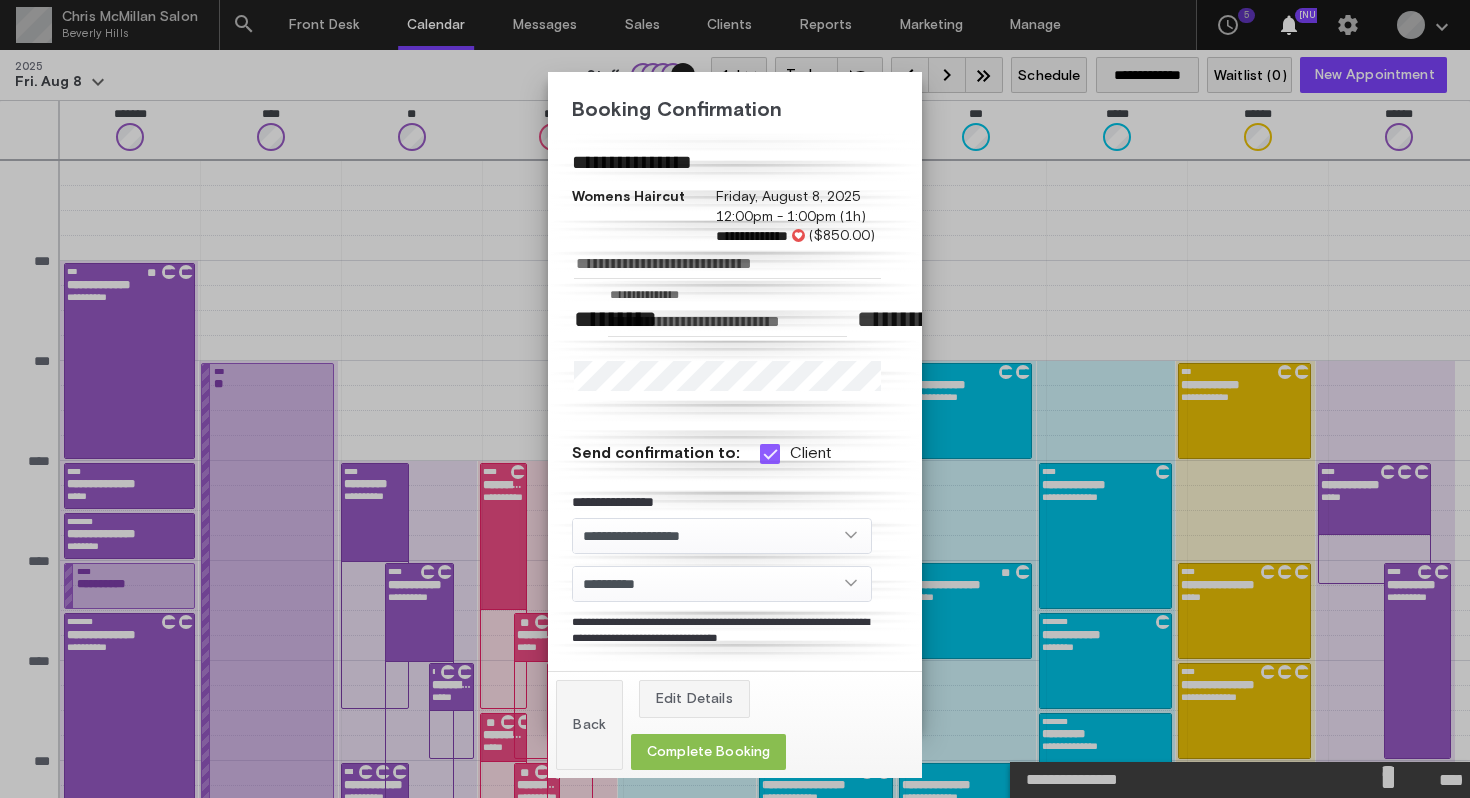 click on "Complete Booking" 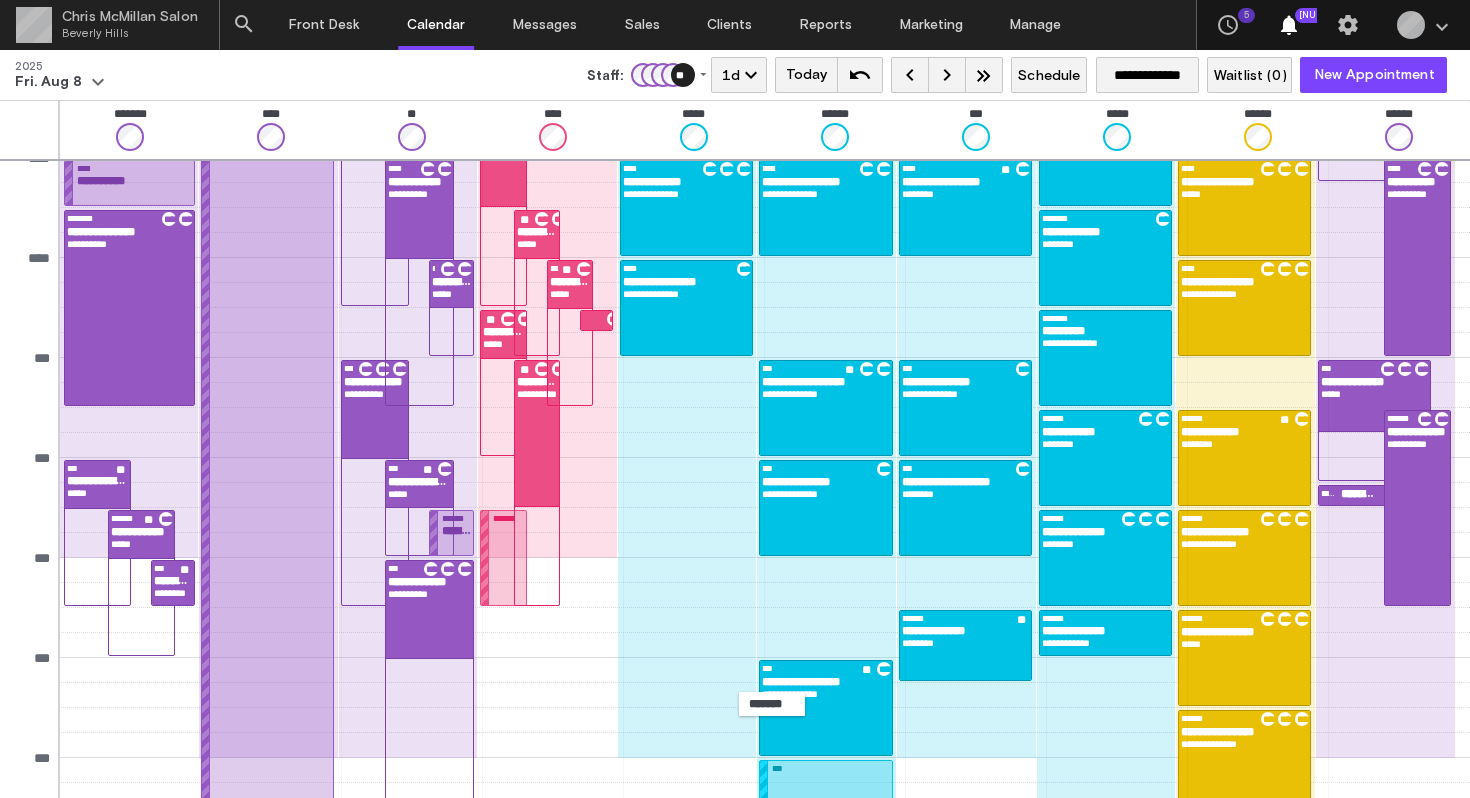 scroll, scrollTop: 420, scrollLeft: 0, axis: vertical 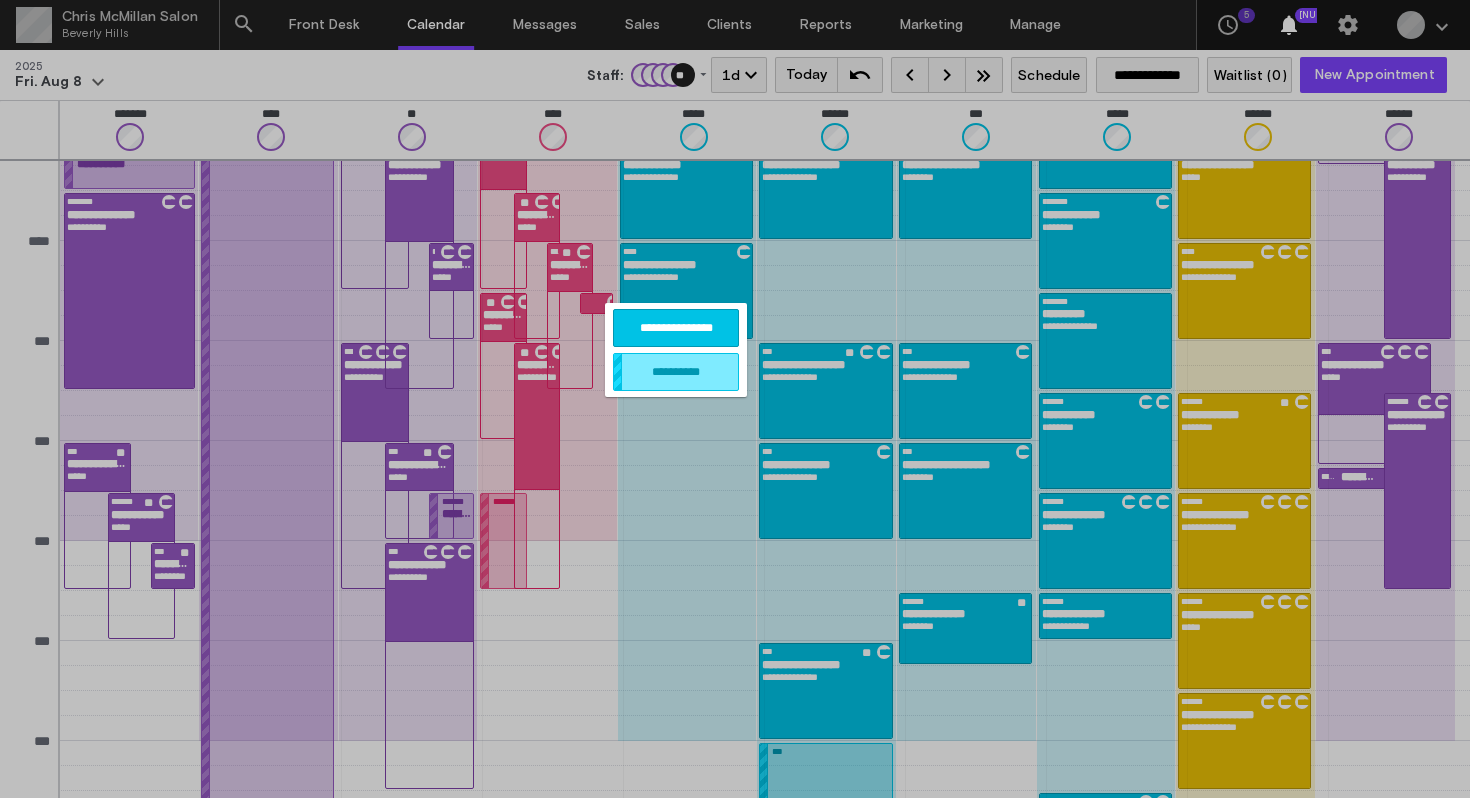 click on "**********" at bounding box center (676, 328) 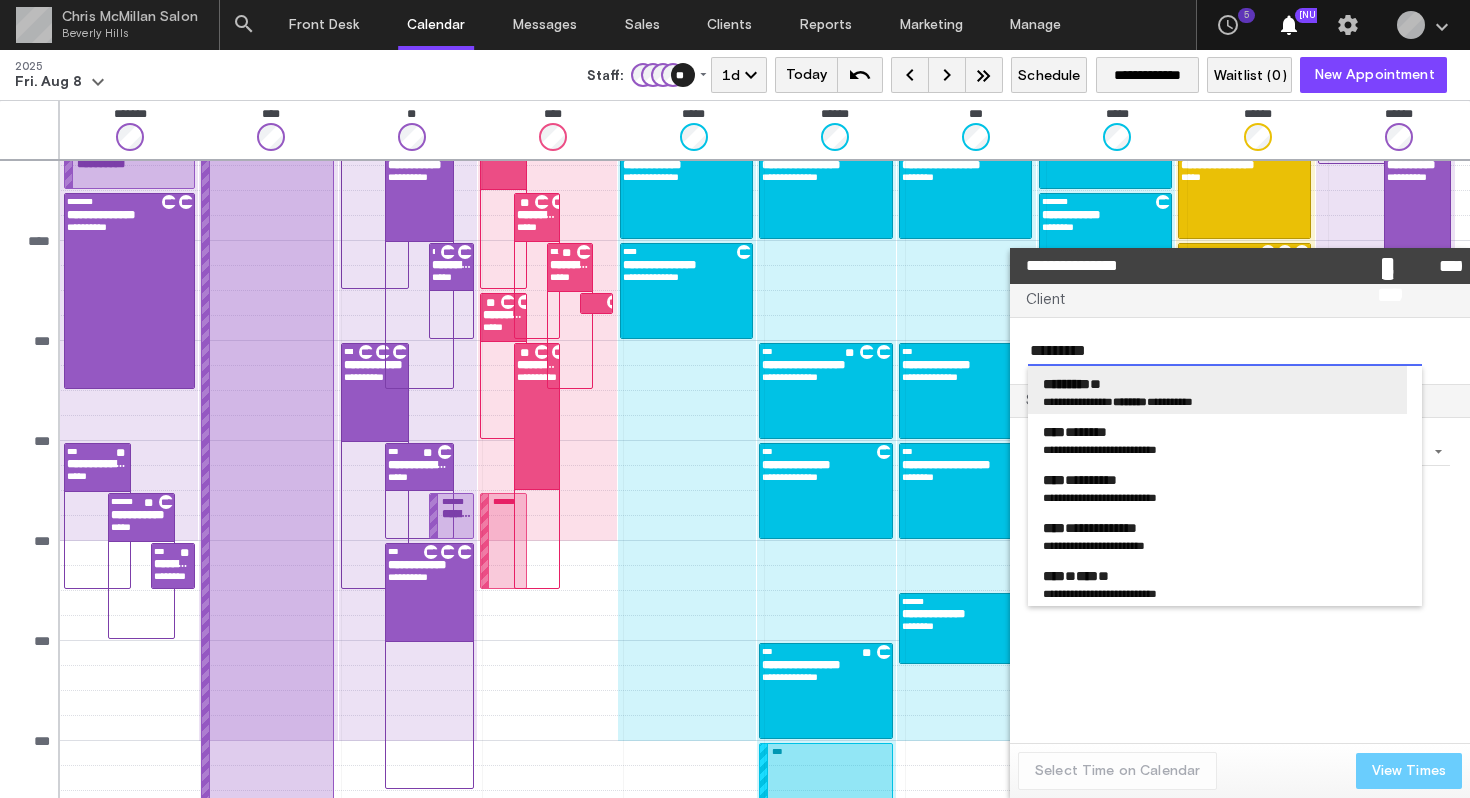 click on "**********" at bounding box center [1217, 402] 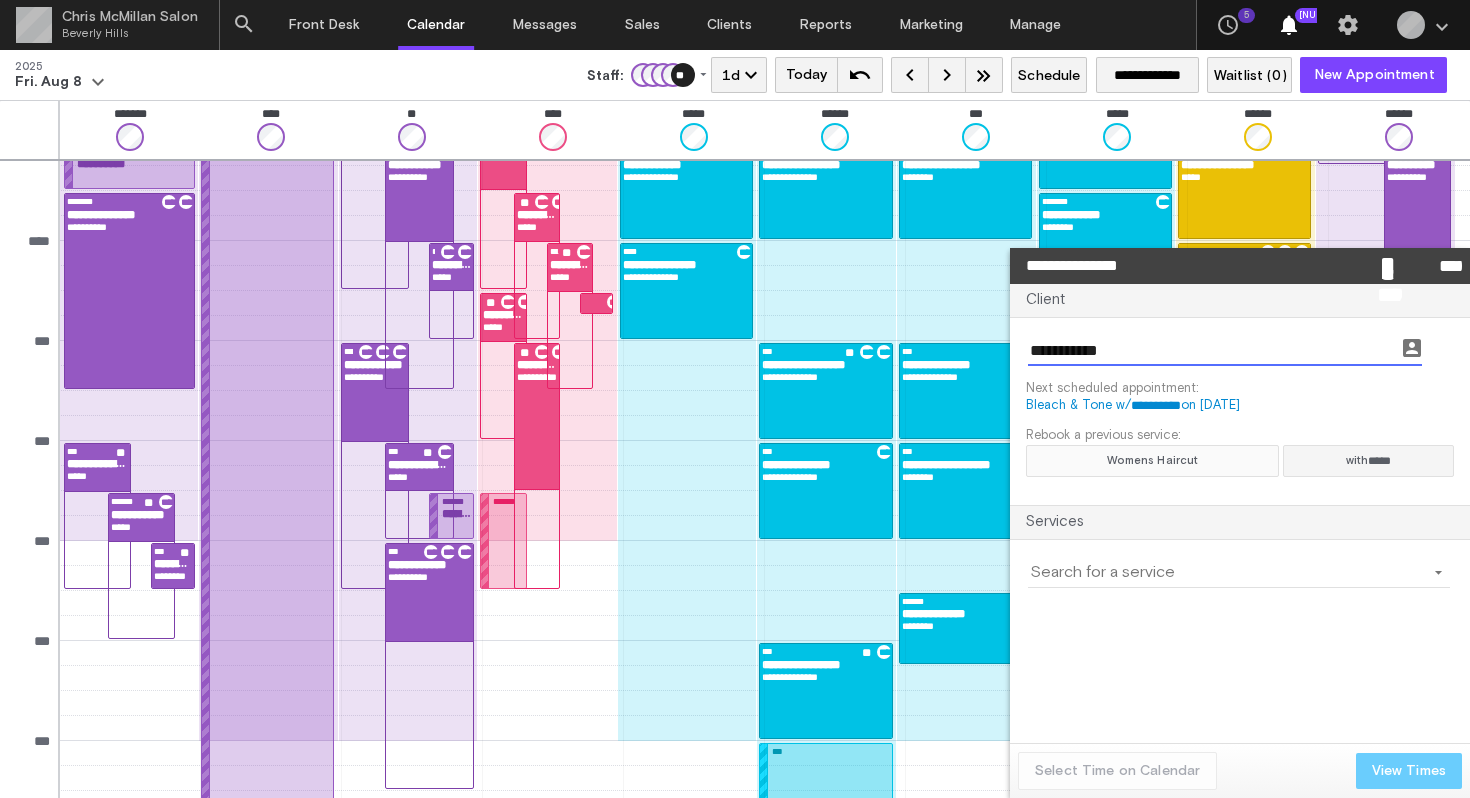 click on "Womens Haircut" 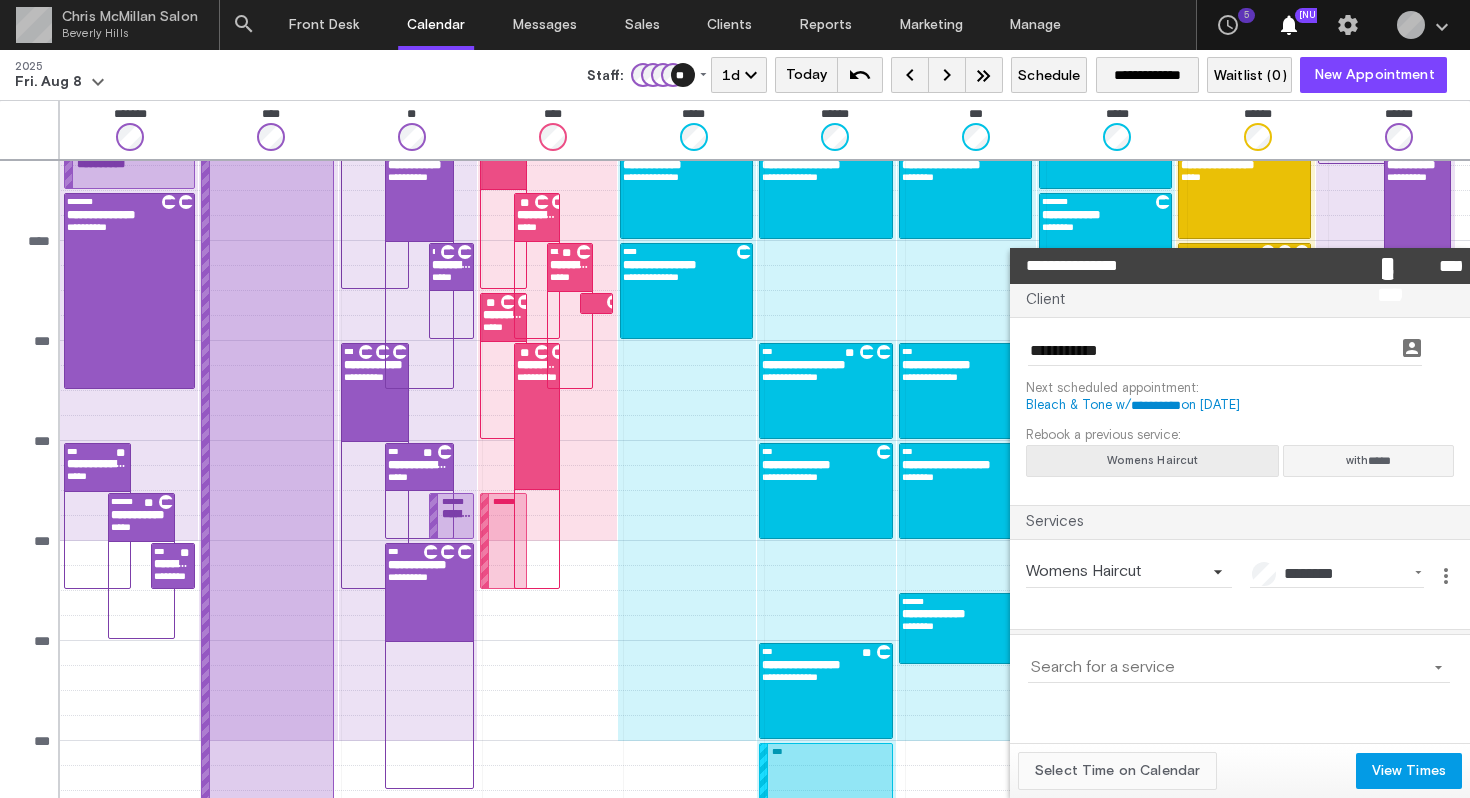 click on "Select Time on Calendar" 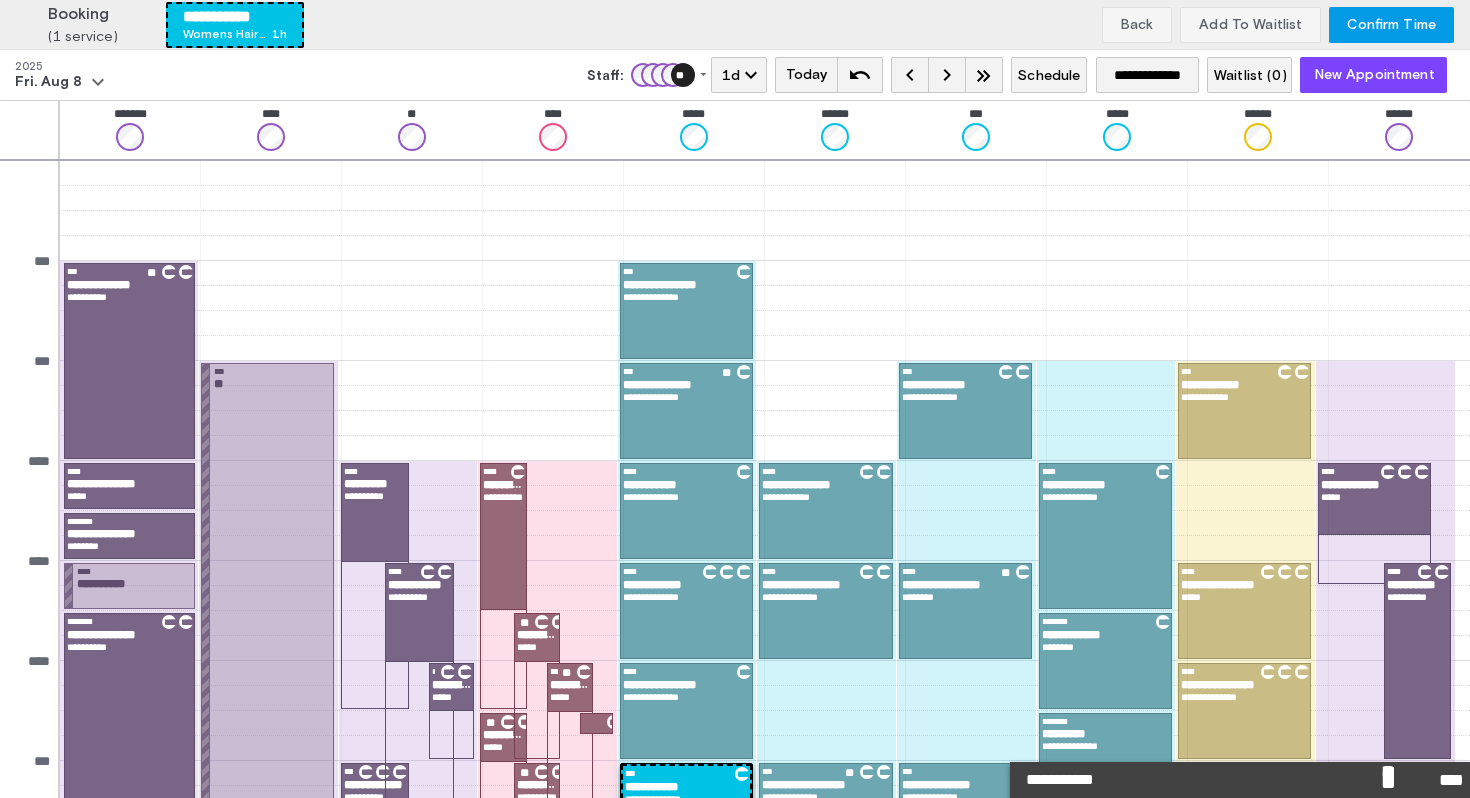 scroll, scrollTop: 420, scrollLeft: 0, axis: vertical 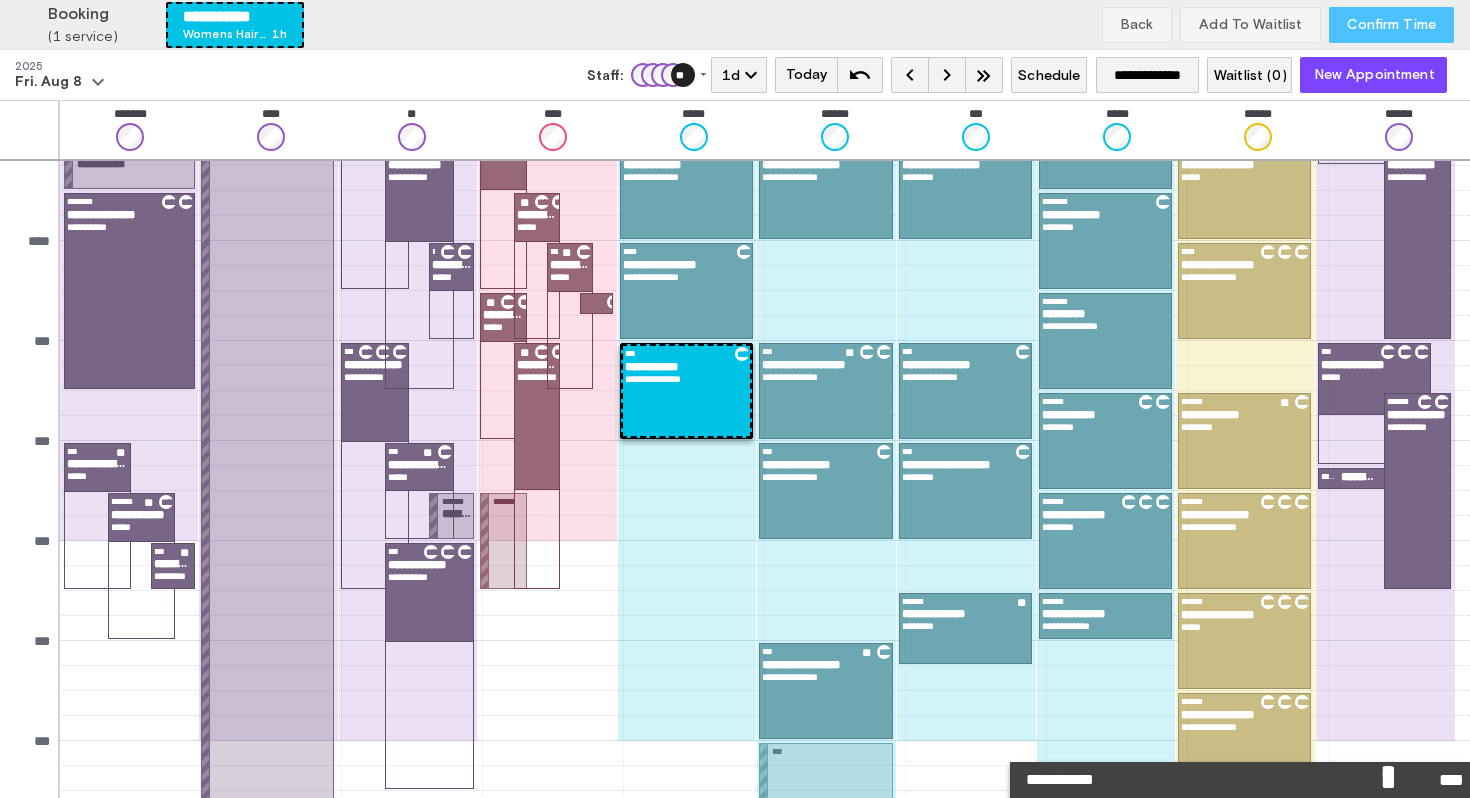 click on "Confirm Time" at bounding box center (1391, 25) 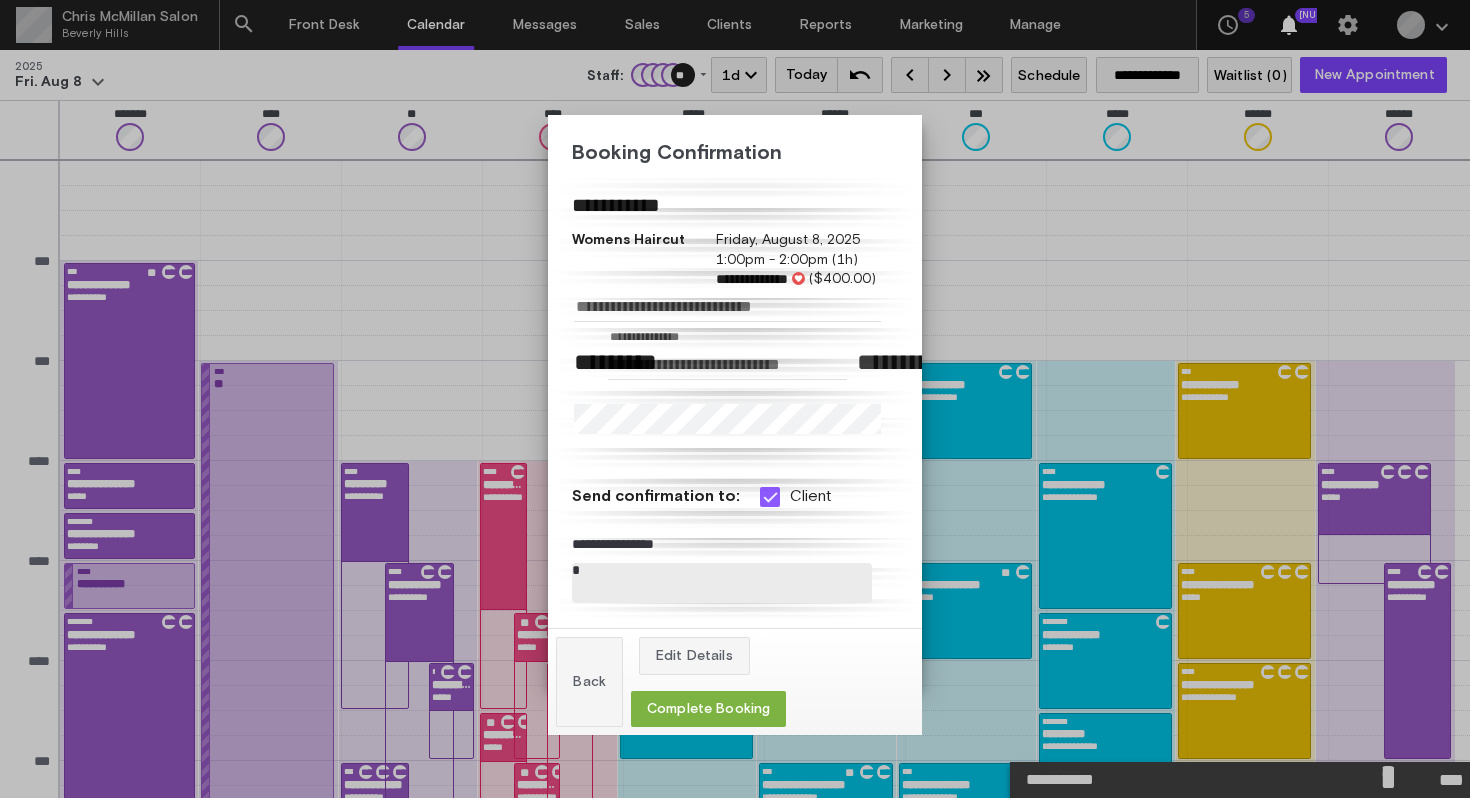 scroll, scrollTop: 420, scrollLeft: 0, axis: vertical 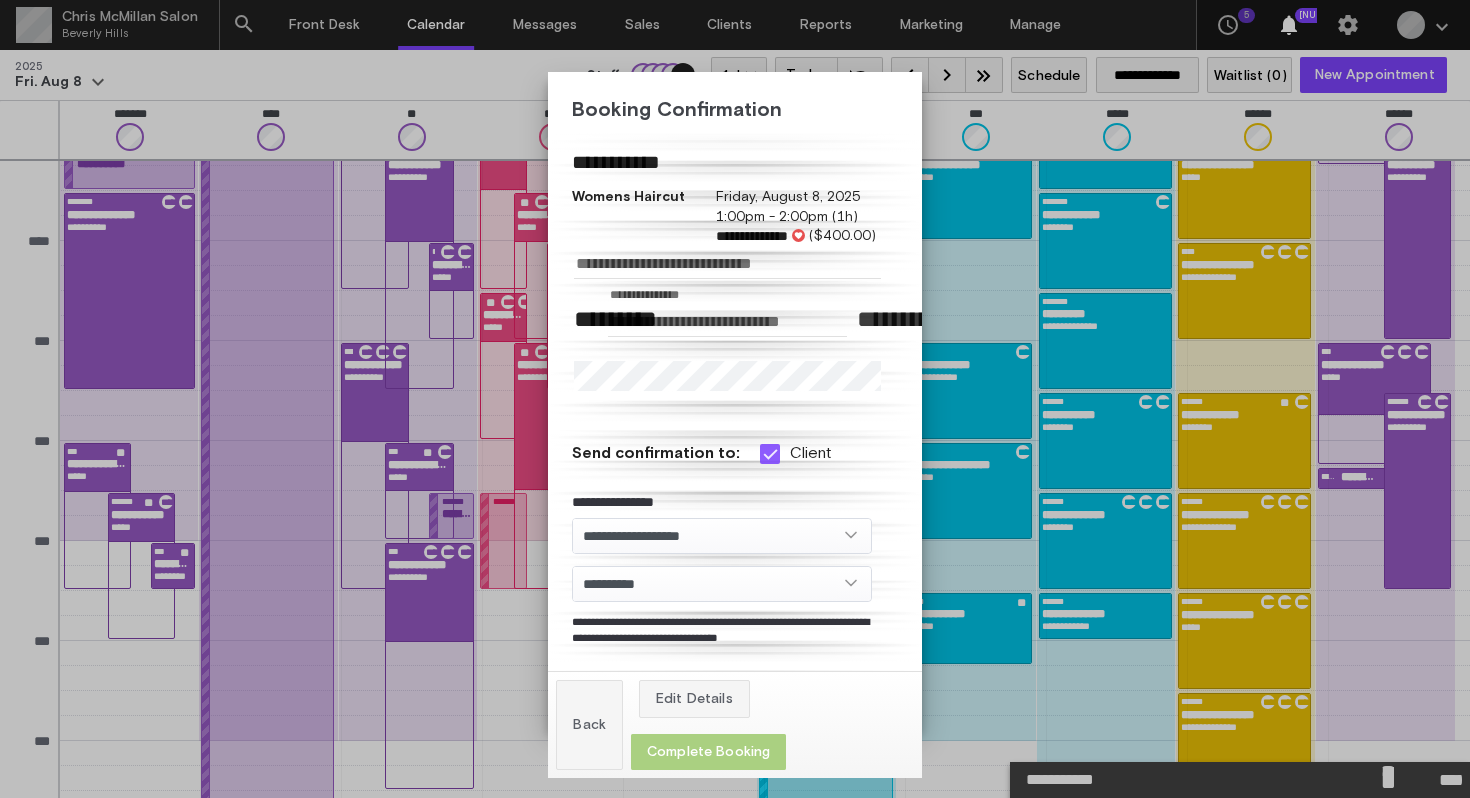 click on "Complete Booking" 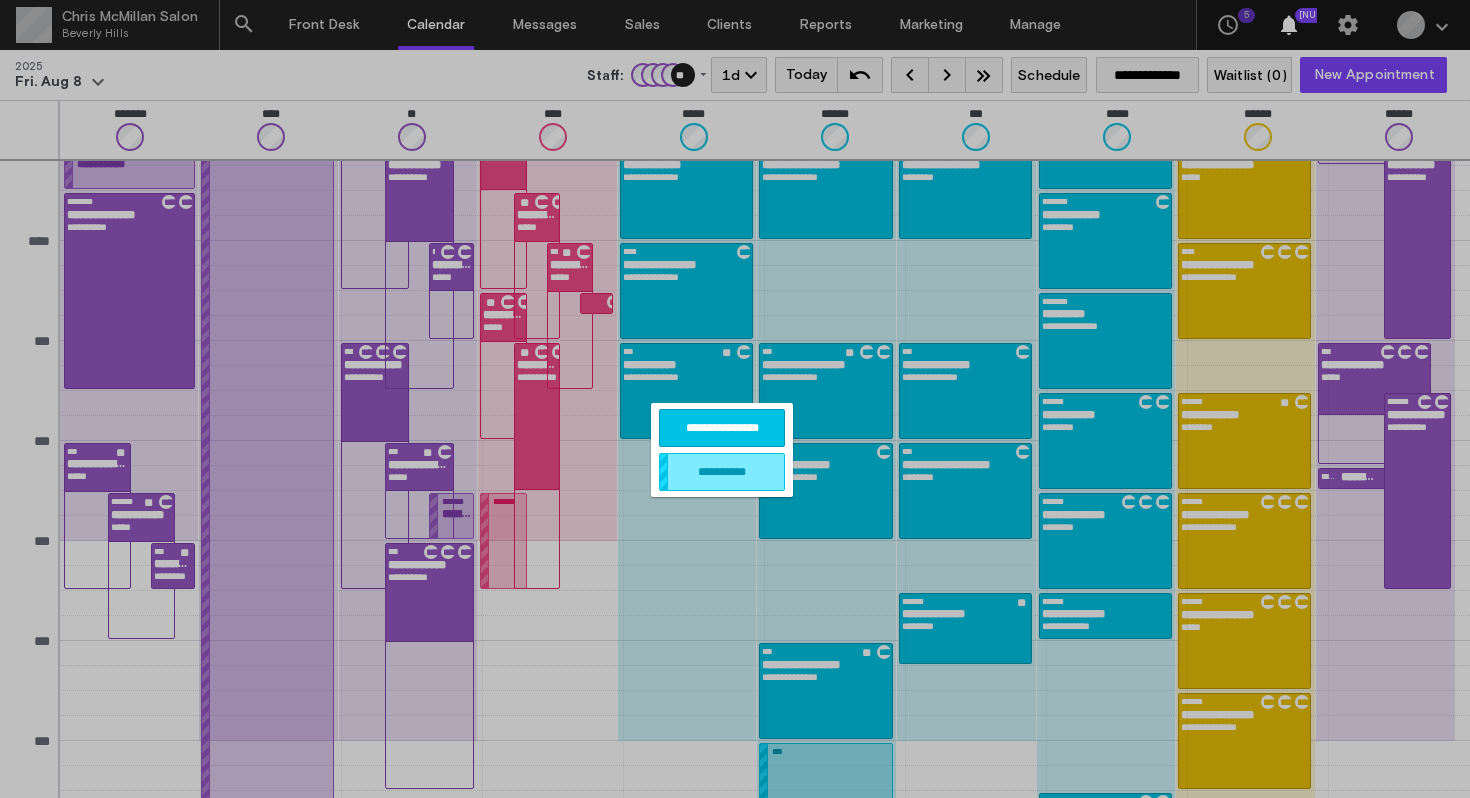 click on "**********" at bounding box center (722, 428) 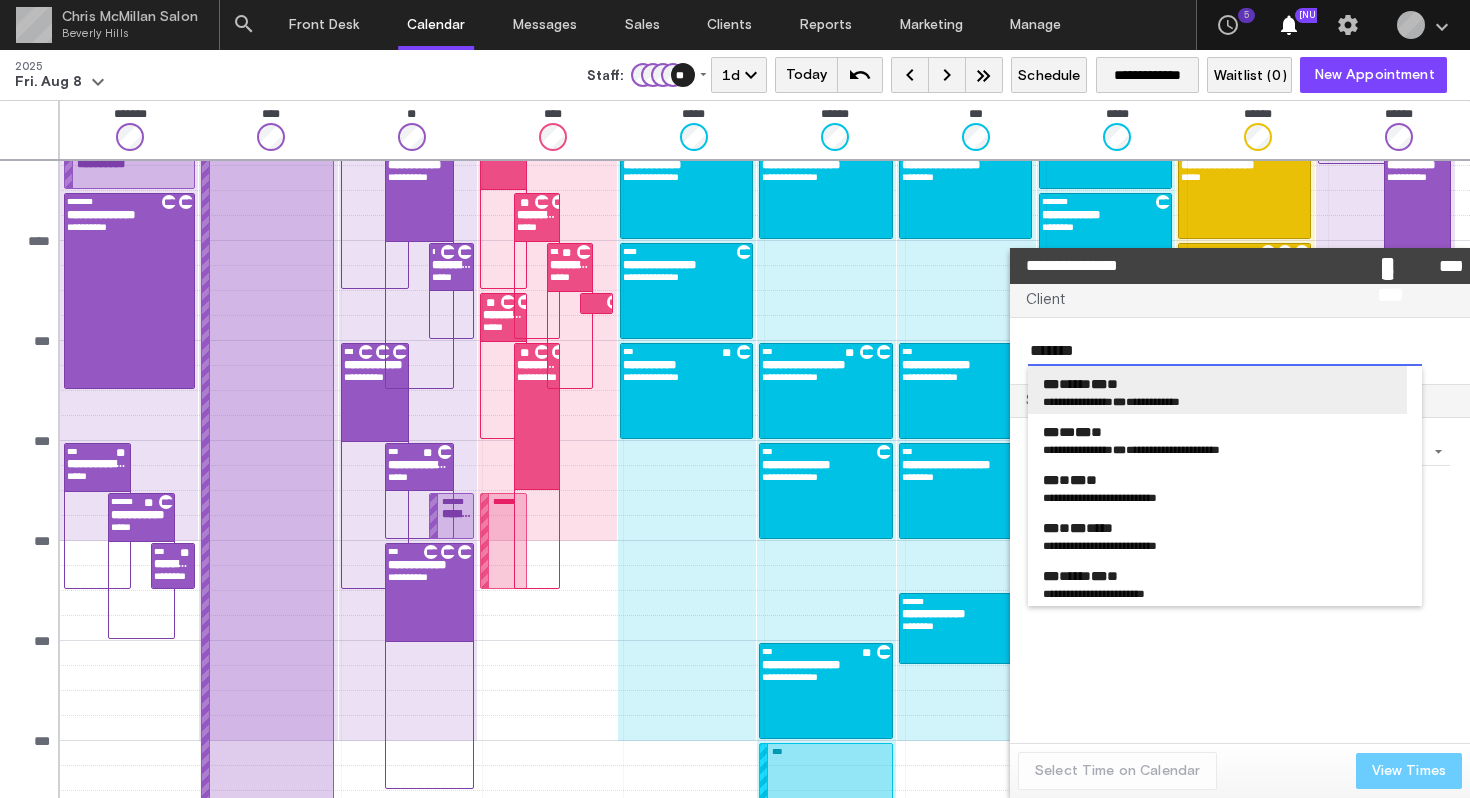 click on "*** ***** *** **" at bounding box center (1080, 384) 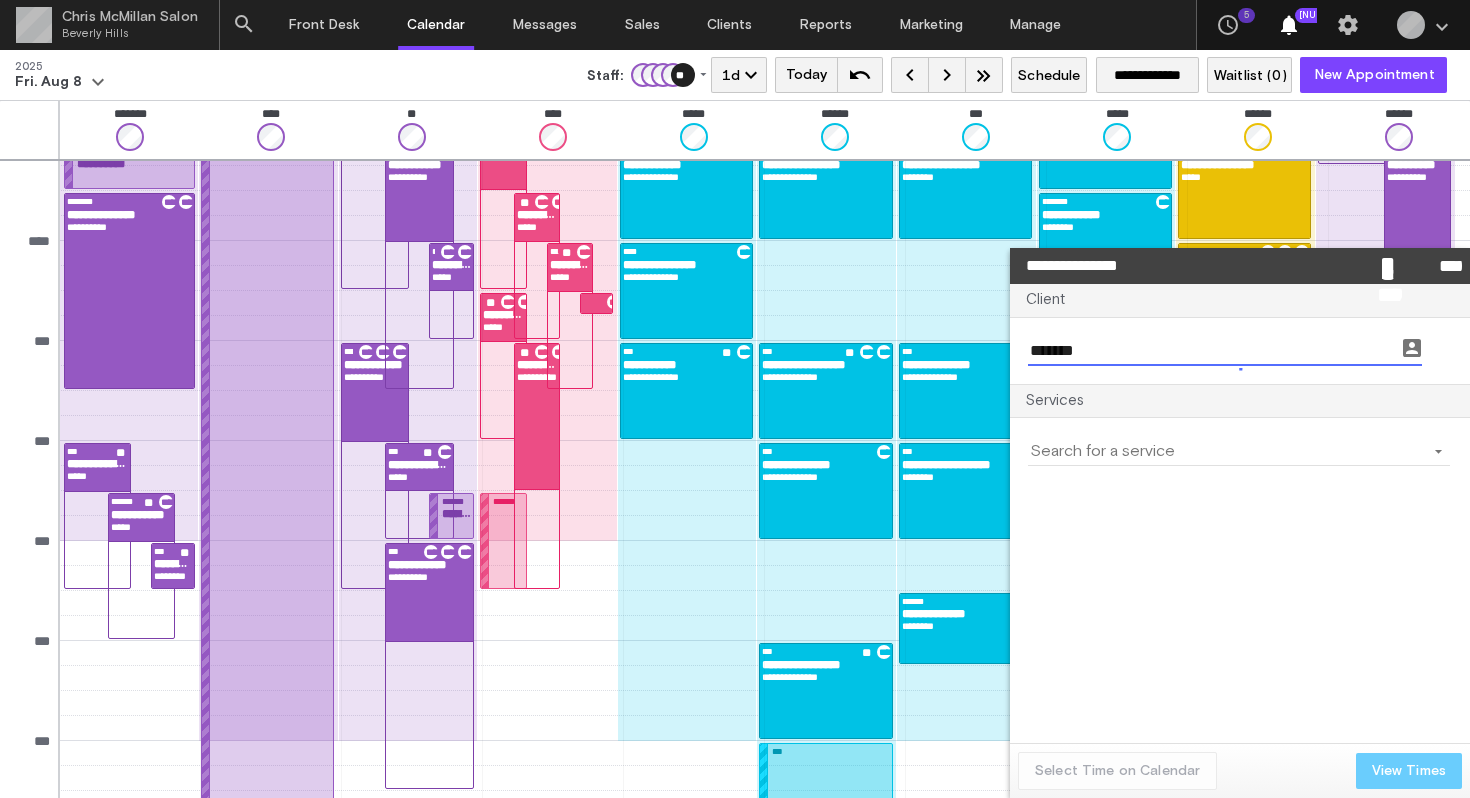 type on "**********" 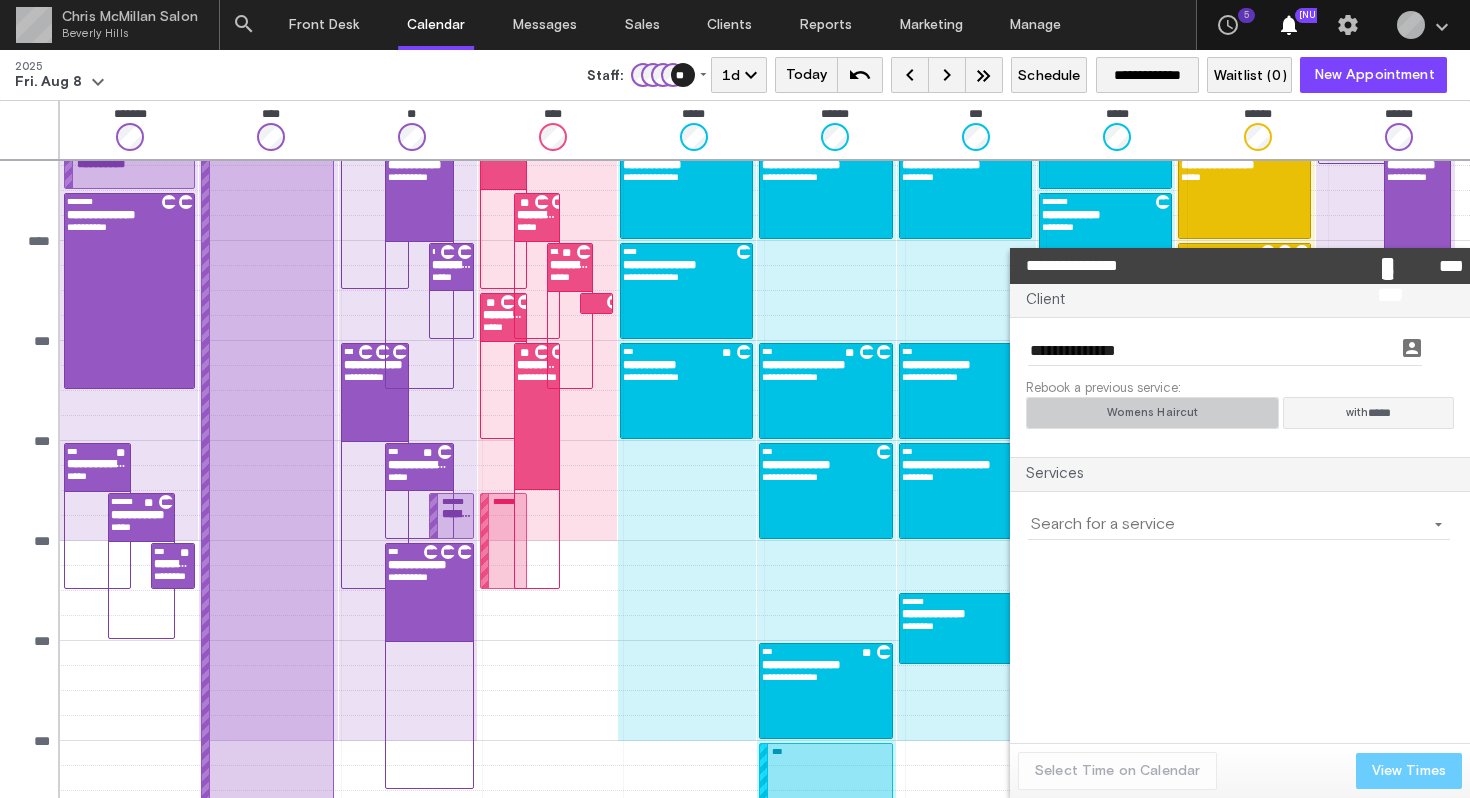 click on "Womens Haircut" 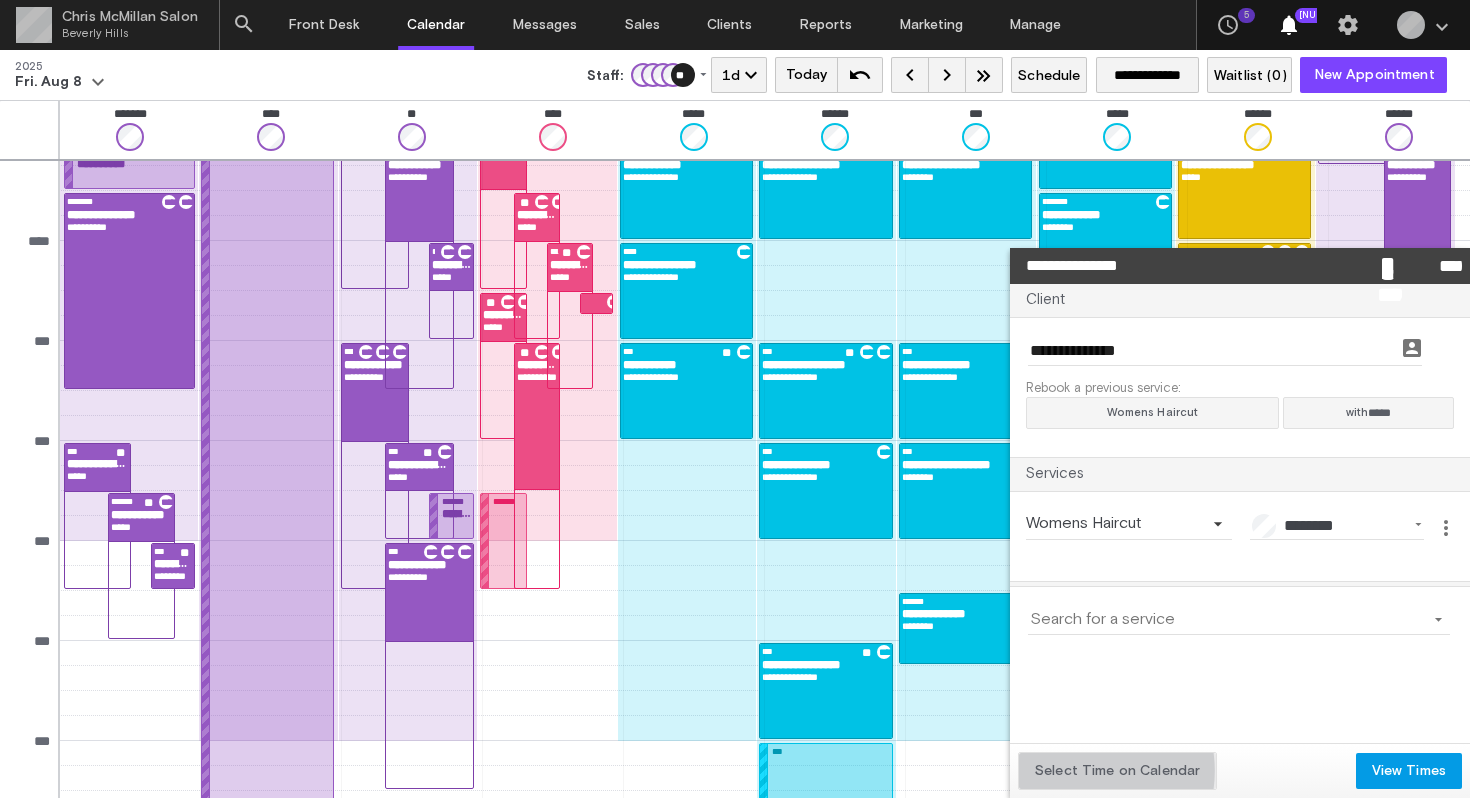 click on "Select Time on Calendar" 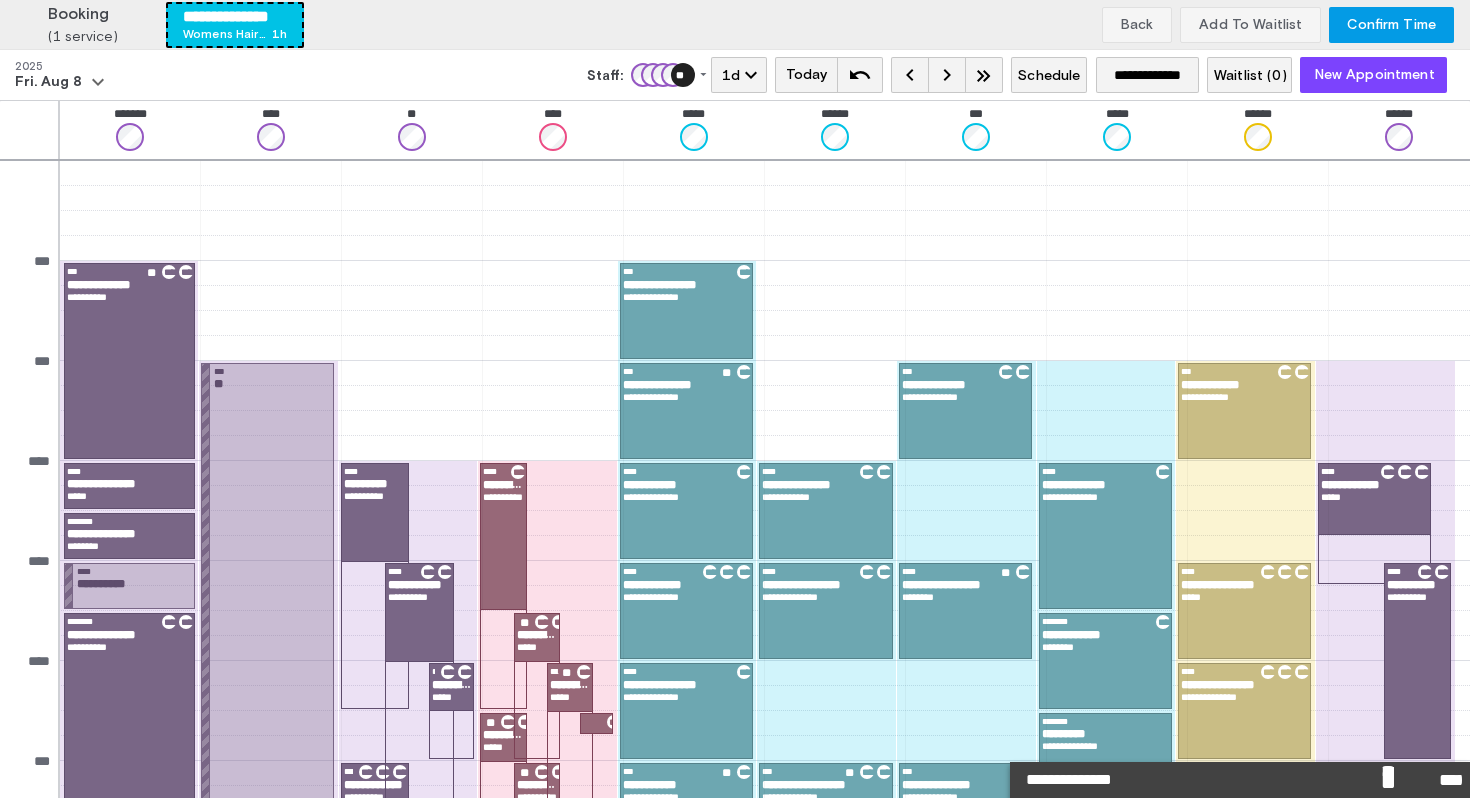 scroll, scrollTop: 420, scrollLeft: 0, axis: vertical 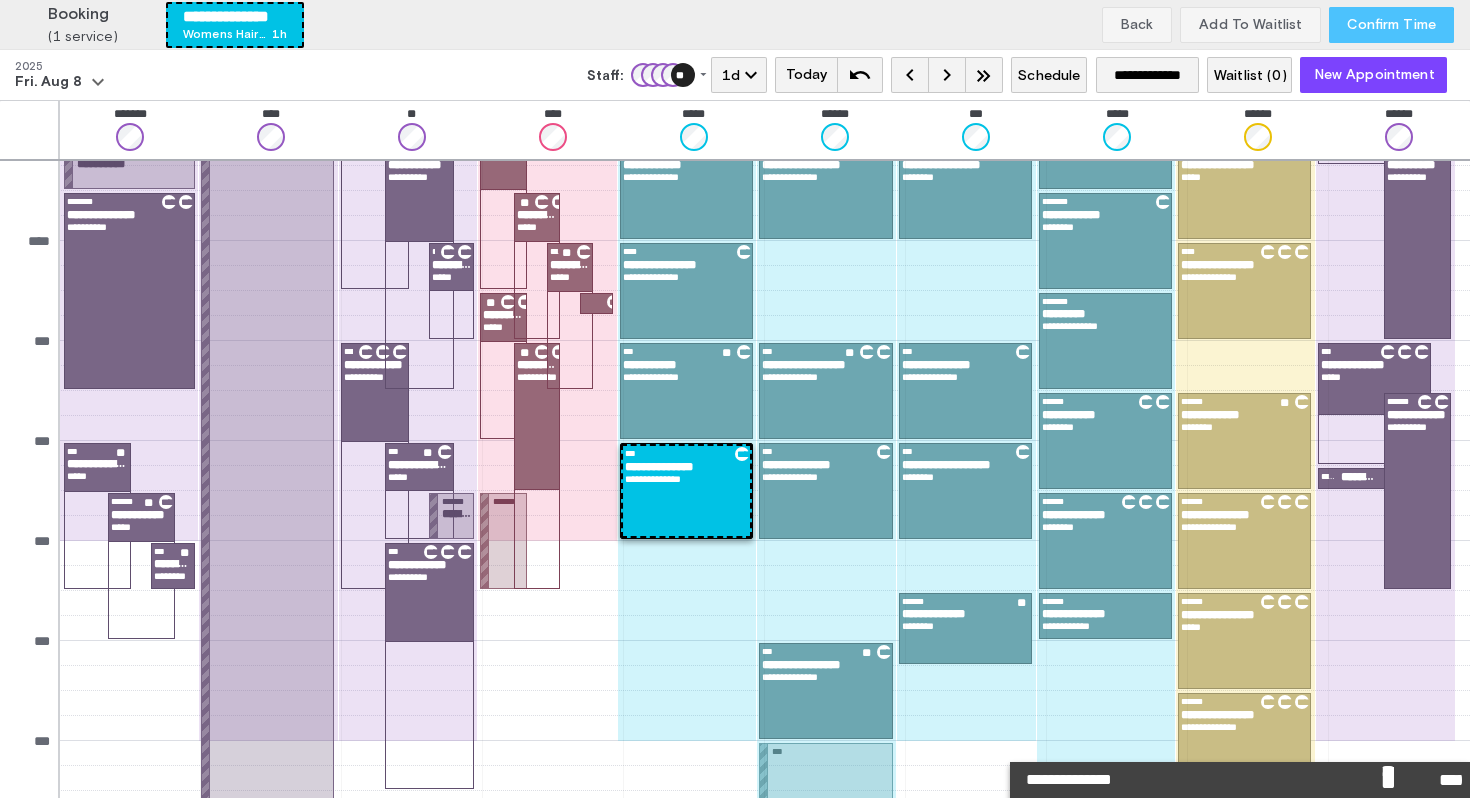 click on "Confirm Time" at bounding box center [1391, 25] 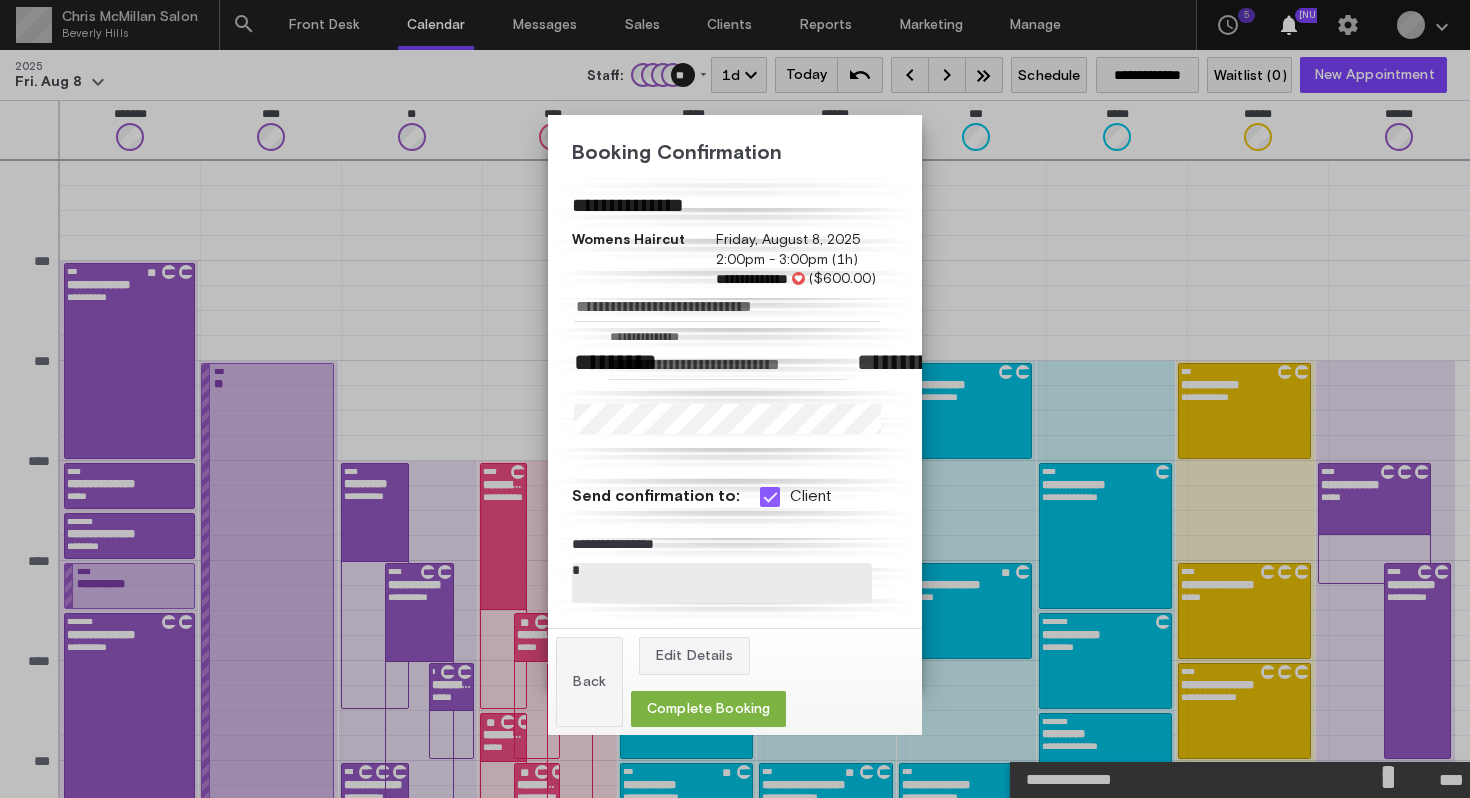 scroll, scrollTop: 420, scrollLeft: 0, axis: vertical 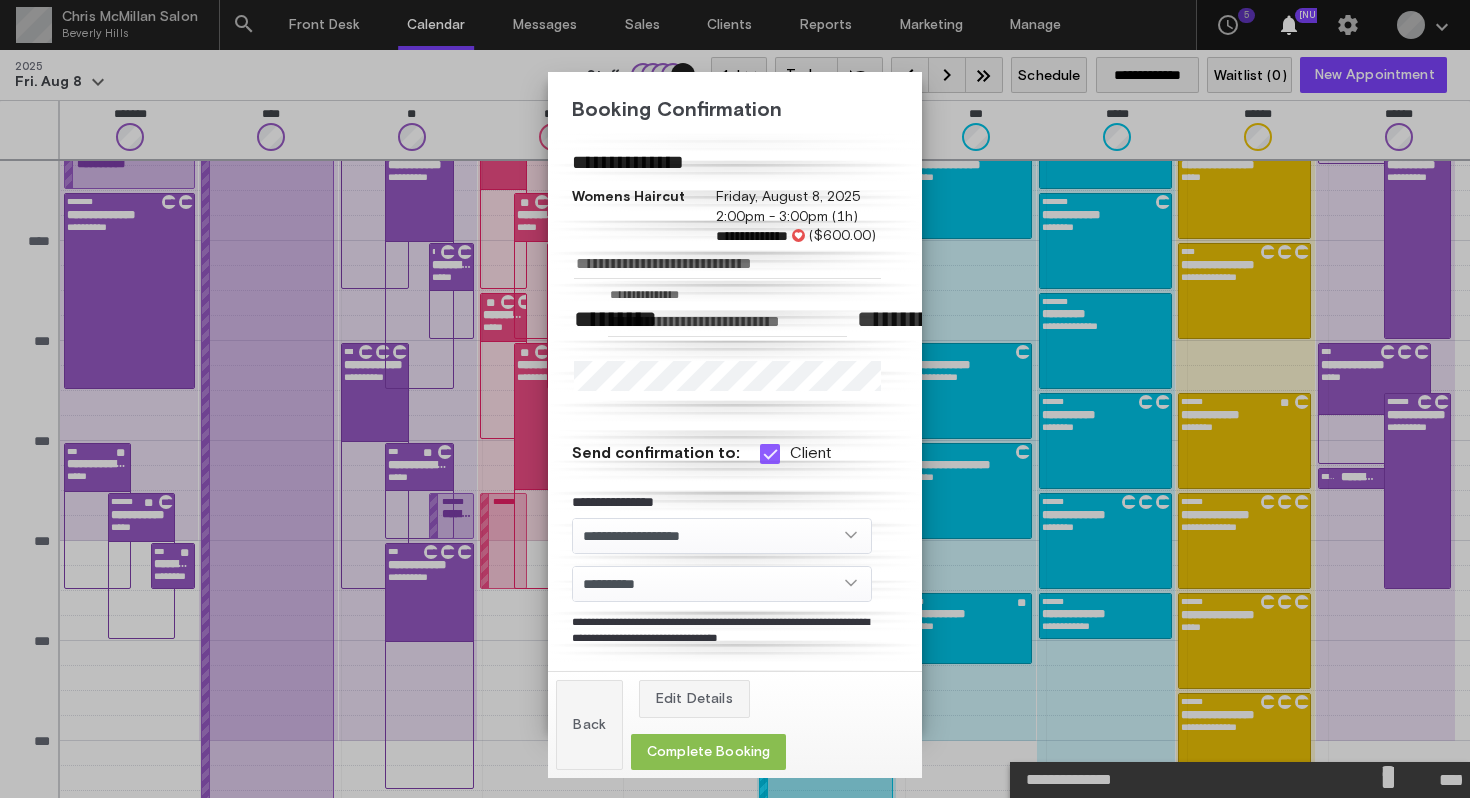 click on "Complete Booking" 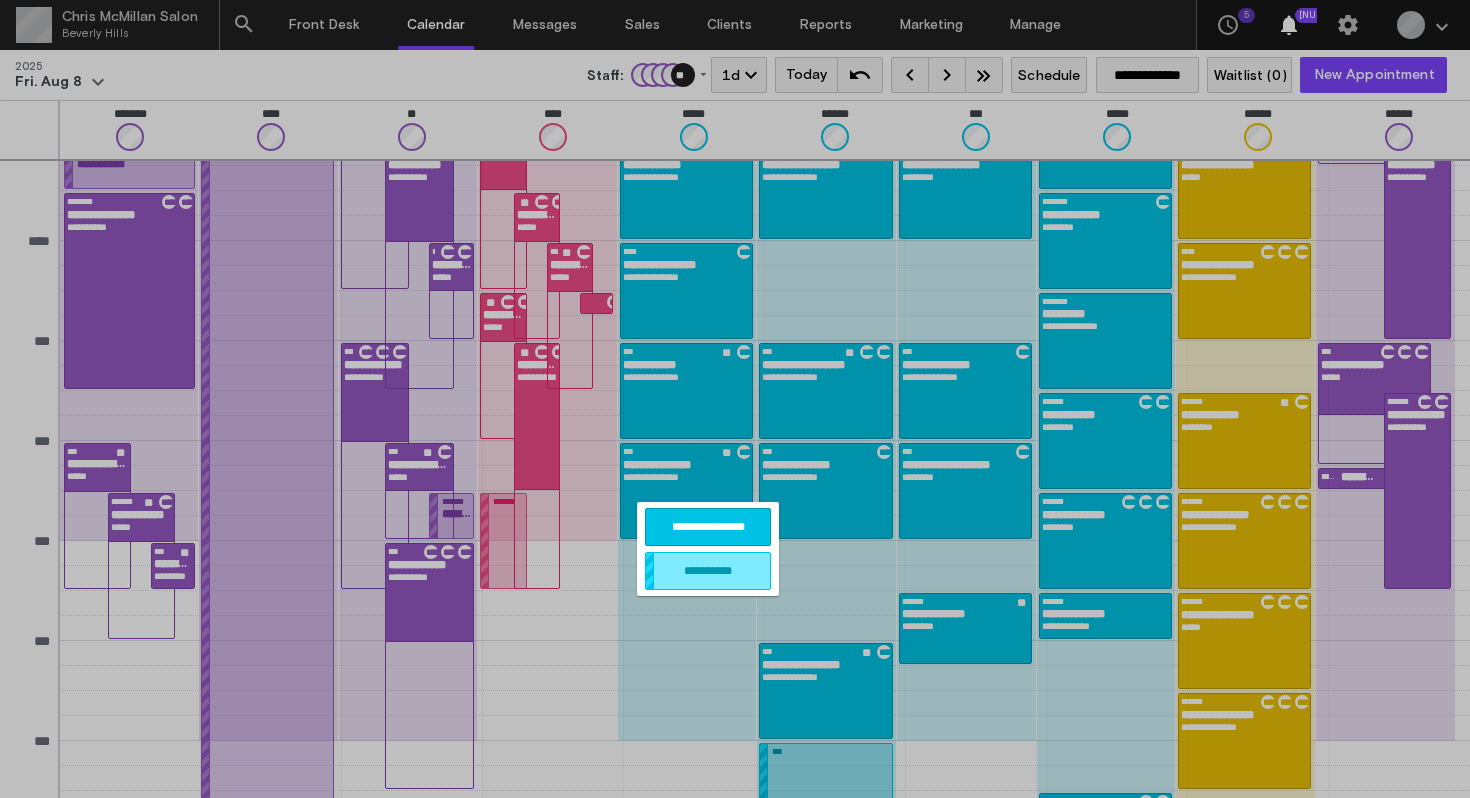 click on "**********" at bounding box center [708, 527] 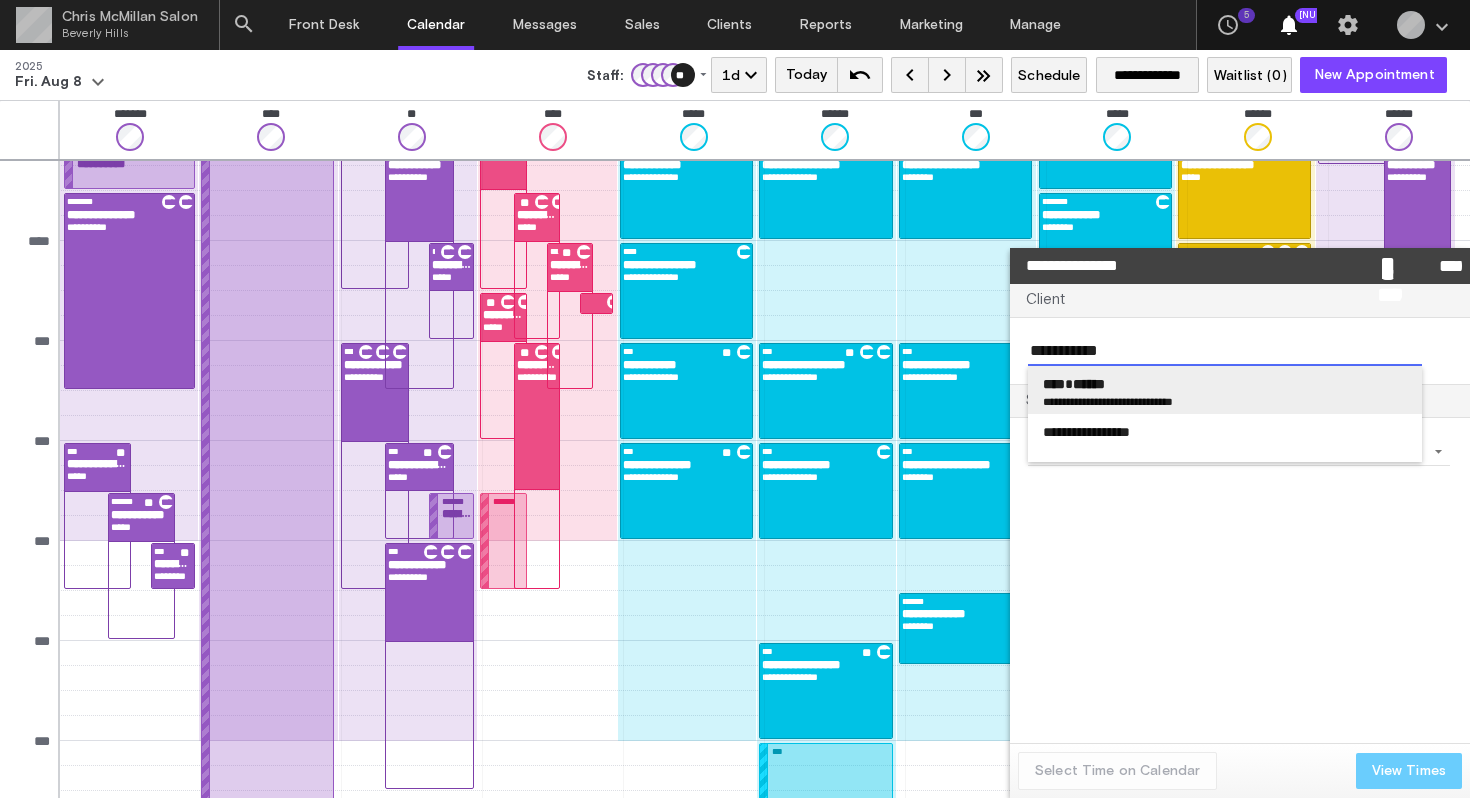 type on "**********" 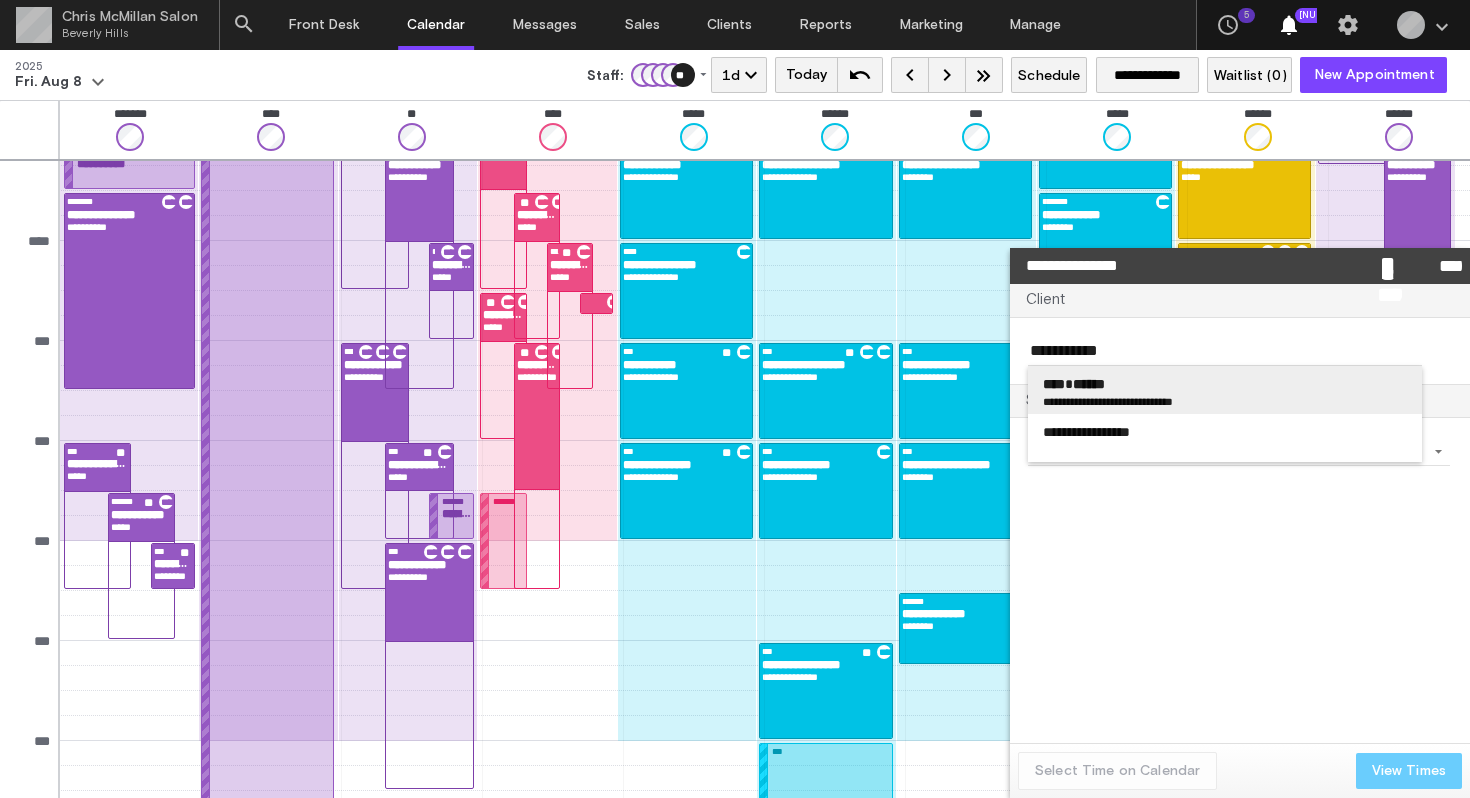 click on "**********" at bounding box center (1142, 401) 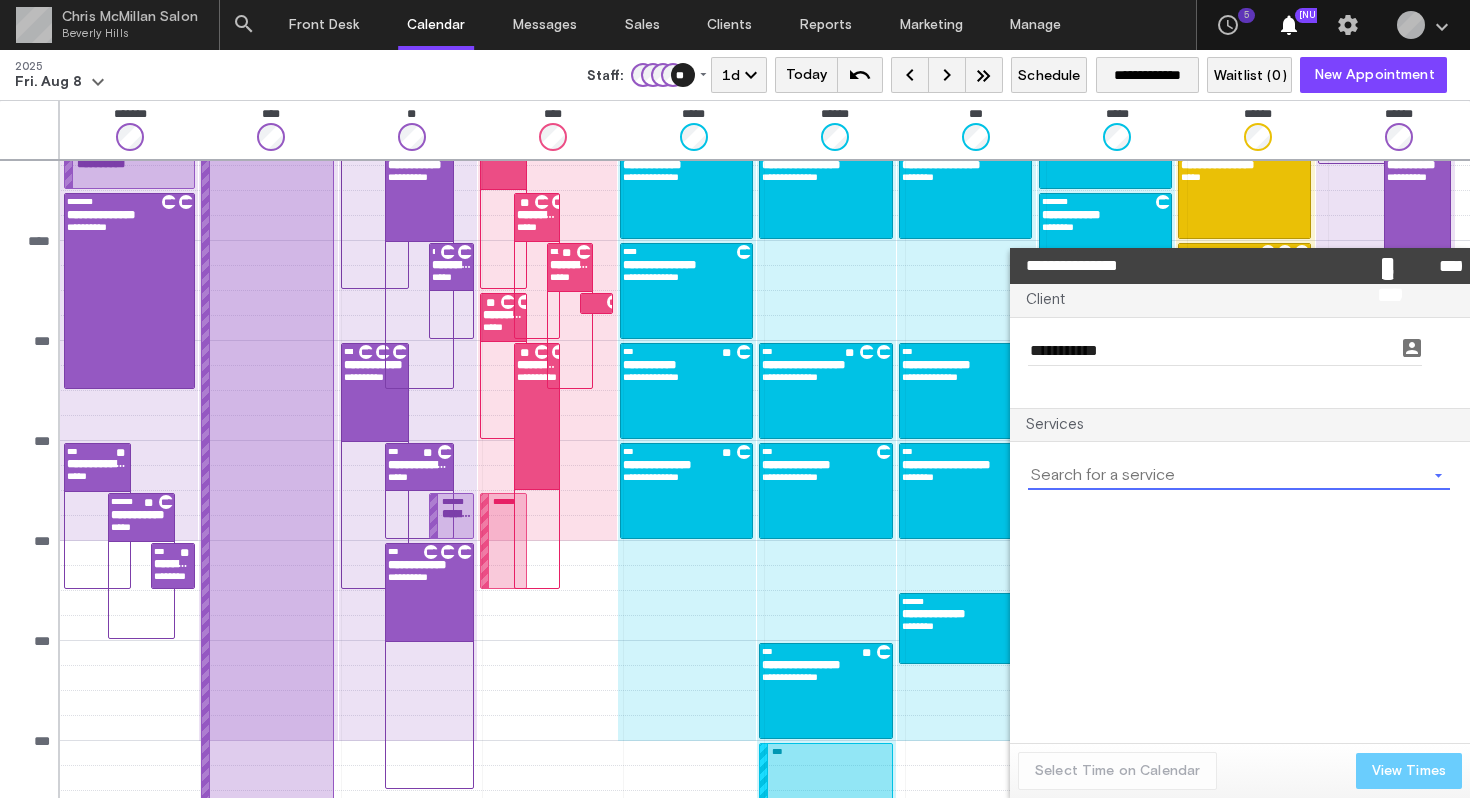 click at bounding box center [1227, 475] 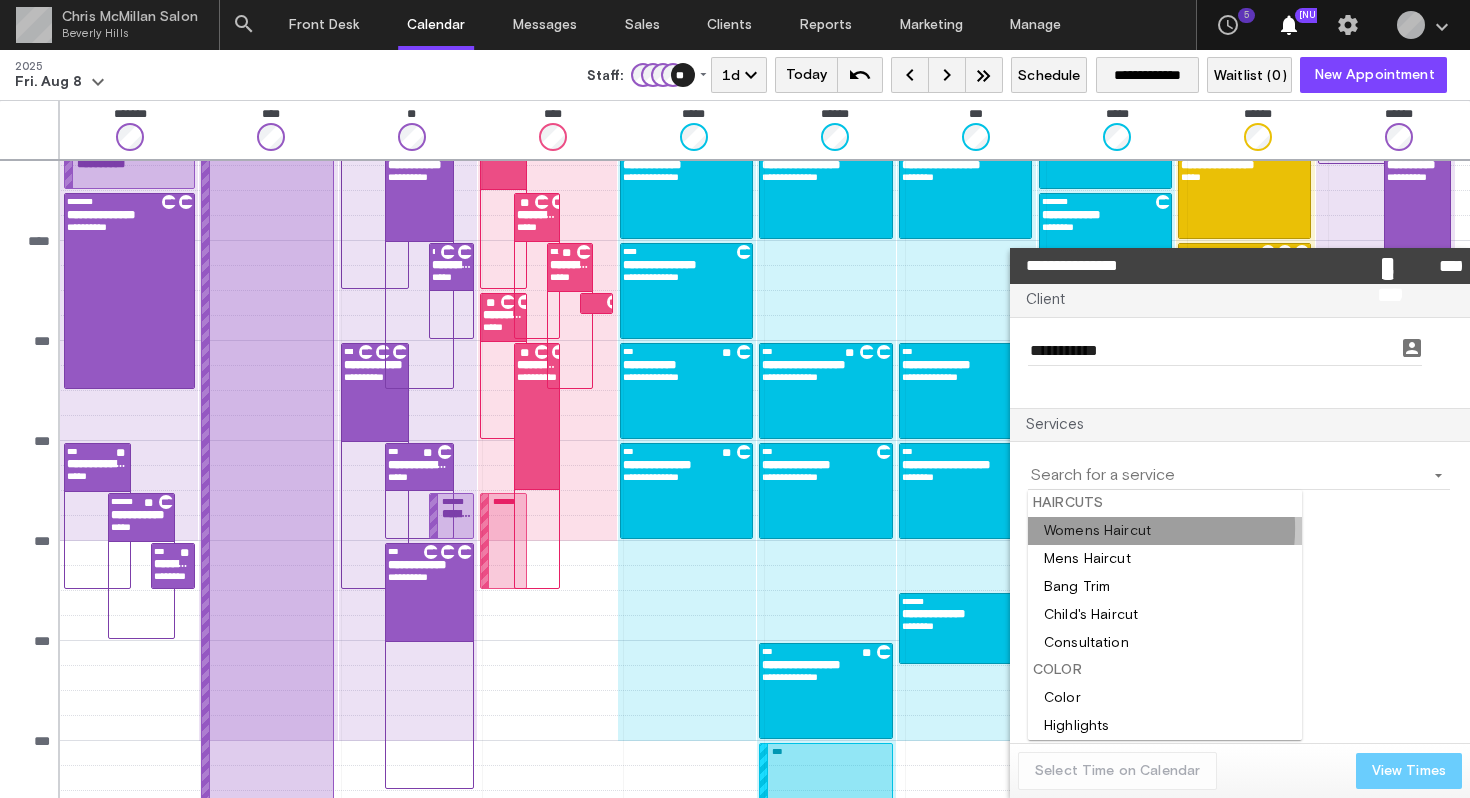 click at bounding box center [1165, 531] 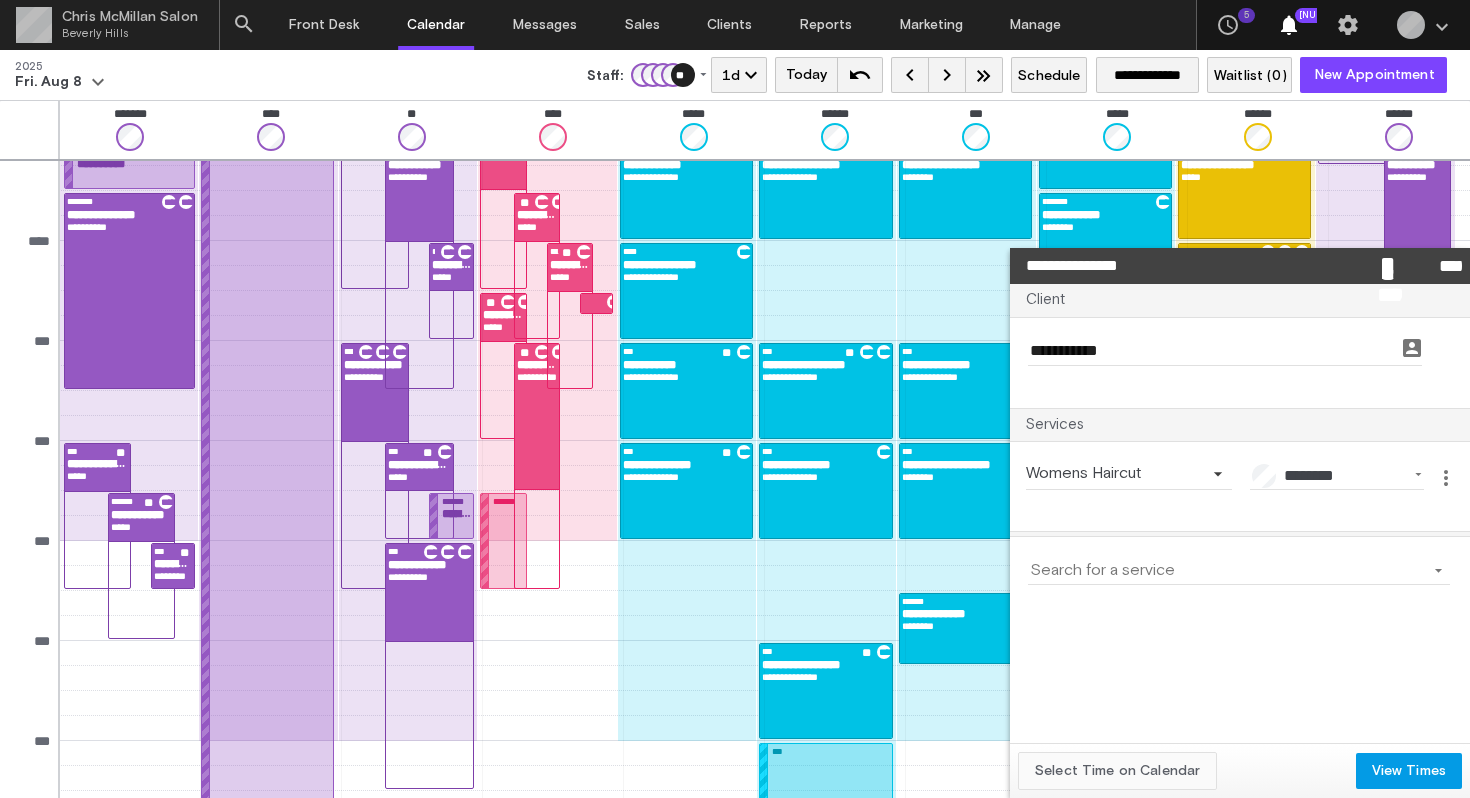 click on "Select Time on Calendar" 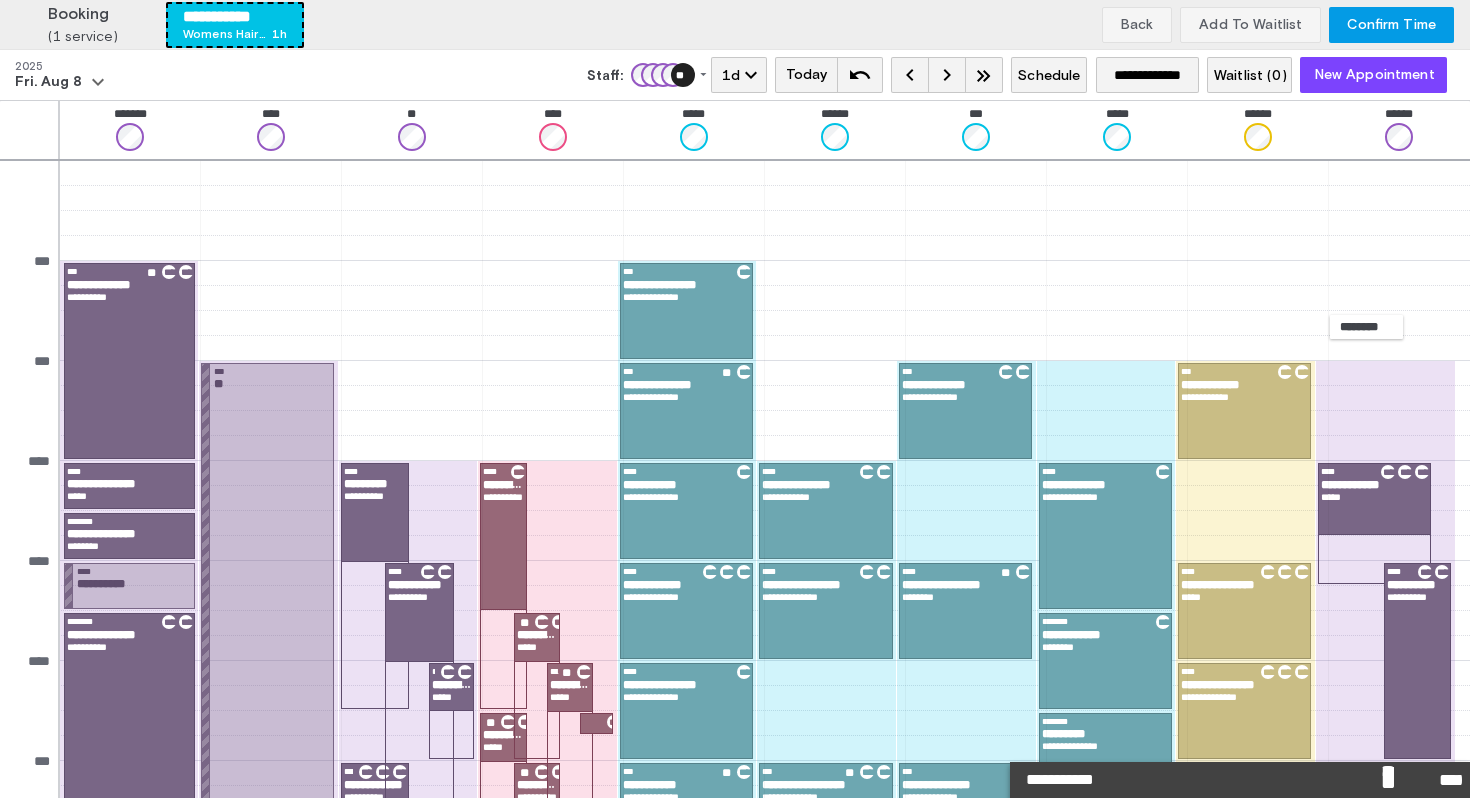 scroll, scrollTop: 420, scrollLeft: 0, axis: vertical 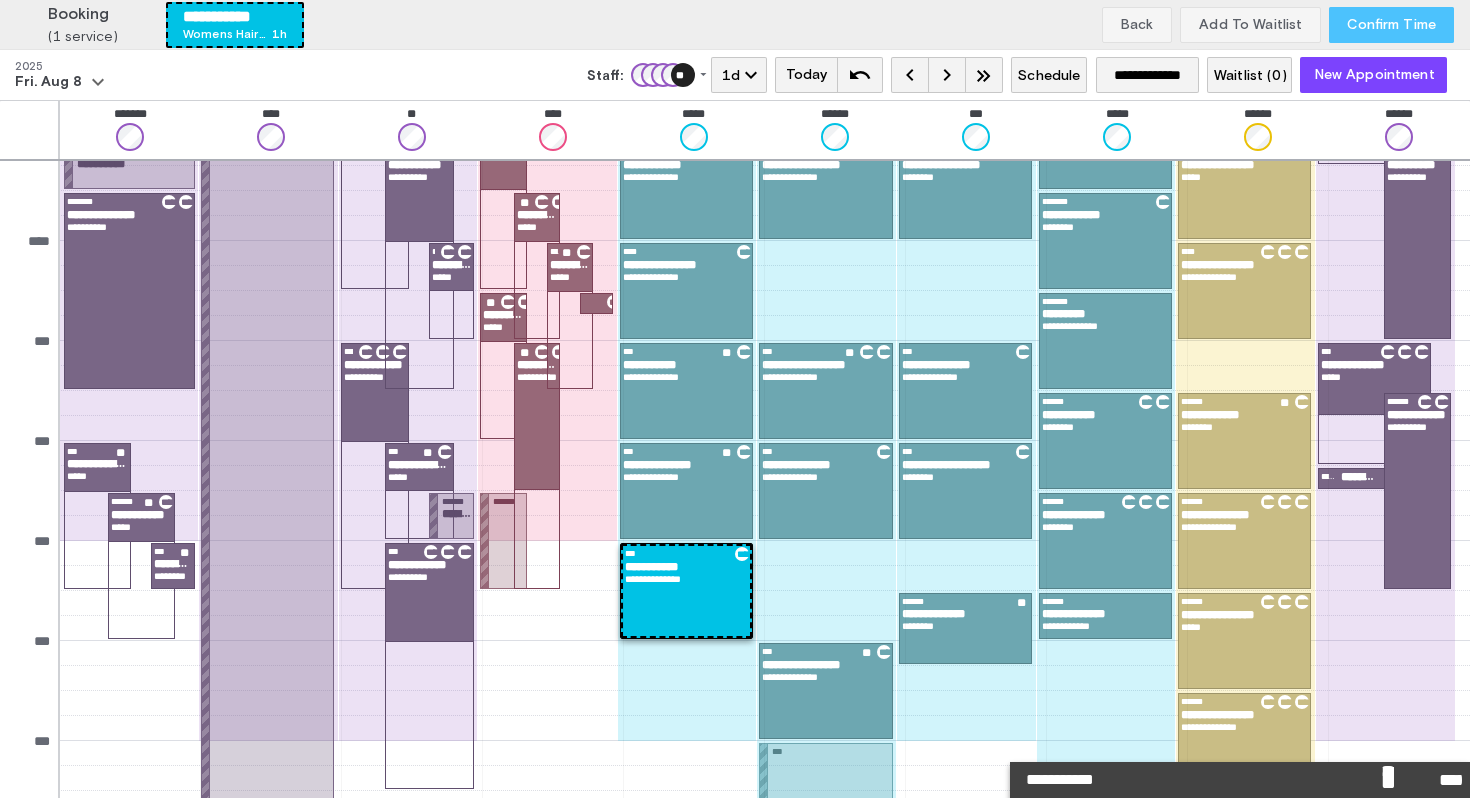 click on "Confirm Time" at bounding box center (1391, 25) 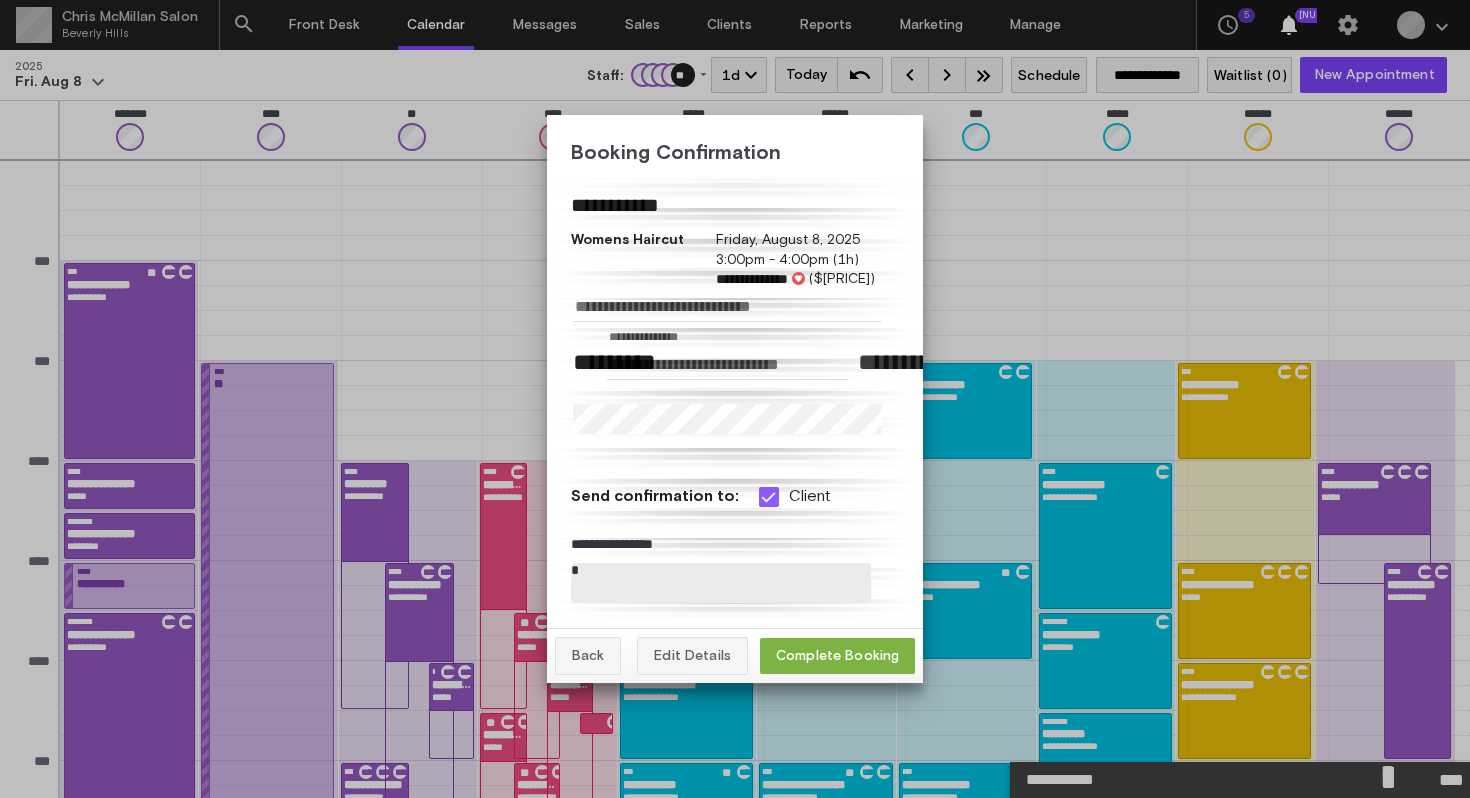 scroll, scrollTop: 420, scrollLeft: 0, axis: vertical 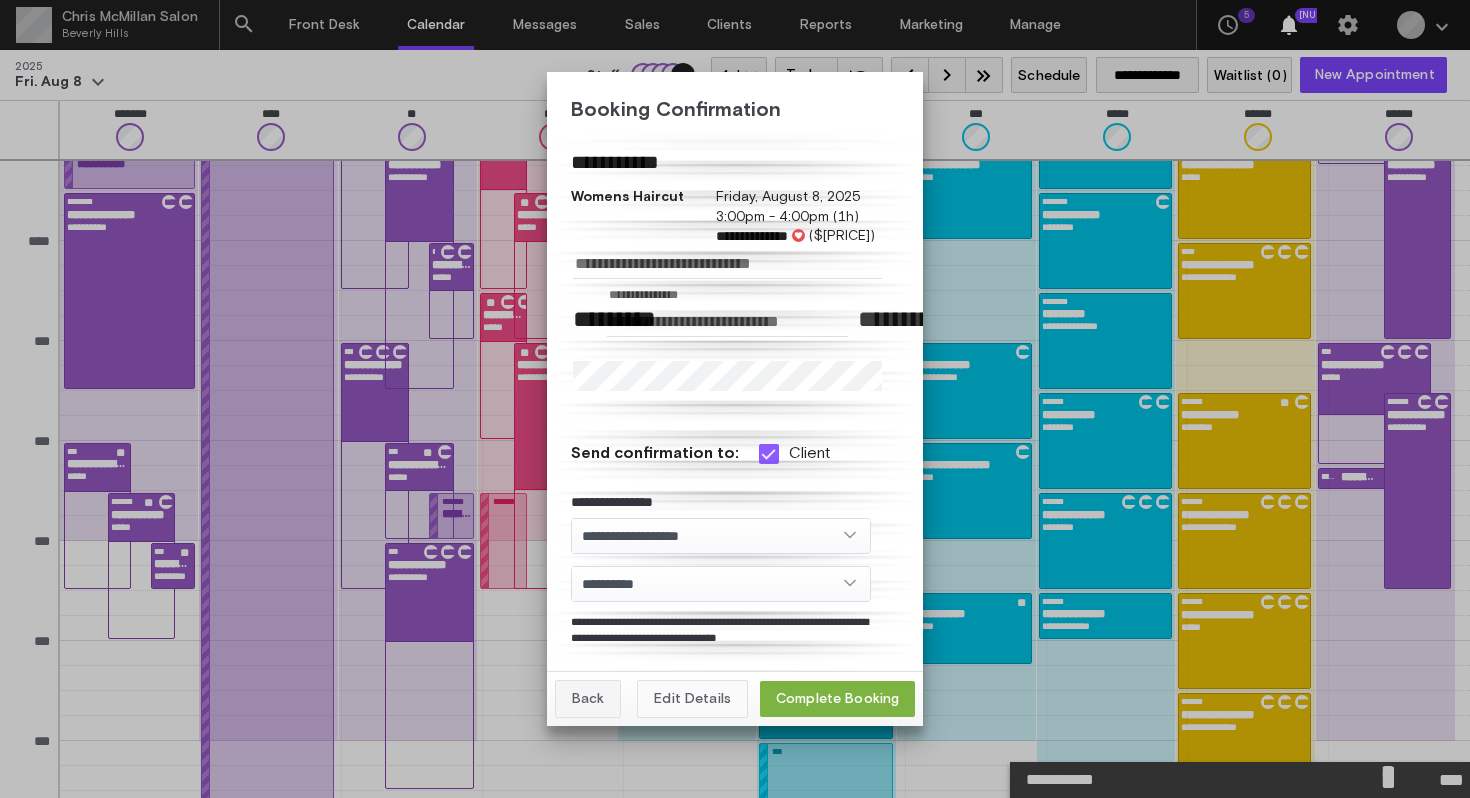click on "Edit Details" 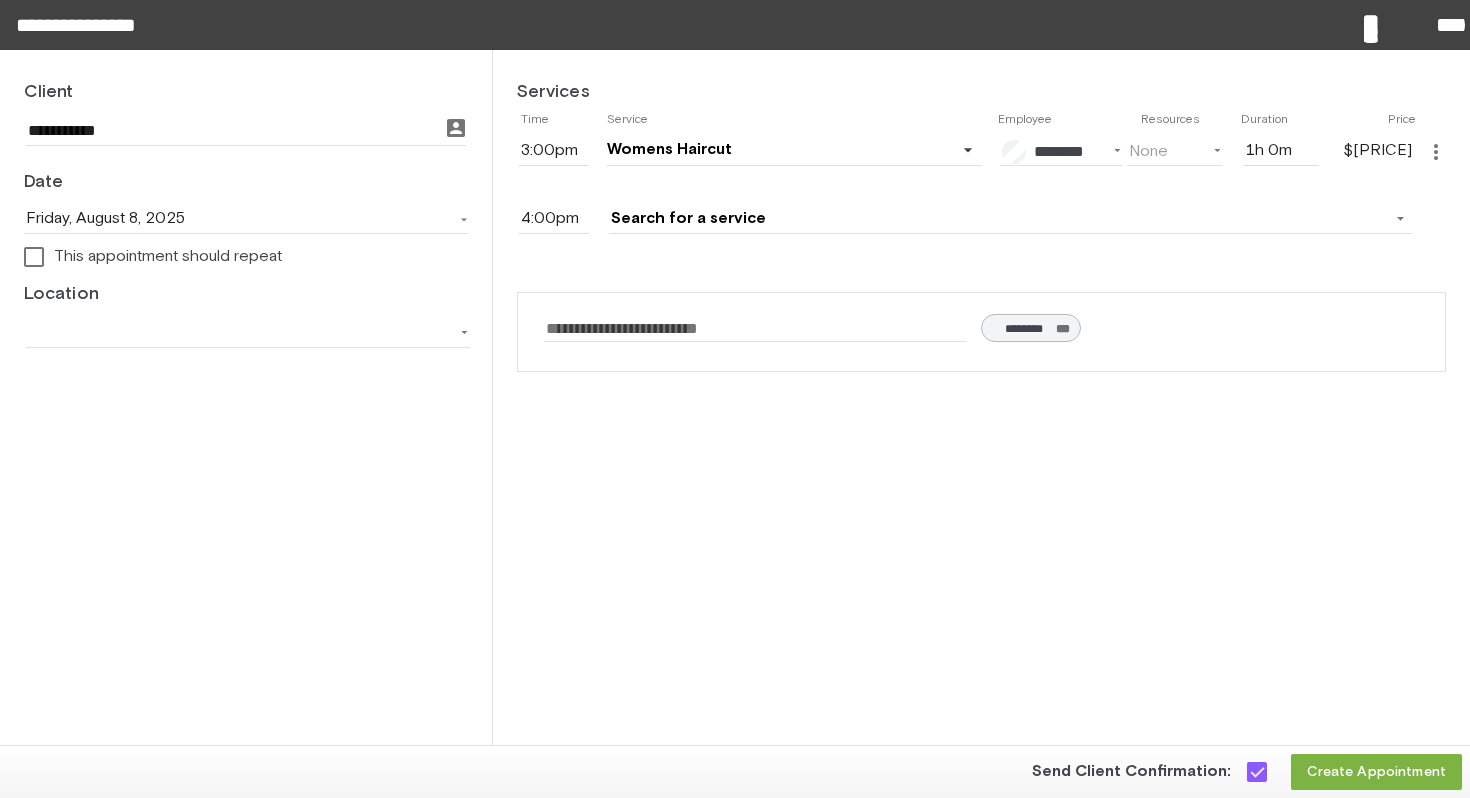 click on "more_vert" 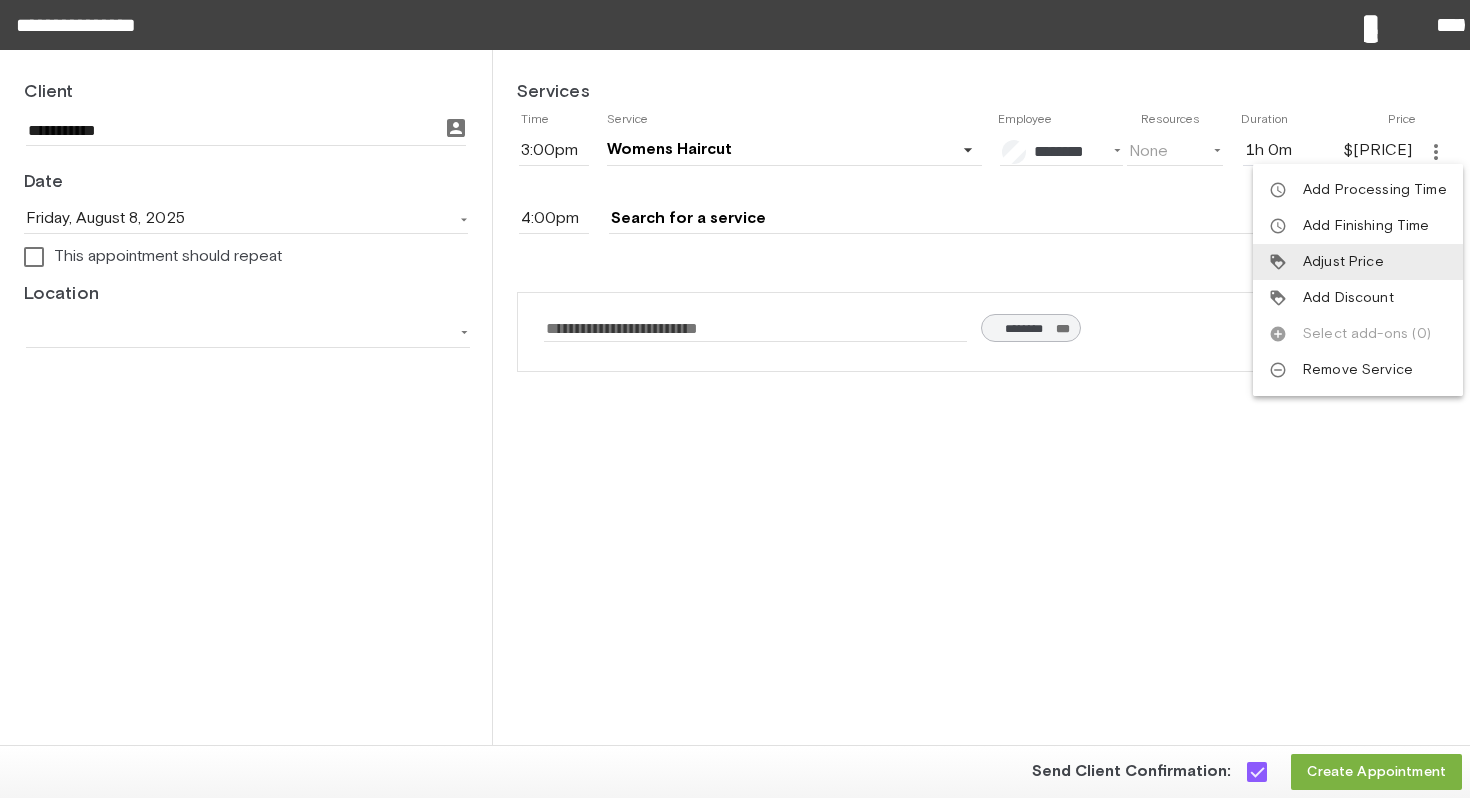 click on "Adjust Price" at bounding box center [1343, 262] 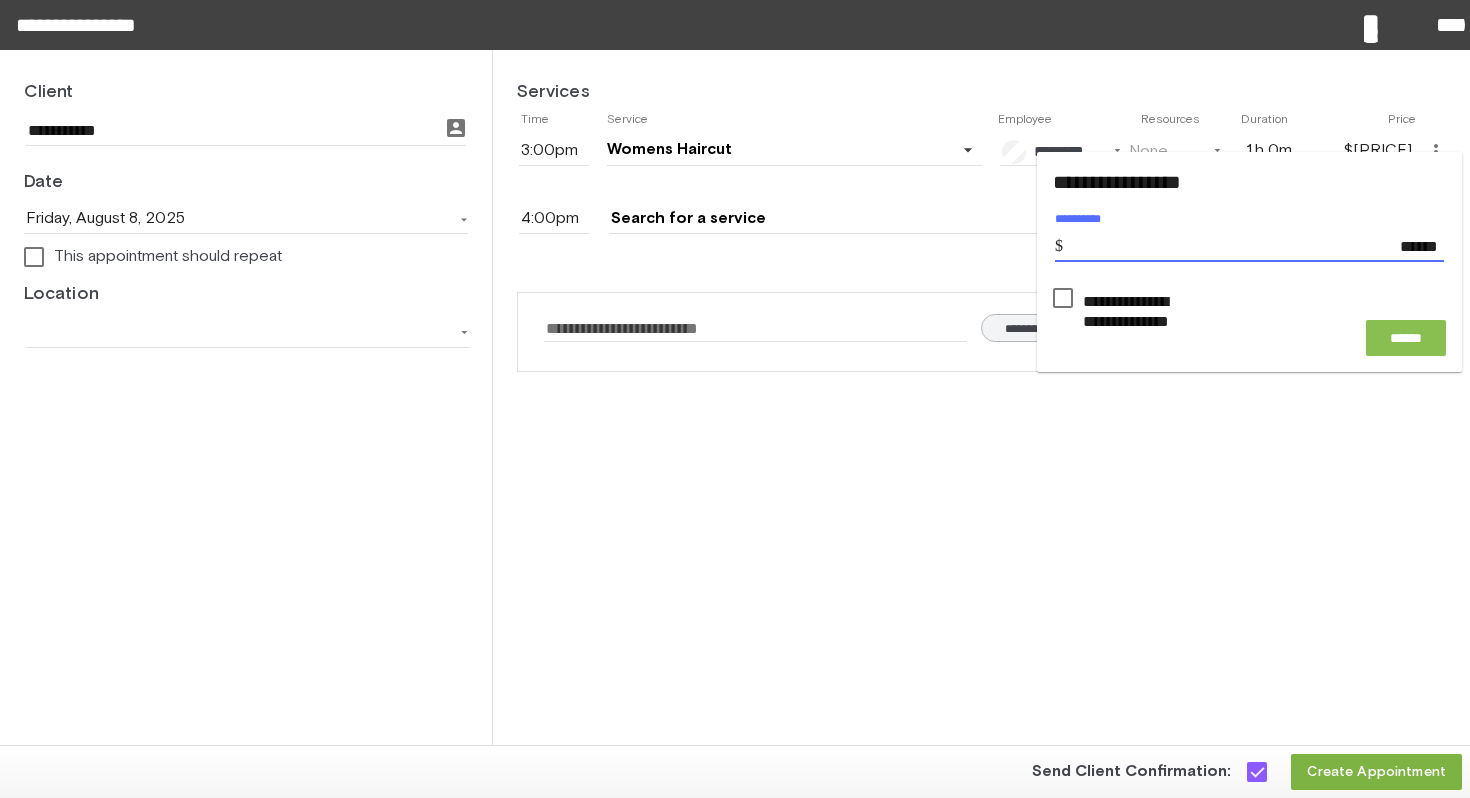 type on "******" 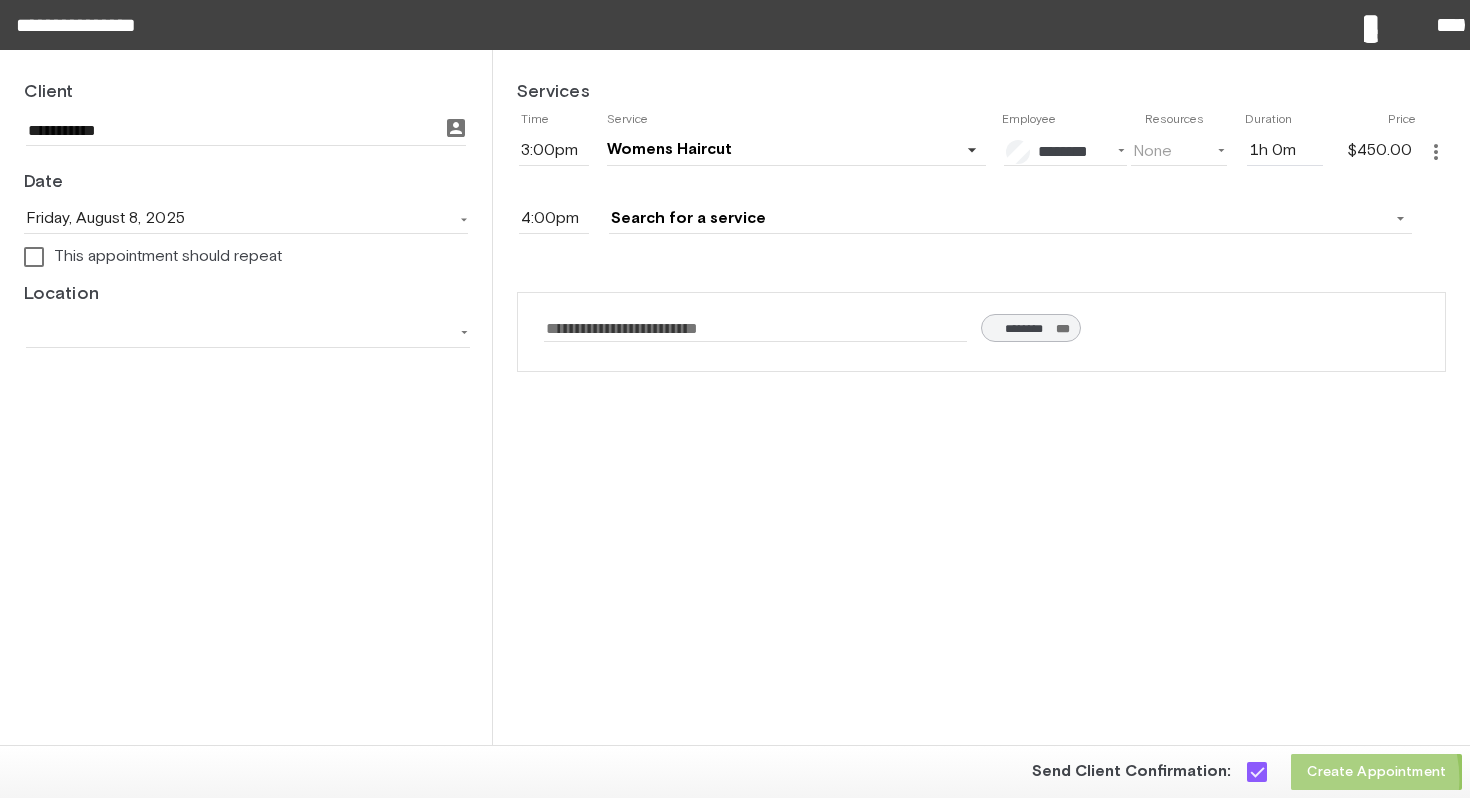 click on "Create Appointment" 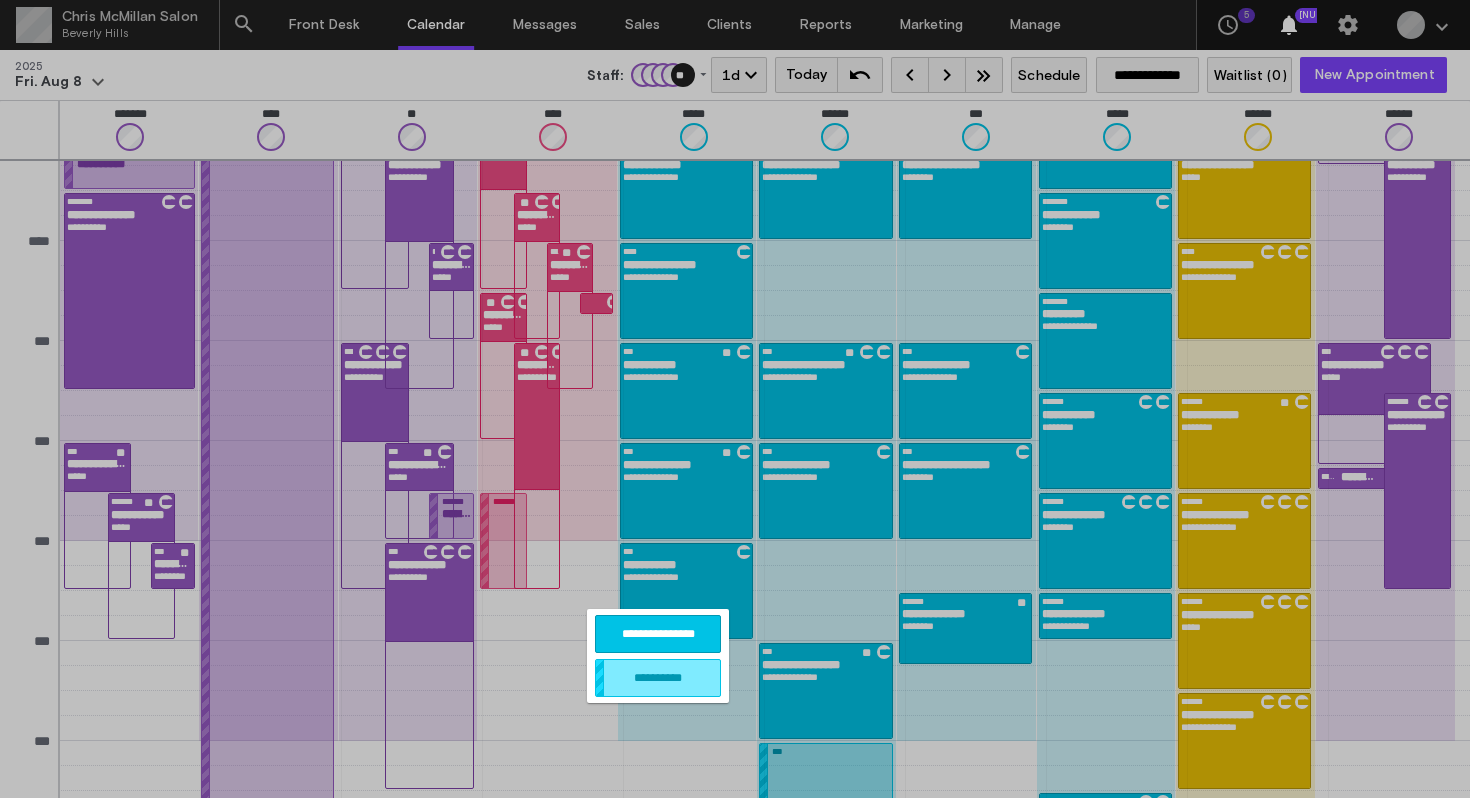 click on "**********" at bounding box center (658, 634) 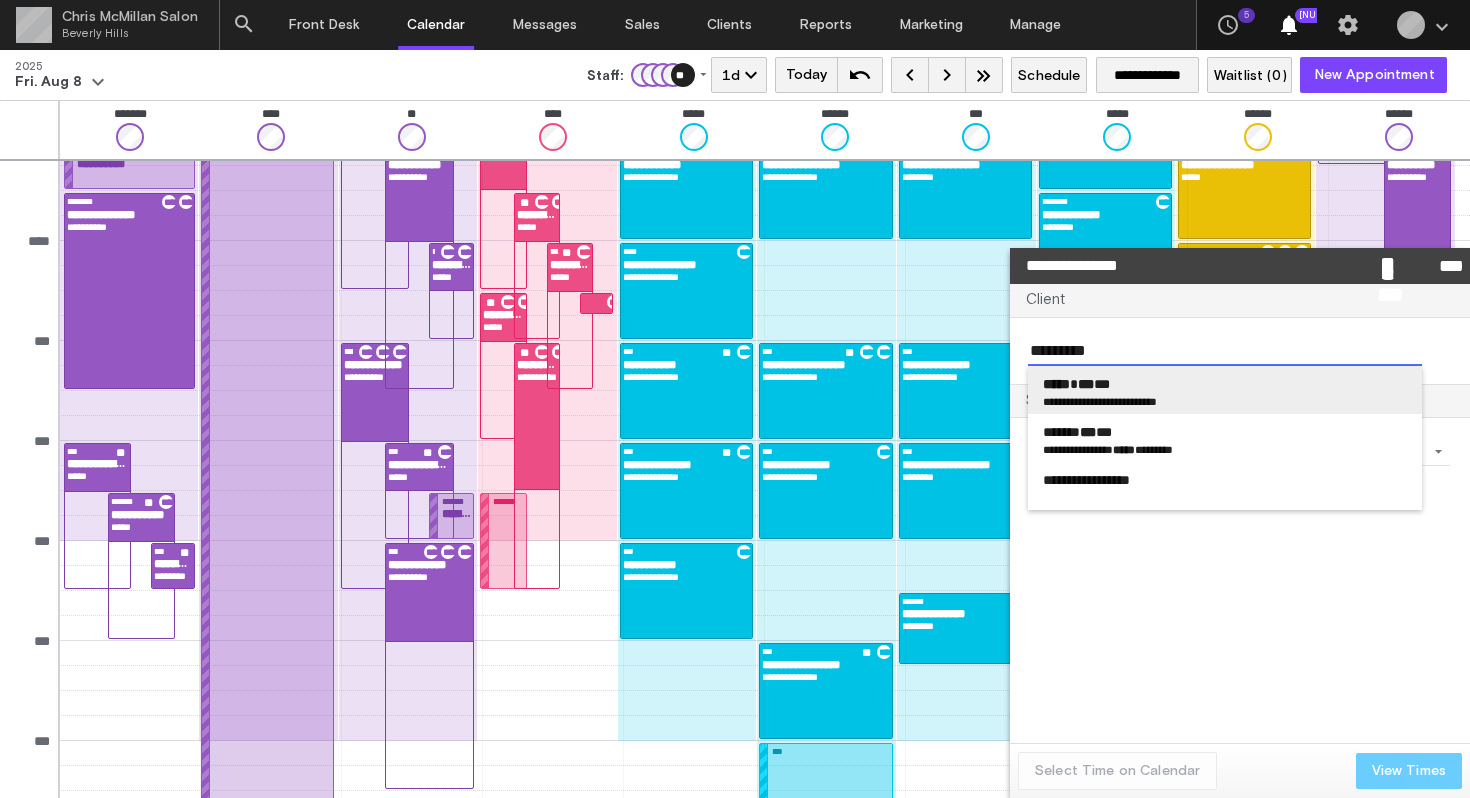 click on "*****   *** ***" at bounding box center (1076, 384) 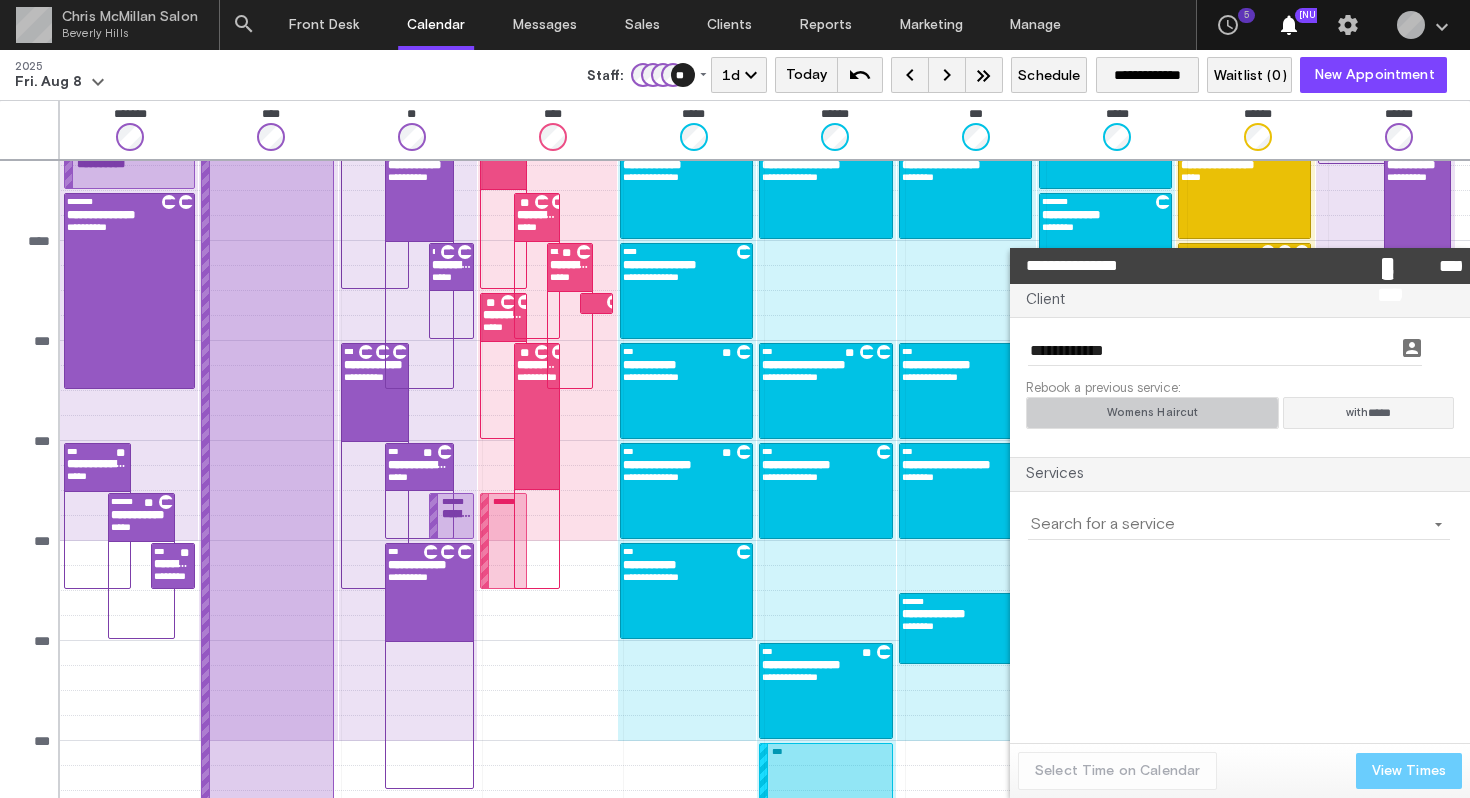 click on "Womens Haircut" 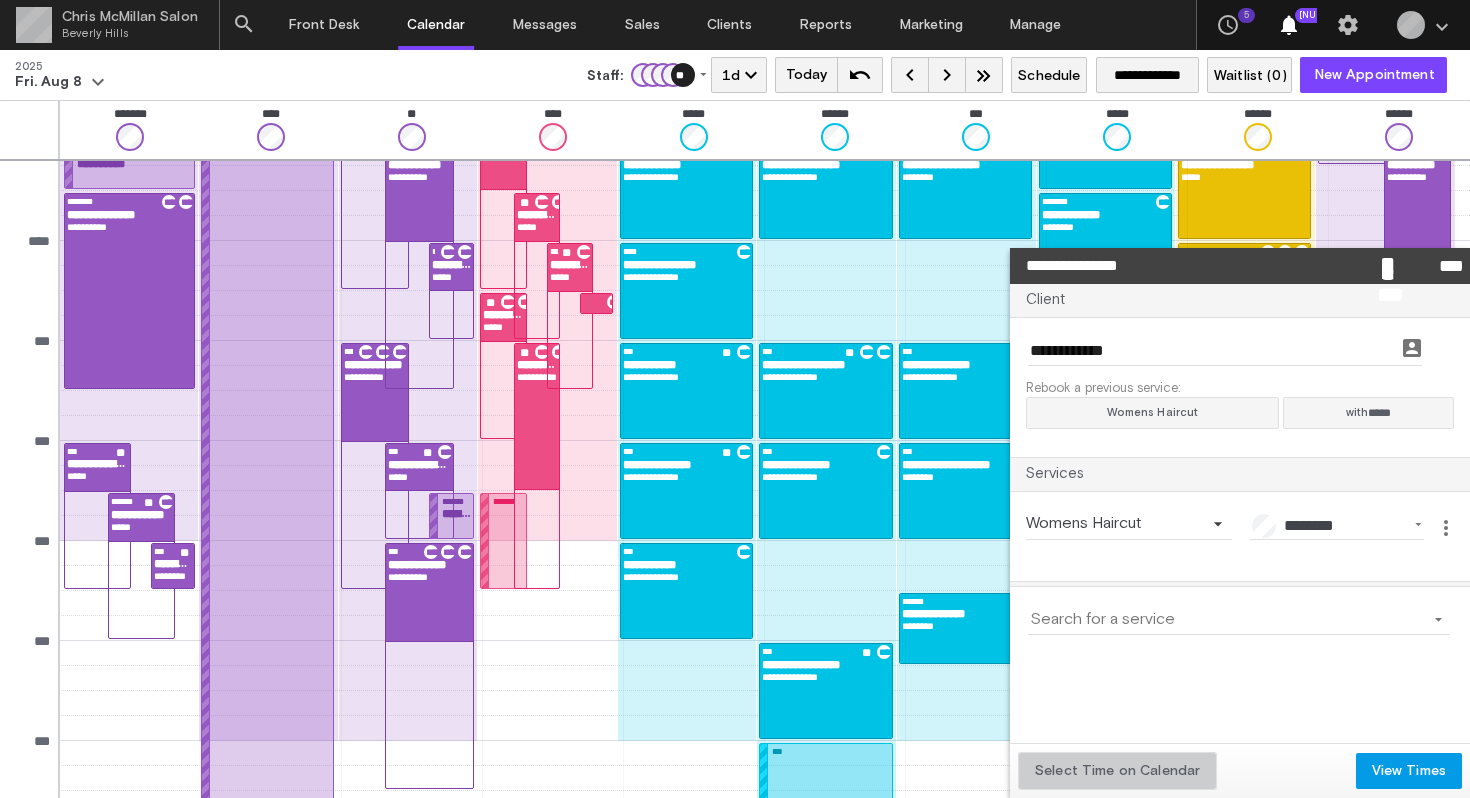 click on "Select Time on Calendar" 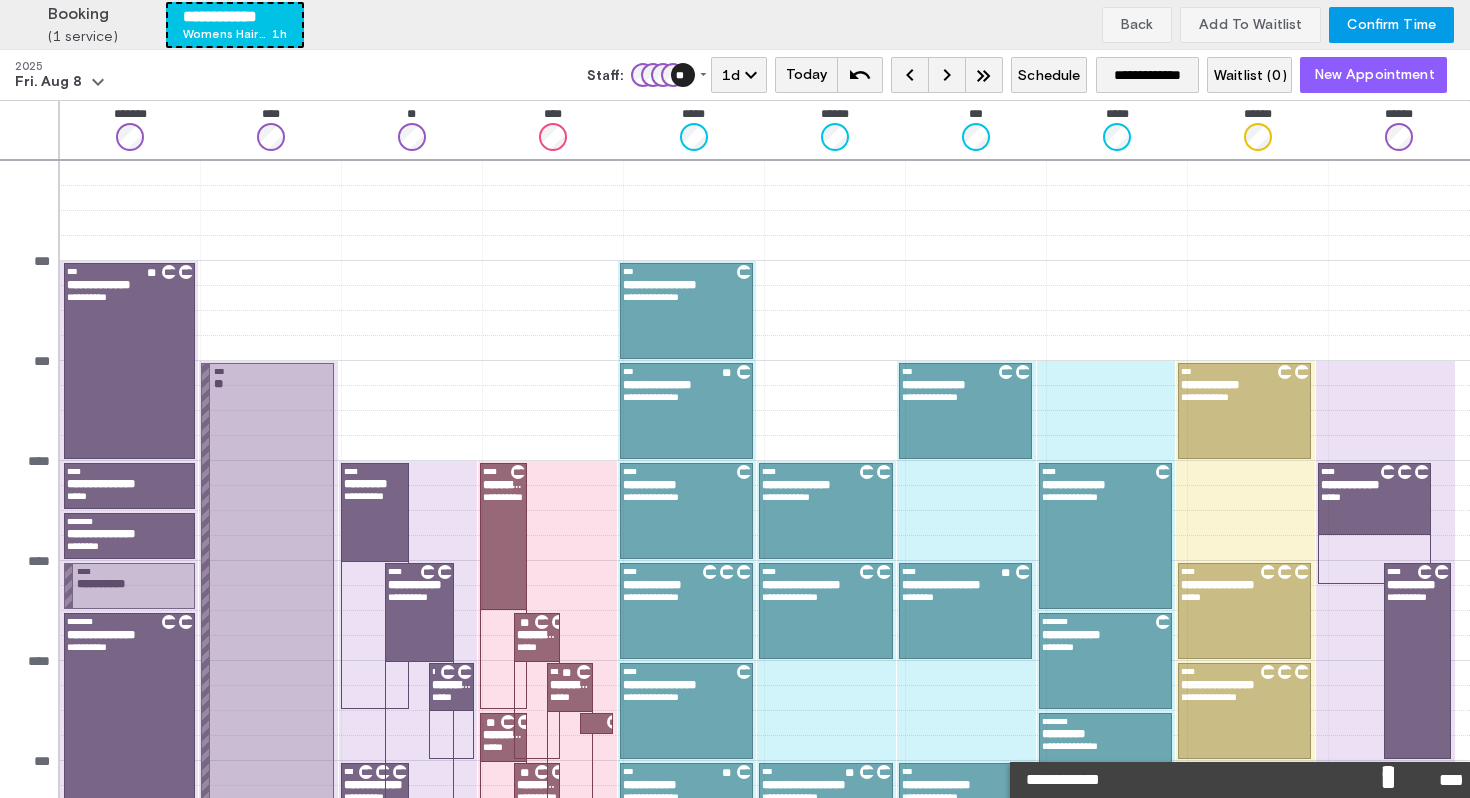 scroll, scrollTop: 420, scrollLeft: 0, axis: vertical 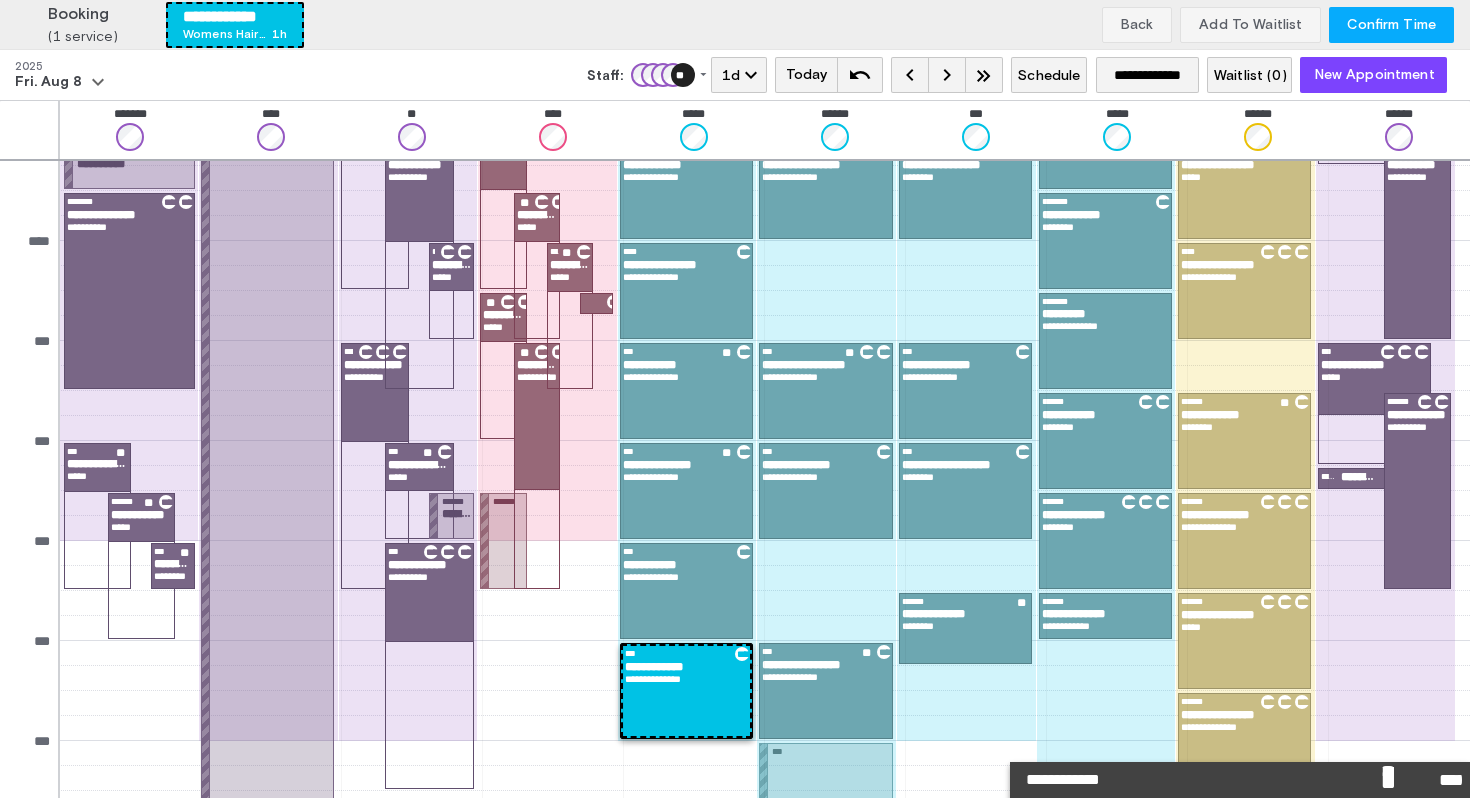 click on "Confirm Time" at bounding box center [1391, 25] 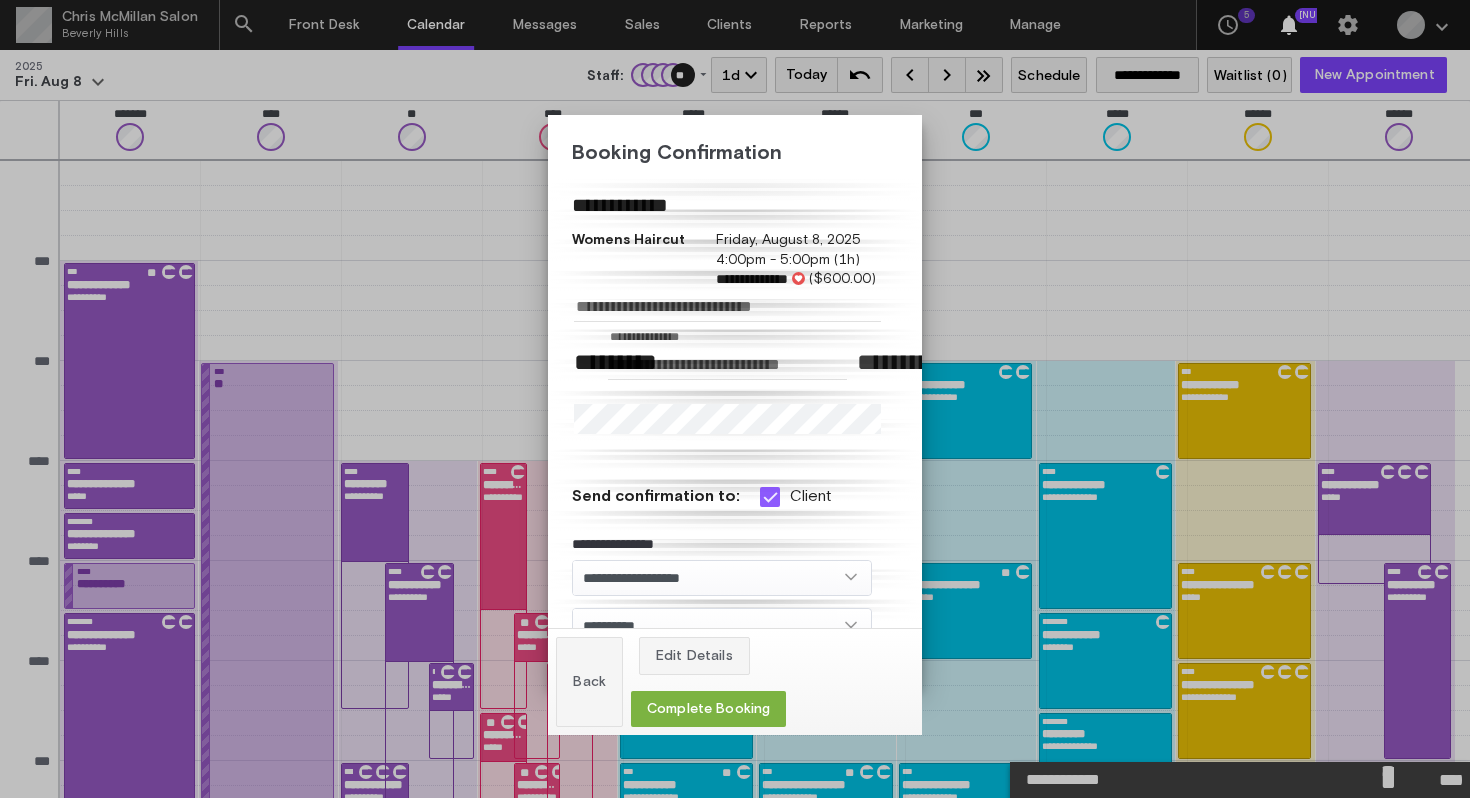 scroll, scrollTop: 420, scrollLeft: 0, axis: vertical 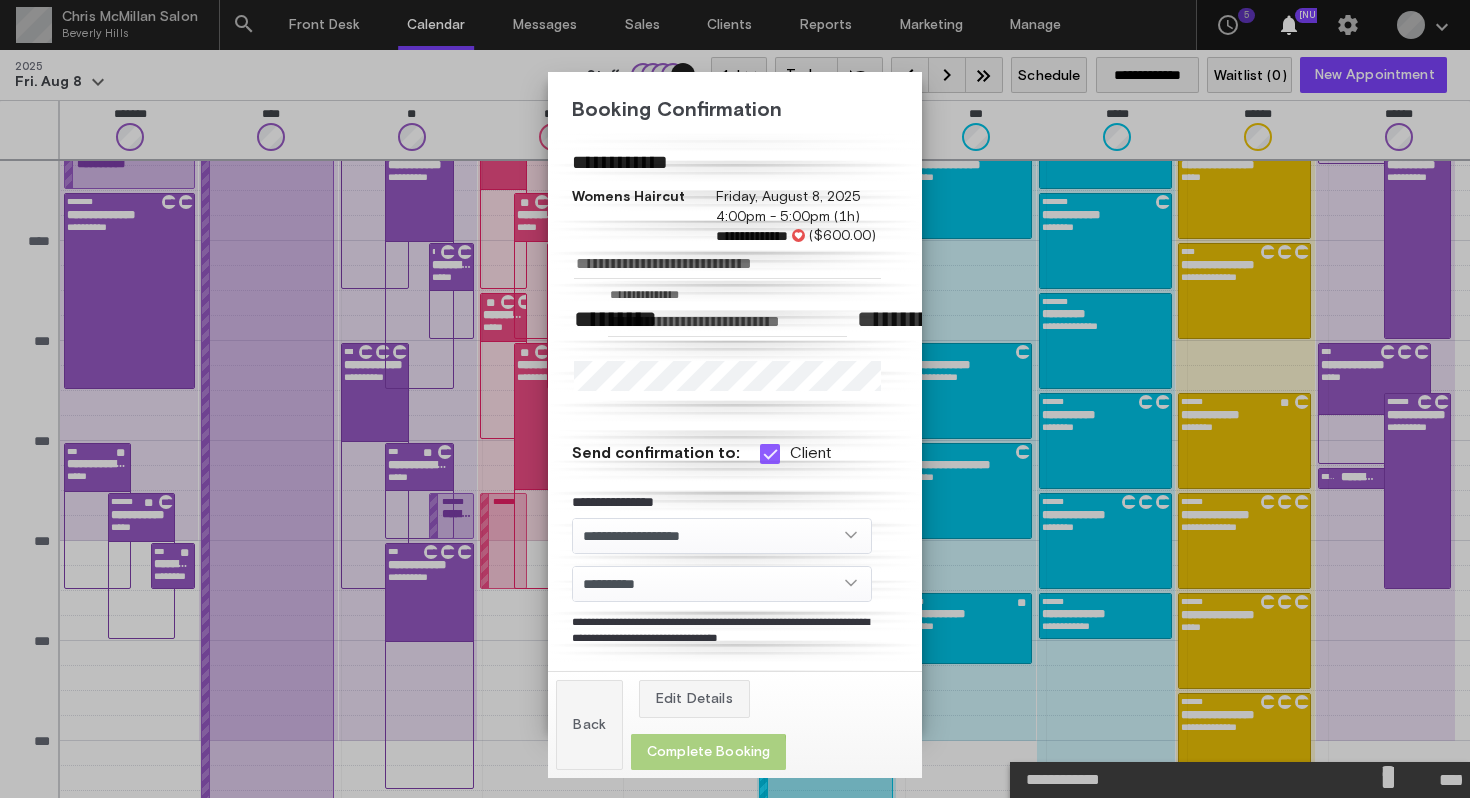 click on "Complete Booking" 